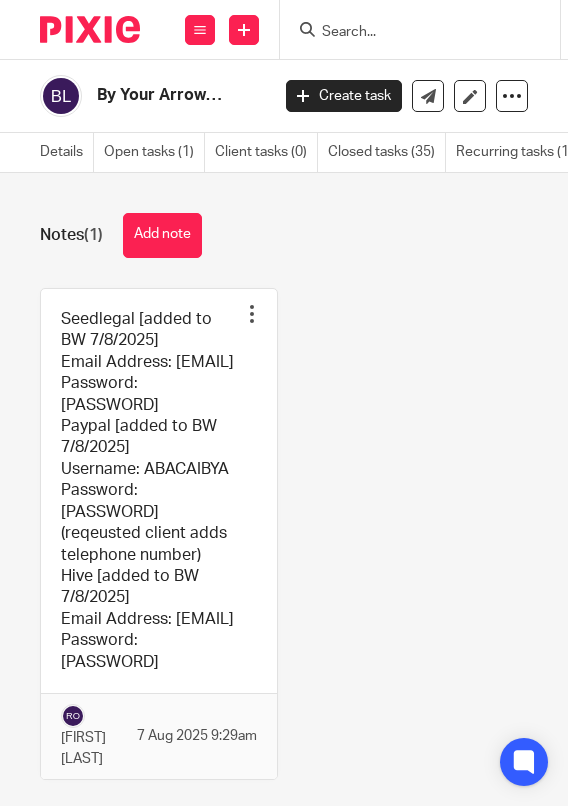 scroll, scrollTop: 0, scrollLeft: 0, axis: both 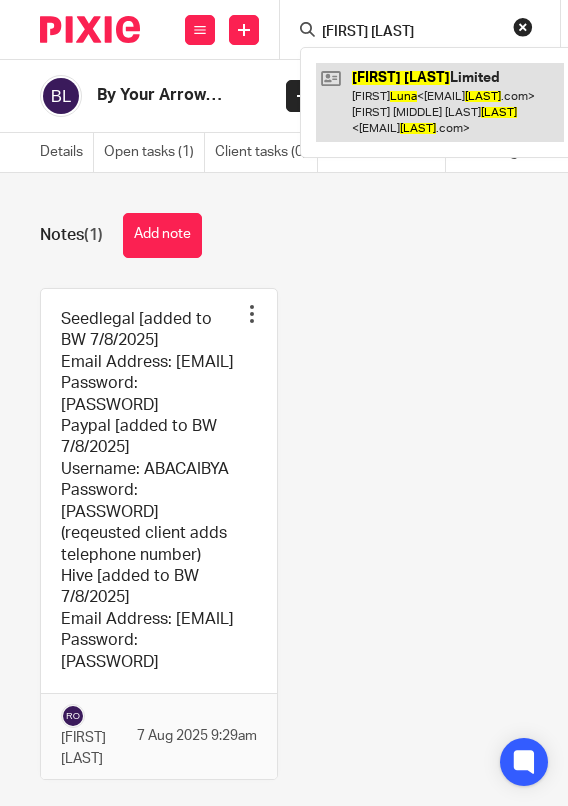 type on "Luna Del Pinal" 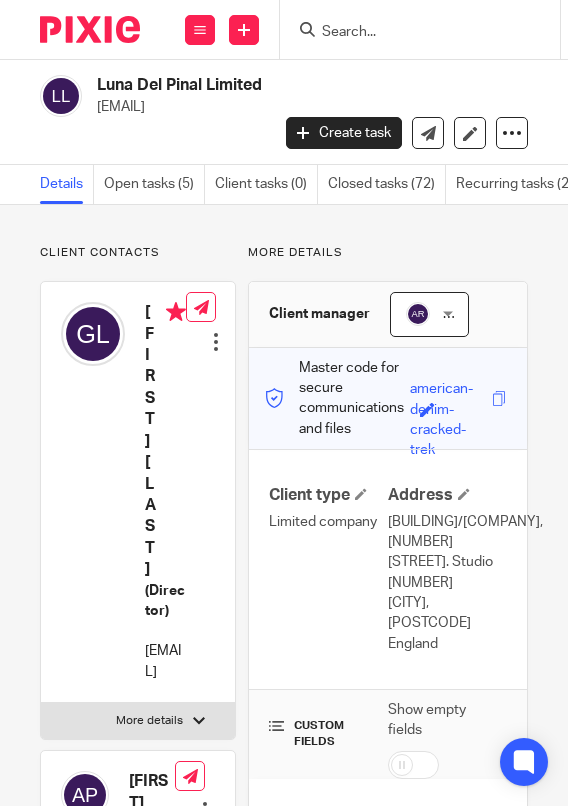 click on "Client tasks (0)" at bounding box center (266, 184) 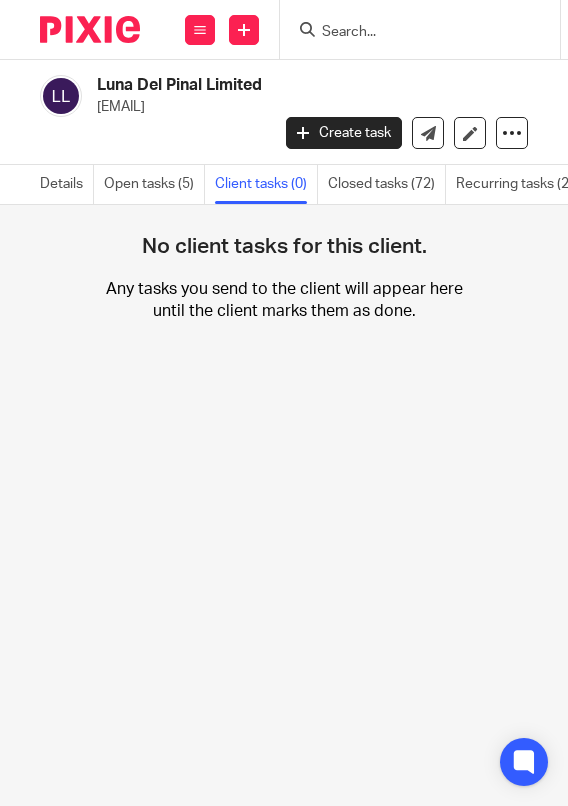 scroll, scrollTop: 0, scrollLeft: 0, axis: both 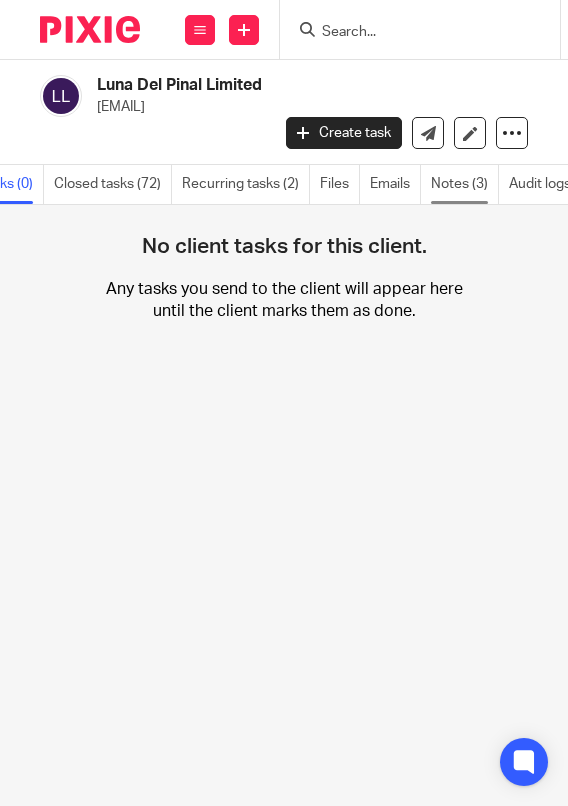 click on "Notes (3)" at bounding box center [465, 184] 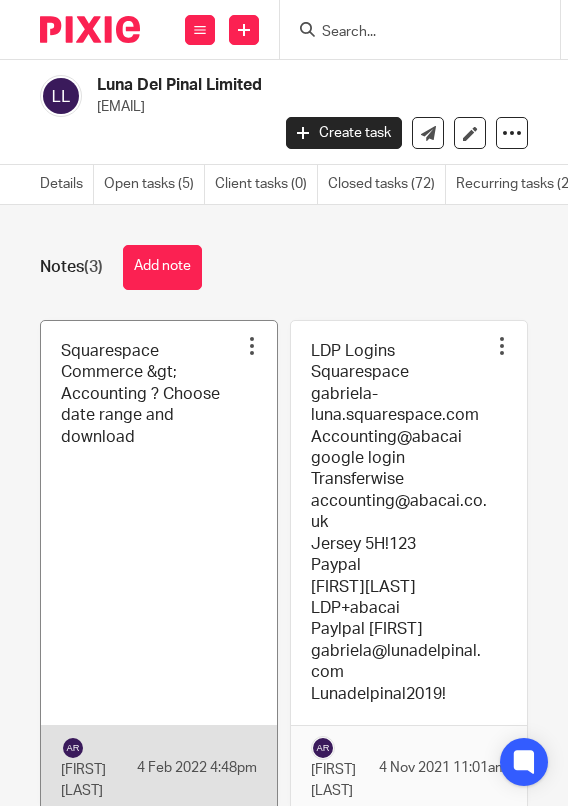 scroll, scrollTop: 0, scrollLeft: 0, axis: both 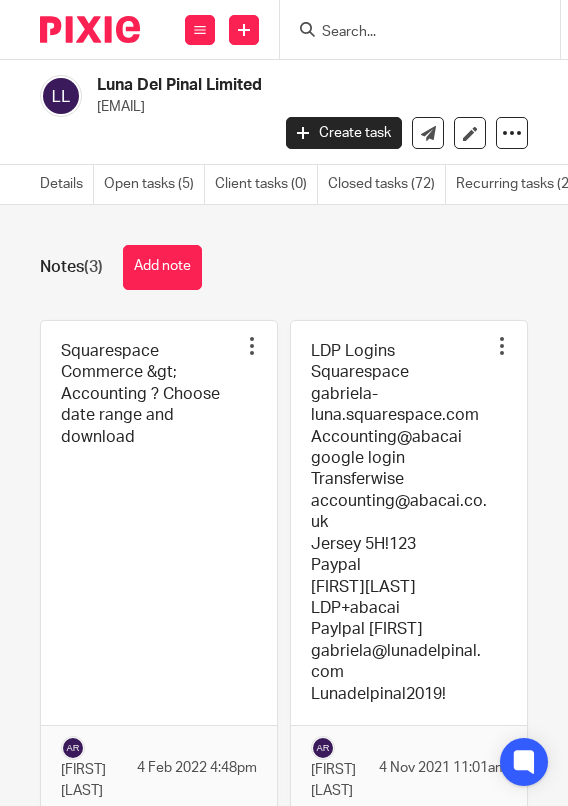 click at bounding box center (409, 566) 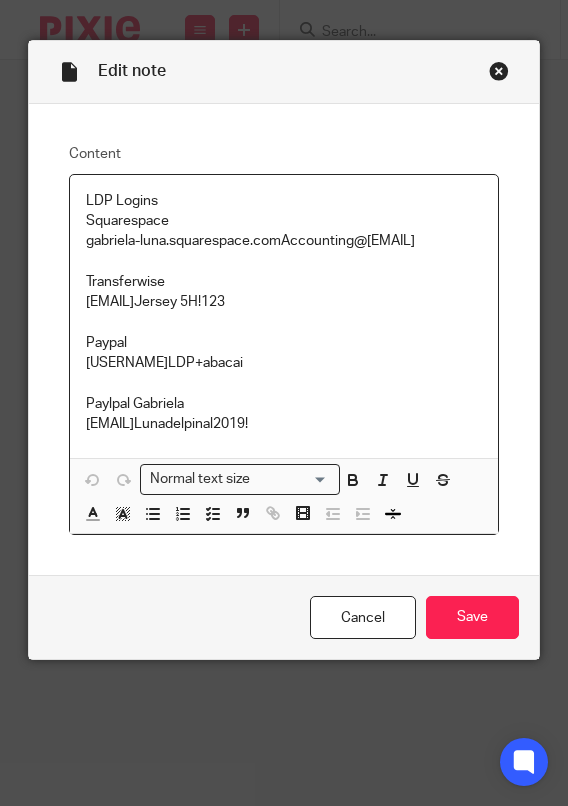 scroll, scrollTop: 0, scrollLeft: 0, axis: both 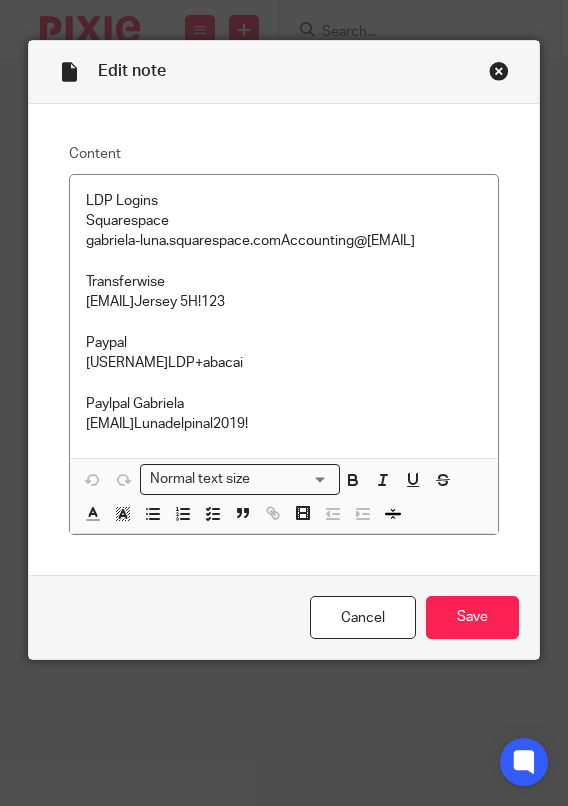 click on "Squarespace  gabriela-luna.squarespace.com  Accounting@[EMAIL] google login" at bounding box center [283, 231] 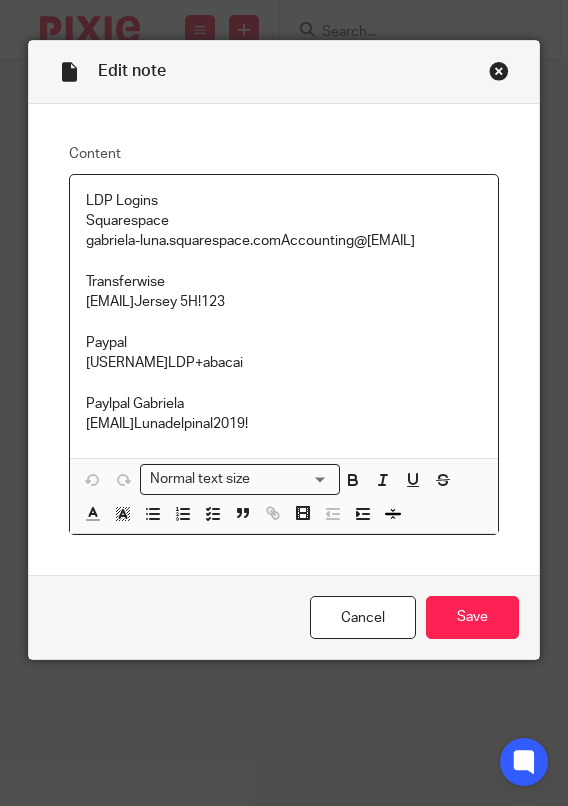 click on "Squarespace  gabriela-luna.squarespace.com  Accounting@[EMAIL] google login" at bounding box center [283, 231] 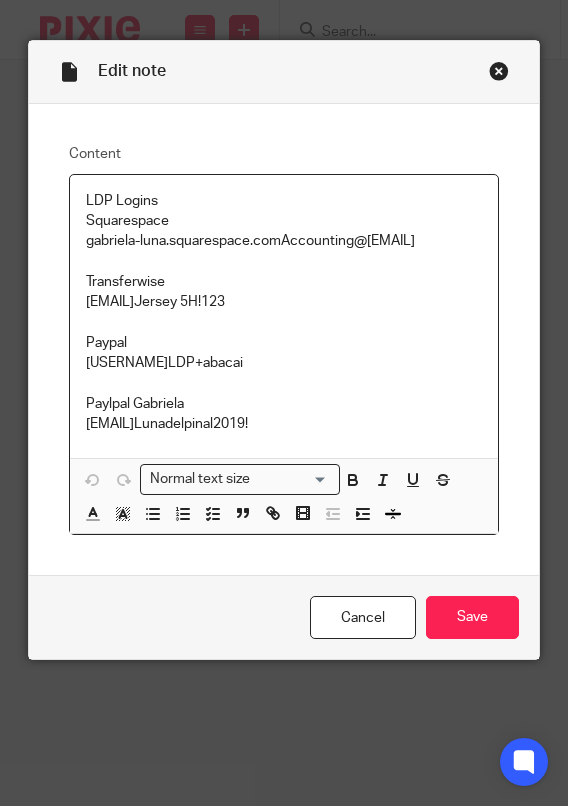 copy on "Squarespace" 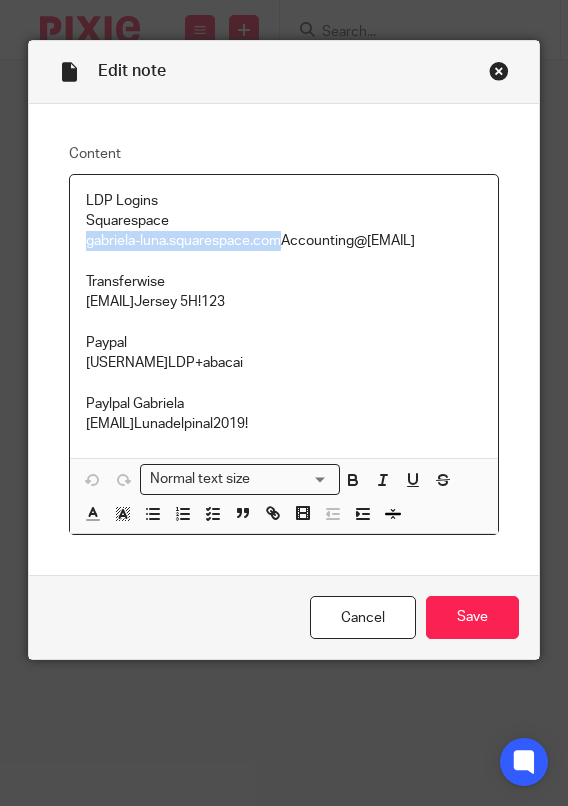 drag, startPoint x: 276, startPoint y: 241, endPoint x: 79, endPoint y: 237, distance: 197.0406 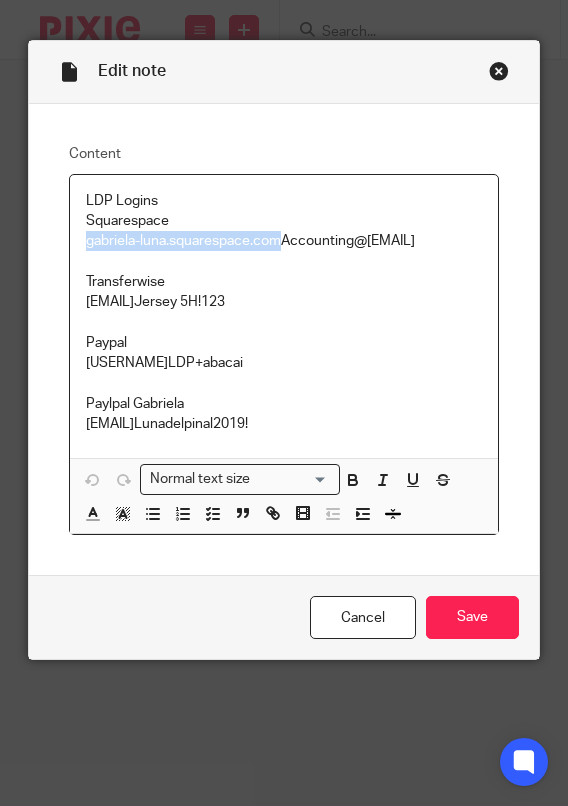 click on "Squarespace  gabriela-luna.squarespace.com  Accounting@[EMAIL] google login" at bounding box center (283, 231) 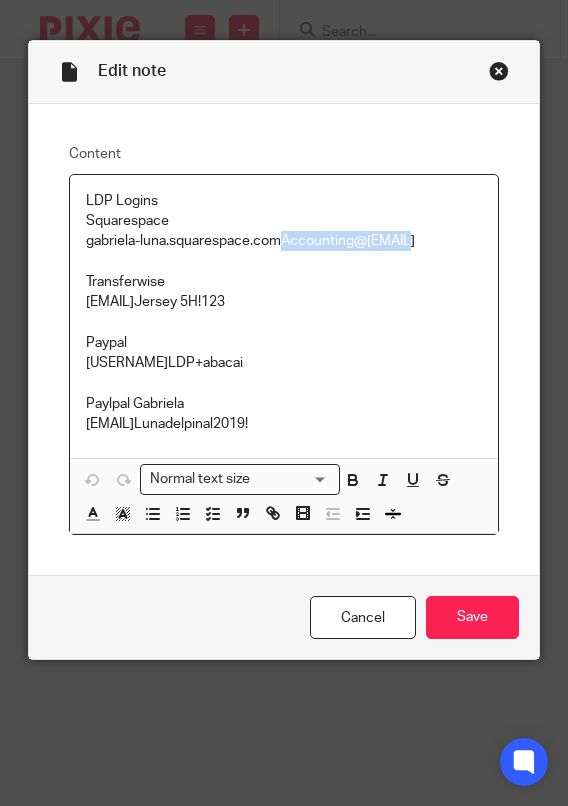 drag, startPoint x: 279, startPoint y: 235, endPoint x: 406, endPoint y: 237, distance: 127.01575 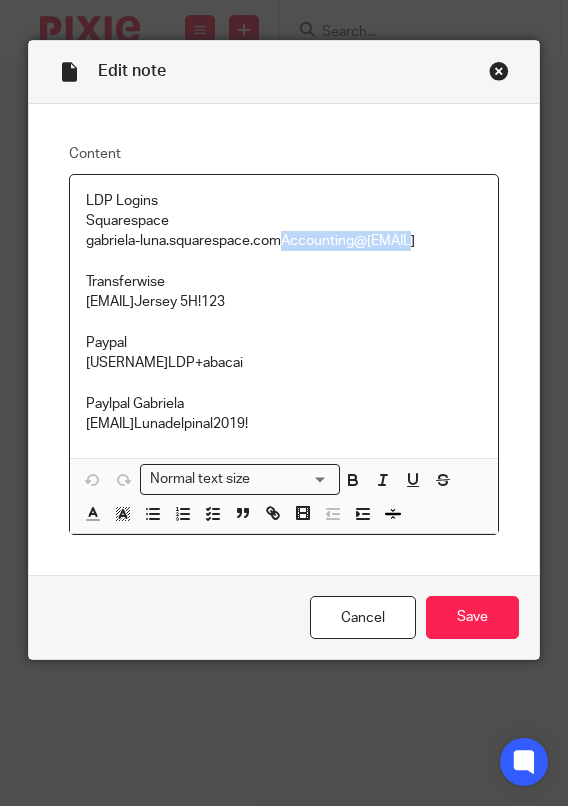 click on "Squarespace  gabriela-luna.squarespace.com  Accounting@abacai google login" at bounding box center [283, 231] 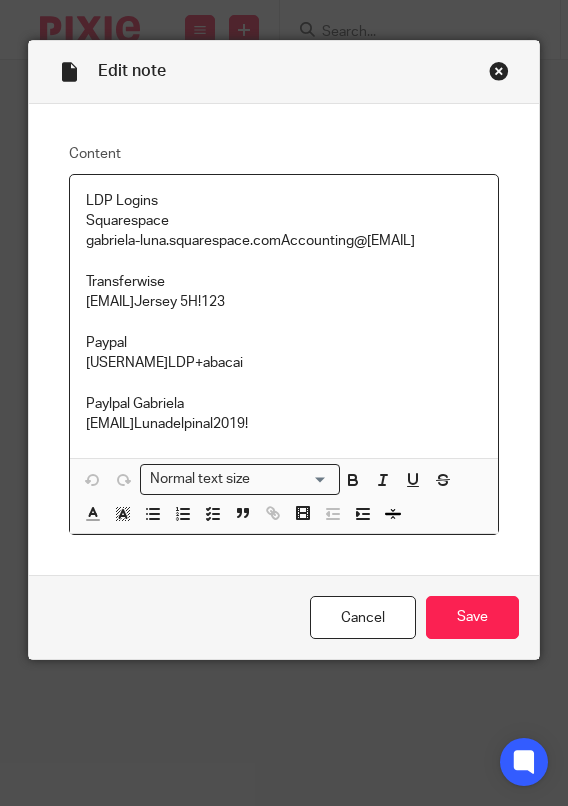 click at bounding box center (283, 262) 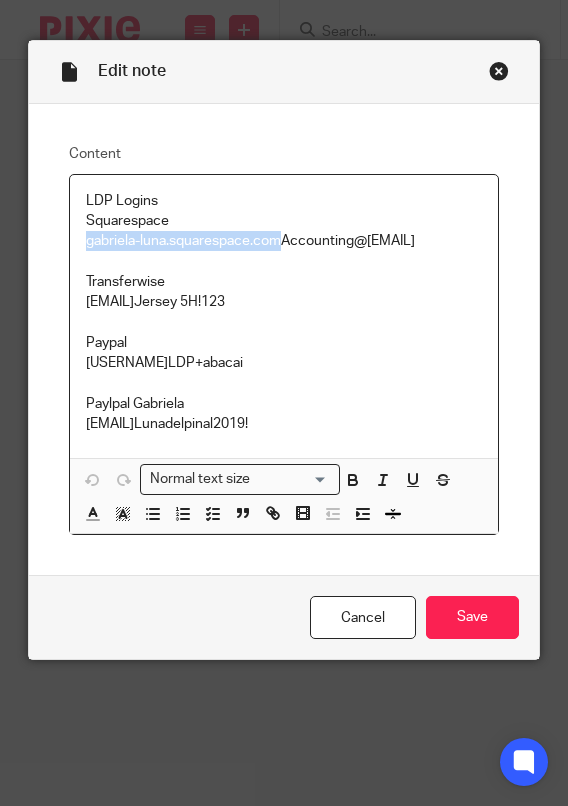 drag, startPoint x: 276, startPoint y: 241, endPoint x: 47, endPoint y: 248, distance: 229.10696 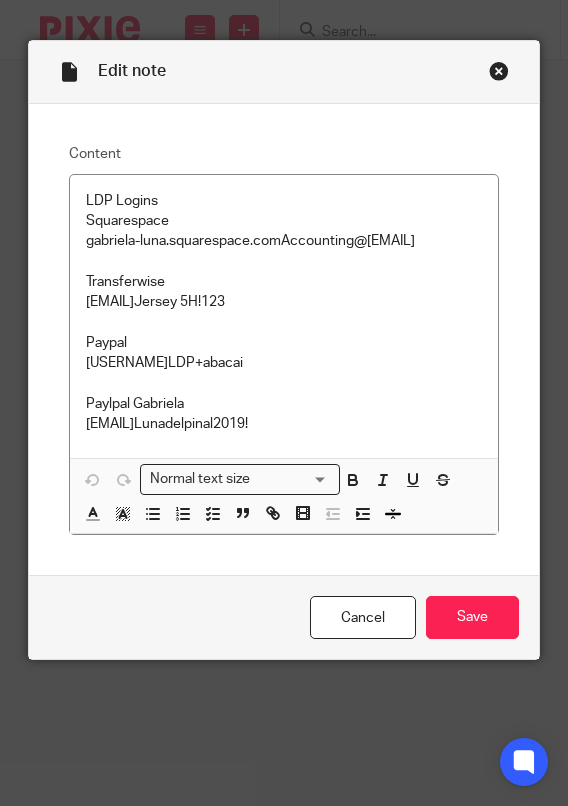 click on "Transferwise  accounting@abacai.co.uk  Jersey 5H!123" at bounding box center [283, 292] 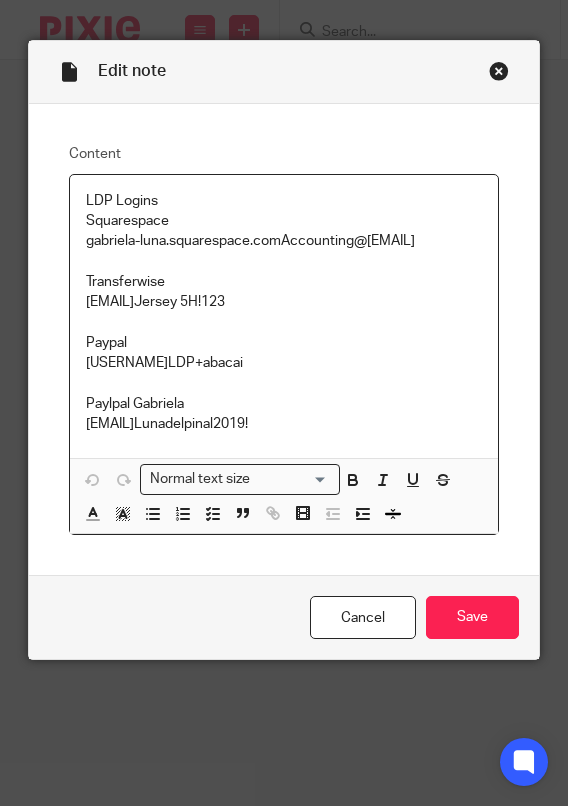 click on "Transferwise  accounting@abacai.co.uk  Jersey 5H!123" at bounding box center (283, 292) 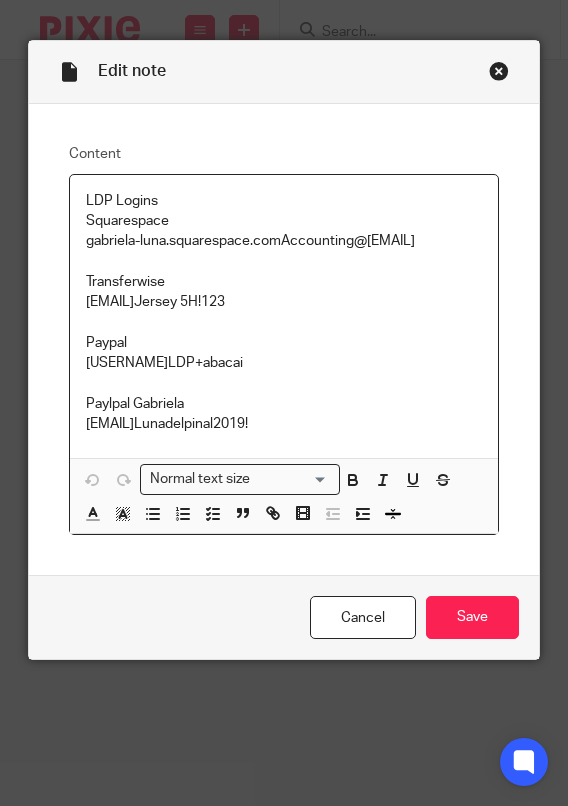 copy on "Transferwise" 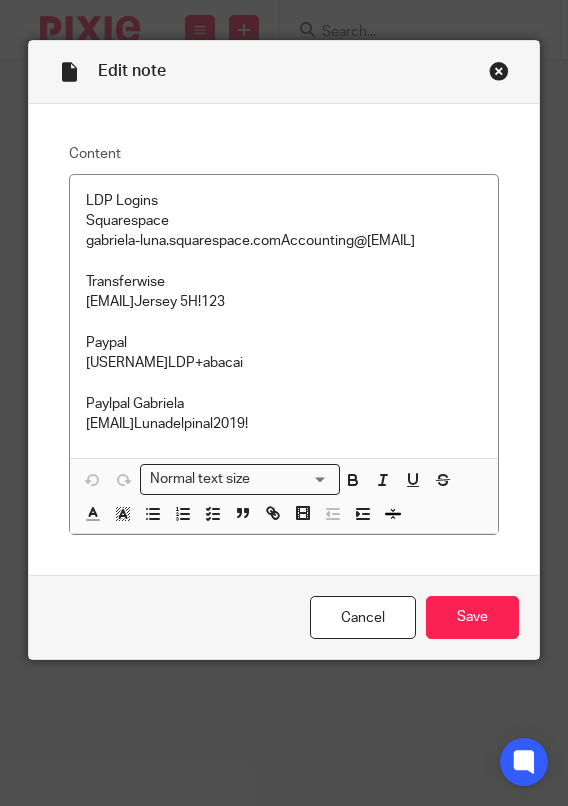 click on "Squarespace  gabriela-luna.squarespace.com  Accounting@abacai google login" at bounding box center [283, 231] 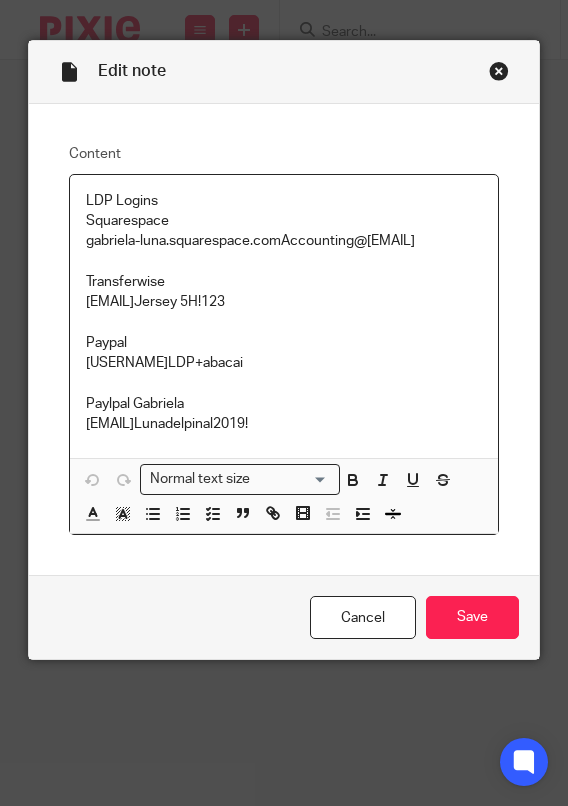 click on "Squarespace  gabriela-luna.squarespace.com  Accounting@abacai google login" at bounding box center (283, 231) 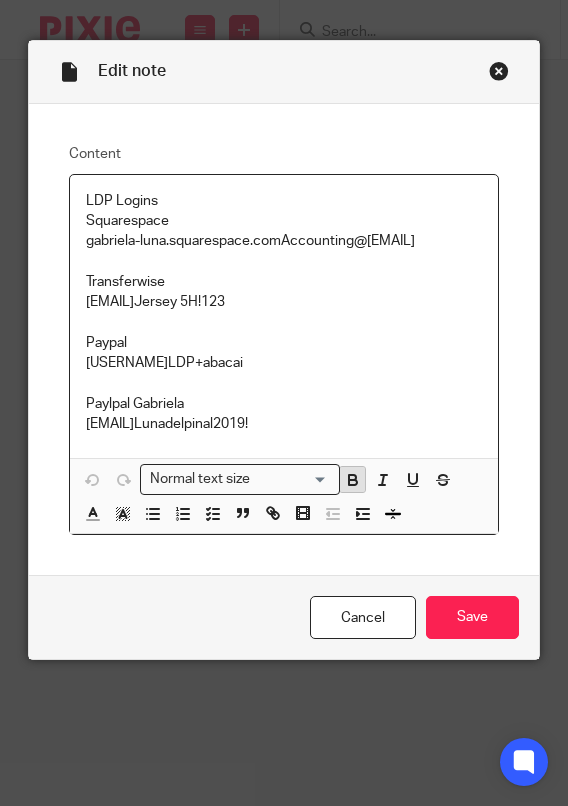 click 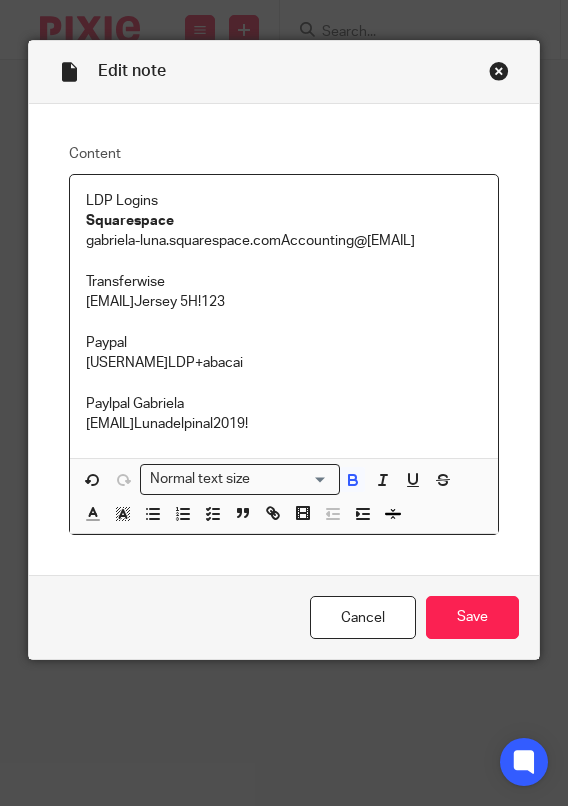 click on "Transferwise  accounting@abacai.co.uk  Jersey 5H!123" at bounding box center (283, 292) 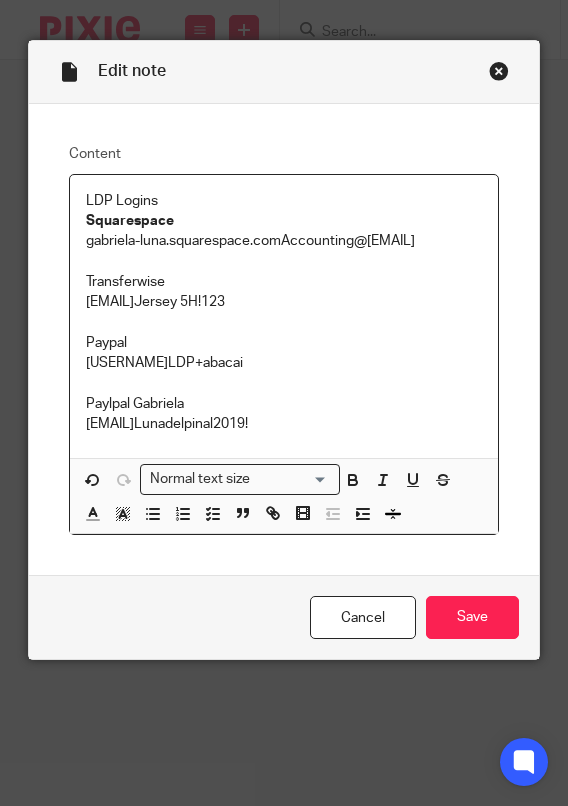 click on "Transferwise  accounting@abacai.co.uk  Jersey 5H!123" at bounding box center [283, 292] 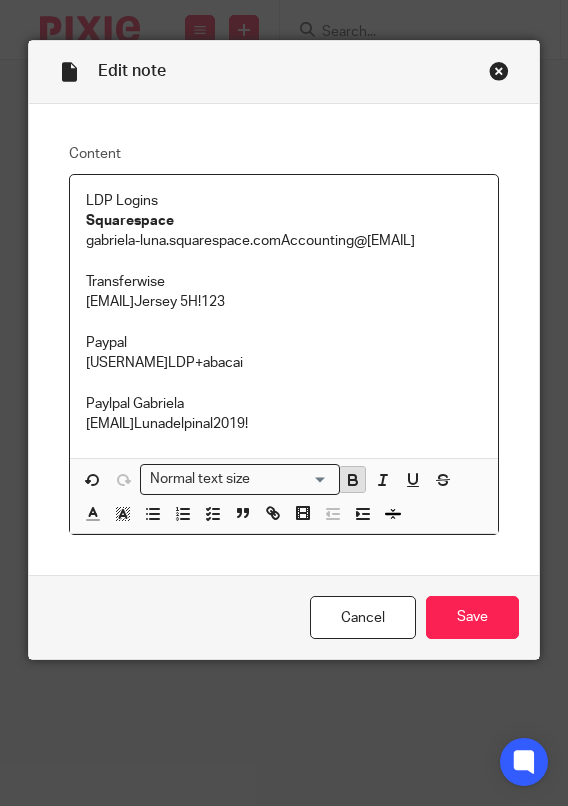 click 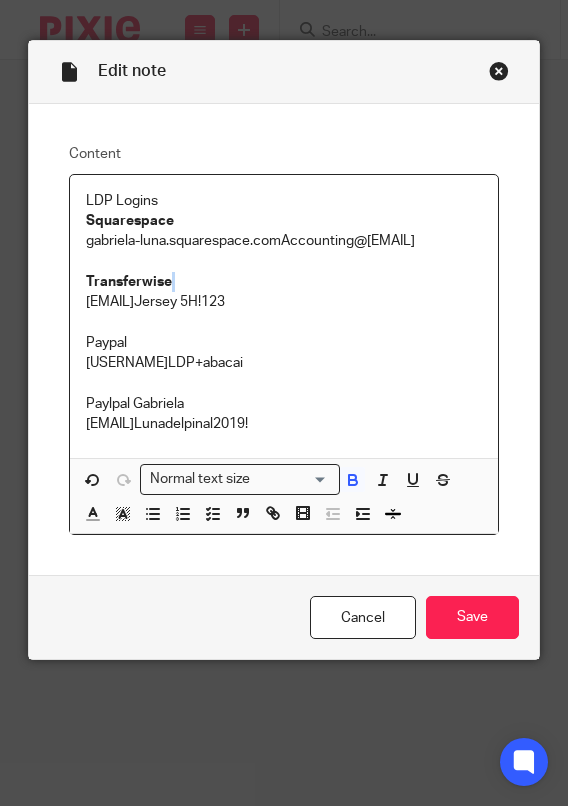 click on "Transferwise   accounting@abacai.co.uk  Jersey 5H!123" at bounding box center [283, 292] 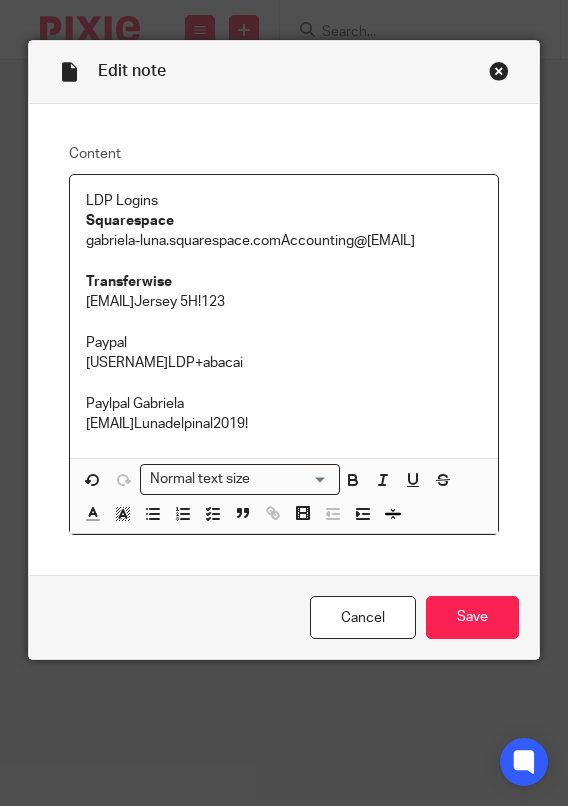 click on "Squarespace   gabriela-luna.squarespace.com  Accounting@abacai google login" at bounding box center [283, 231] 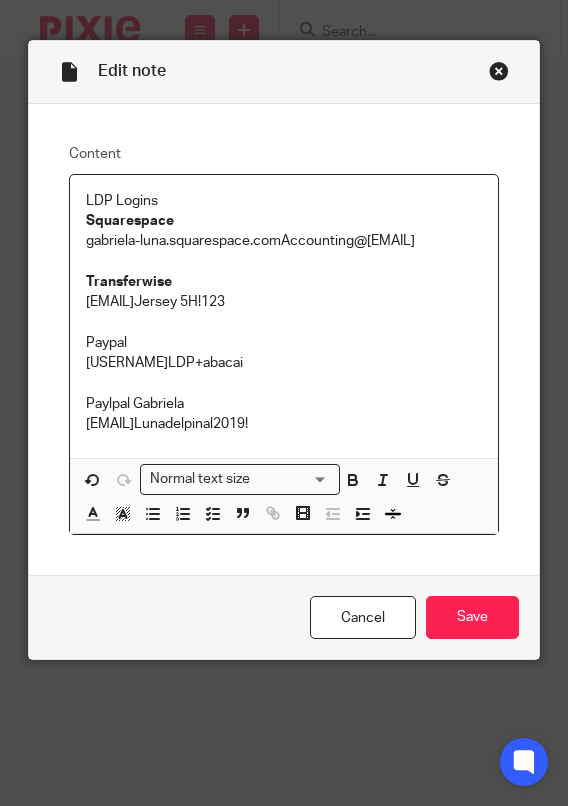 type 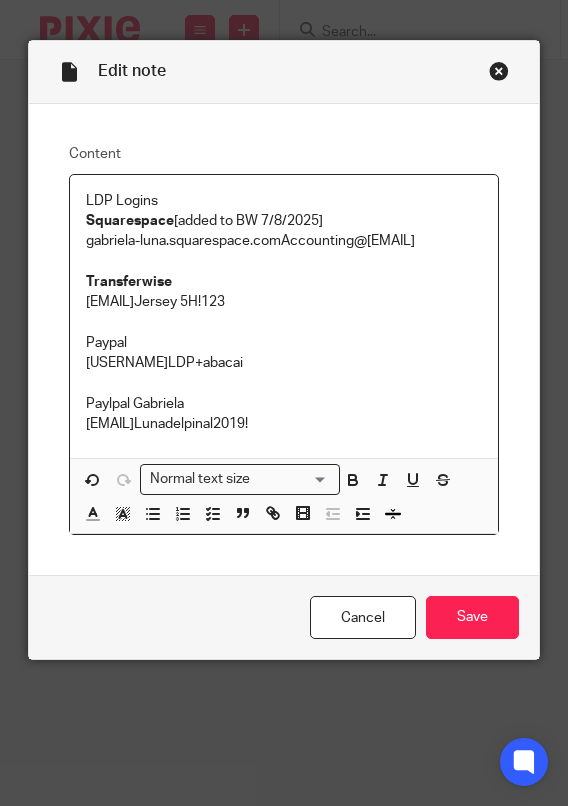 drag, startPoint x: 330, startPoint y: 225, endPoint x: 168, endPoint y: 227, distance: 162.01234 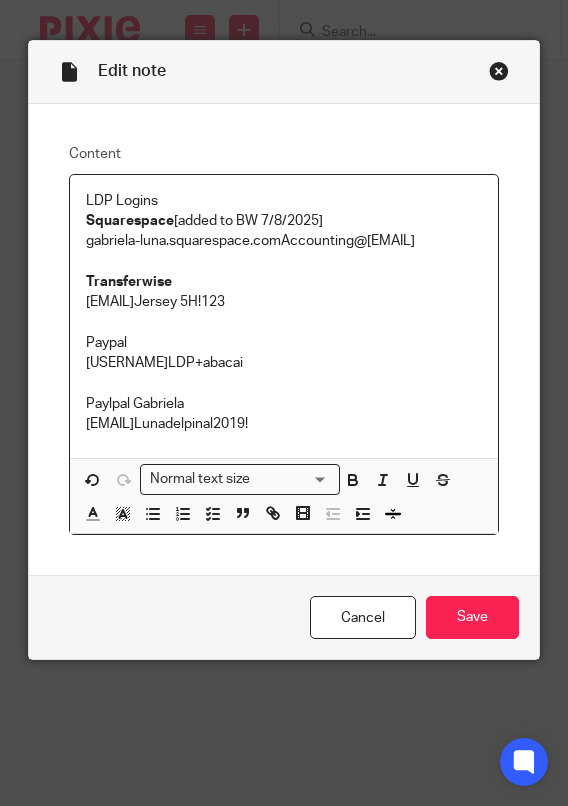 click on "Squarespace  [added to BW 7/8/2025] gabriela-luna.squarespace.com  Accounting@abacai google login" at bounding box center (283, 231) 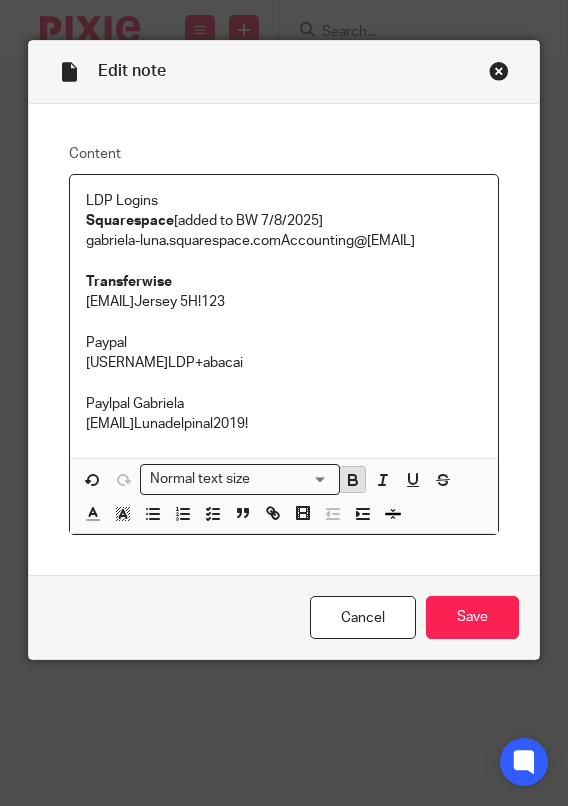 click 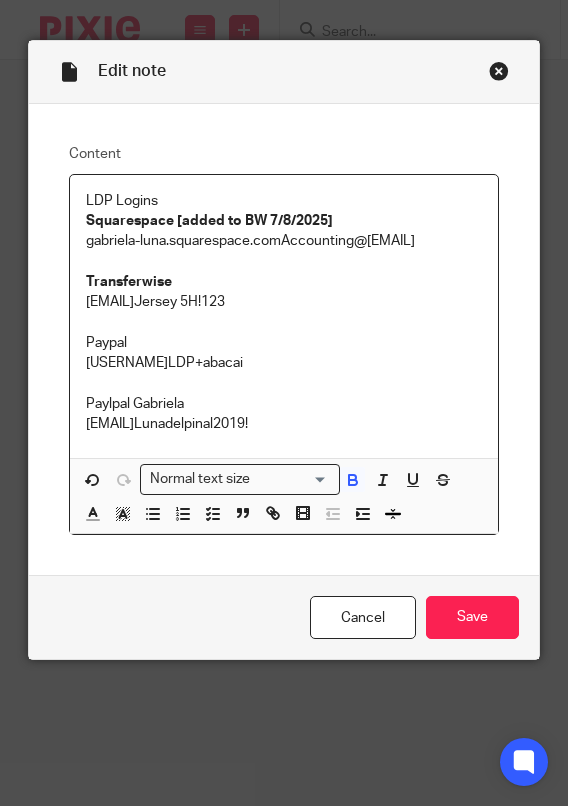 click on "Transferwise   accounting@abacai.co.uk  Jersey 5H!123" at bounding box center [283, 292] 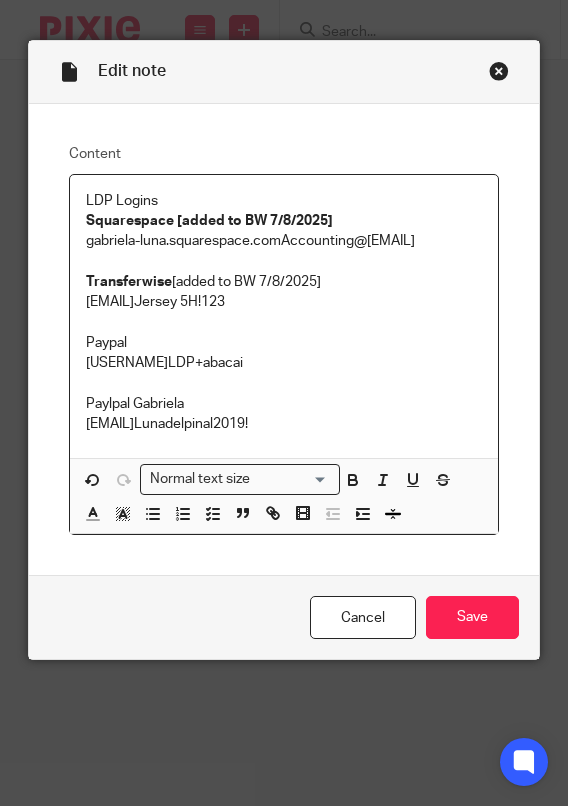 drag, startPoint x: 328, startPoint y: 302, endPoint x: 168, endPoint y: 310, distance: 160.19987 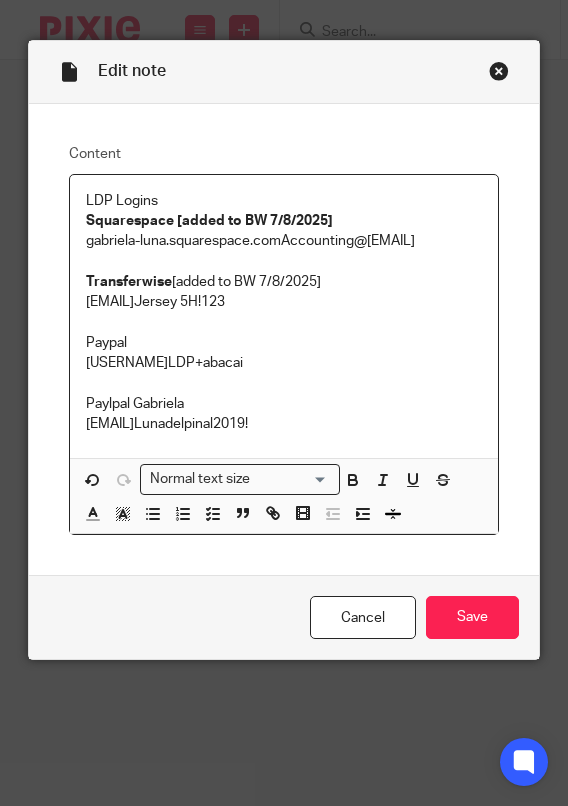 click on "Transferwise  [added to BW 7/8/2025] accounting@abacai.co.uk  Jersey 5H!123" at bounding box center [283, 292] 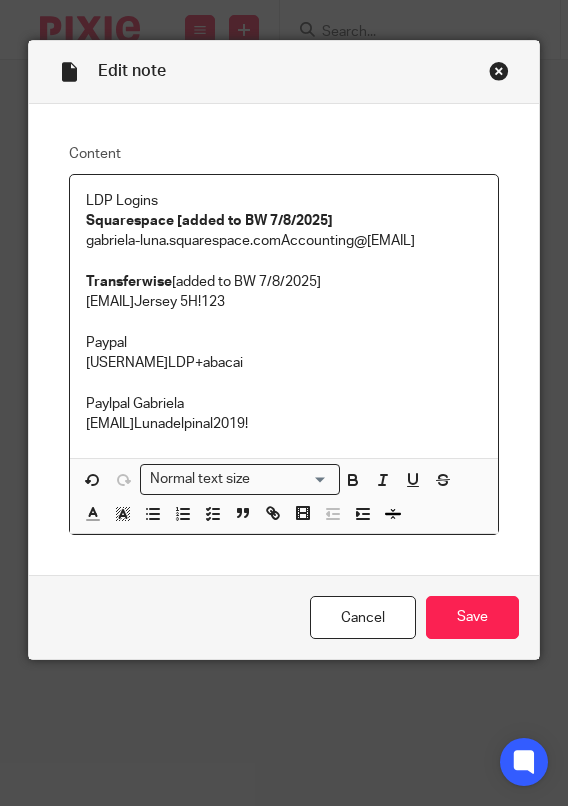 drag, startPoint x: 162, startPoint y: 305, endPoint x: 316, endPoint y: 311, distance: 154.11684 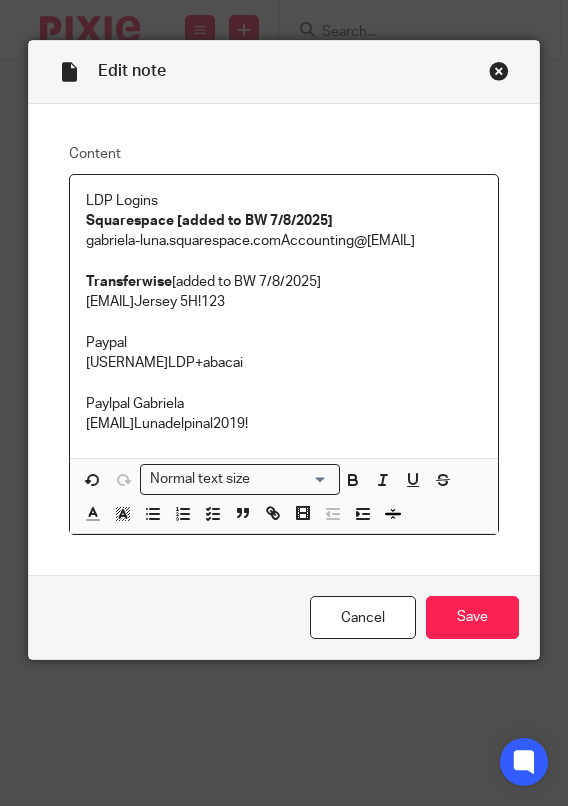 click on "Transferwise  [added to BW 7/8/2025] accounting@abacai.co.uk  Jersey 5H!123" at bounding box center (283, 292) 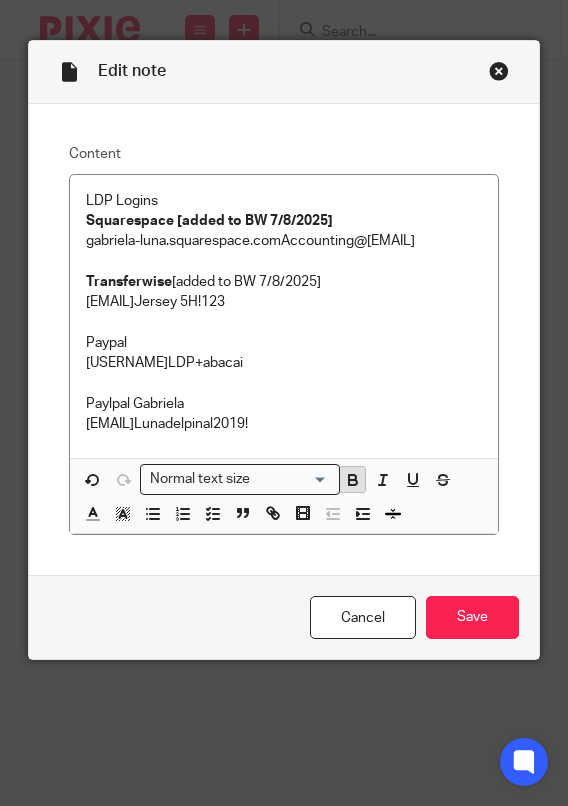 click 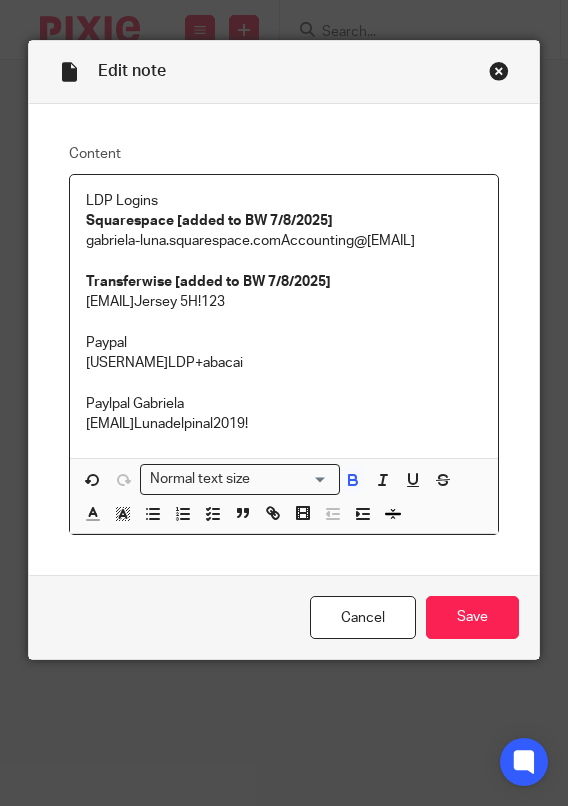 click at bounding box center (283, 383) 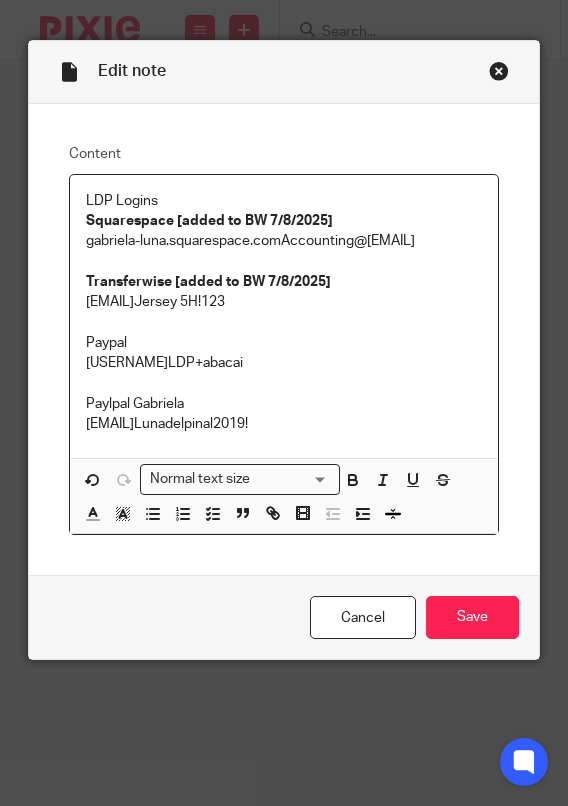 drag, startPoint x: 239, startPoint y: 324, endPoint x: 77, endPoint y: 329, distance: 162.07715 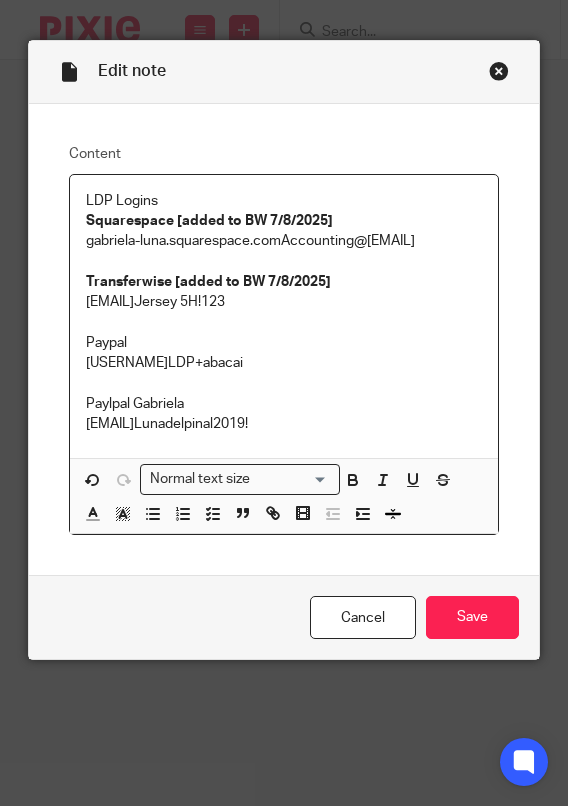 click on "LDP Logins Squarespace   [added to BW 7/8/2025] gabriela-luna.squarespace.com  Accounting@abacai google login Transferwise   [added to BW 7/8/2025] accounting@abacai.co.uk  Jersey 5H!123 Paypal  AdamRamsden  LDP+abacai Paylpal Gabriela  gabriela@lunadelpinal.com  Lunadelpinal2019!" at bounding box center (283, 316) 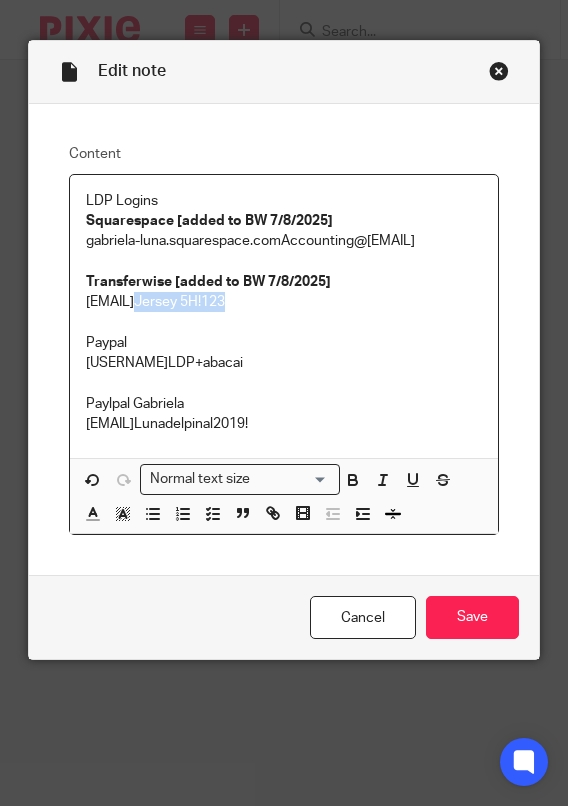 drag, startPoint x: 338, startPoint y: 322, endPoint x: 242, endPoint y: 321, distance: 96.00521 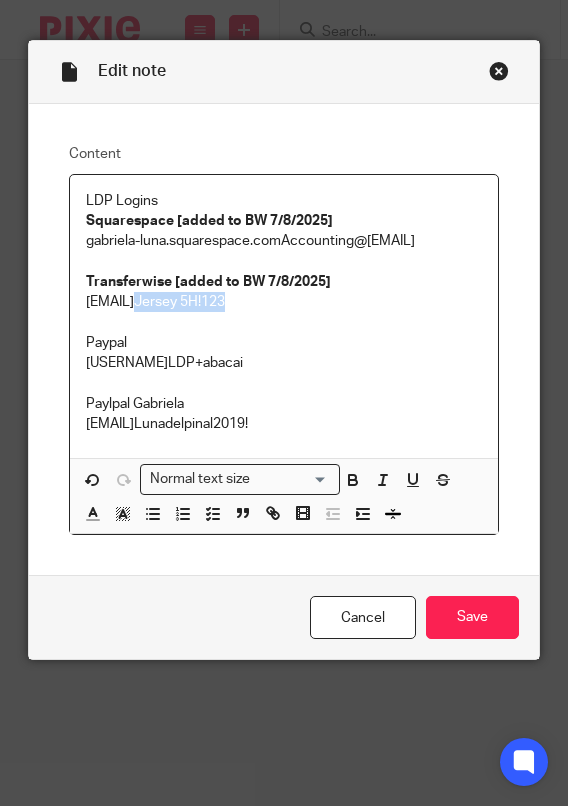 click on "Transferwise   [added to BW 7/8/2025] accounting@abacai.co.uk  Jersey 5H!123" at bounding box center [283, 292] 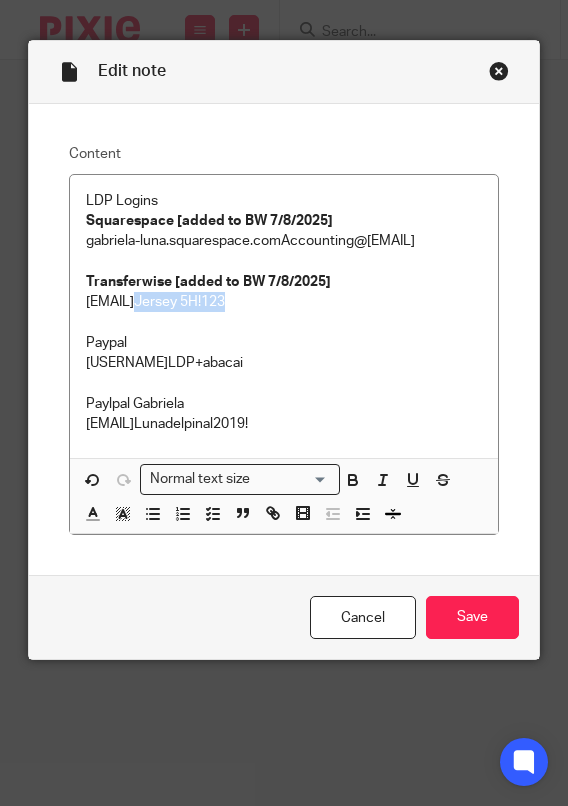 click on "Transferwise   [added to BW 7/8/2025] accounting@abacai.co.uk  Jersey 5H!123" at bounding box center [283, 292] 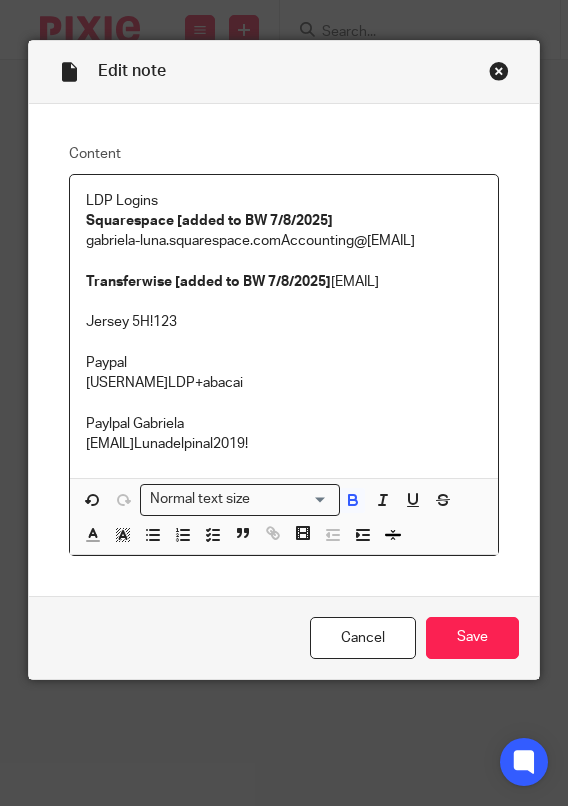 click on "Transferwise   [added to BW 7/8/2025] accounting@abacai.co.uk" at bounding box center [283, 282] 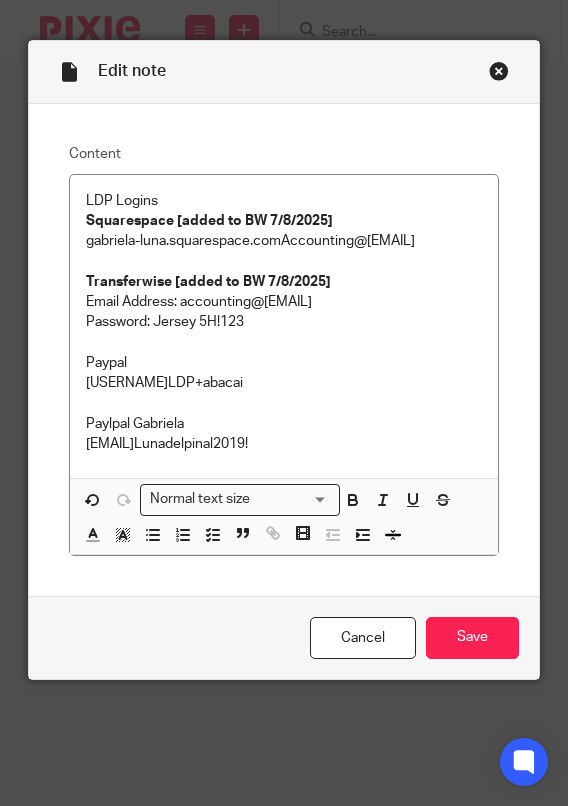 click on "LDP Logins" at bounding box center (283, 201) 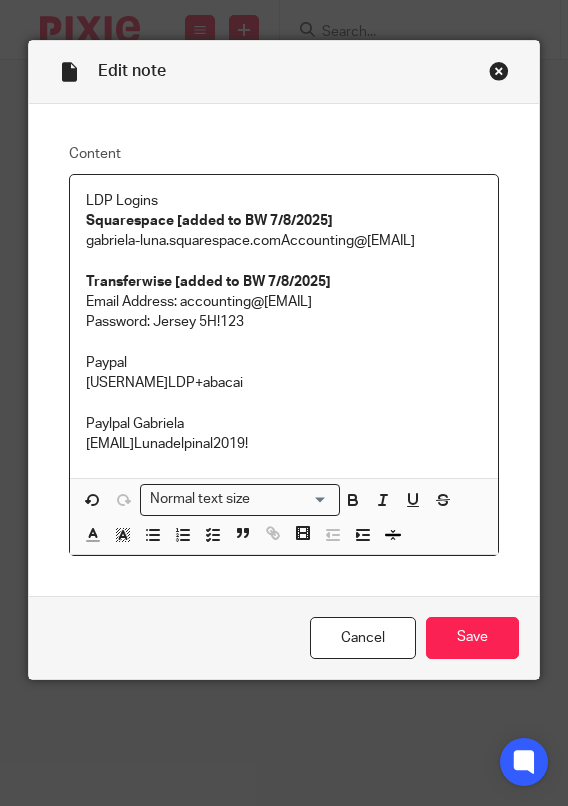 click on "LDP Logins" at bounding box center (283, 201) 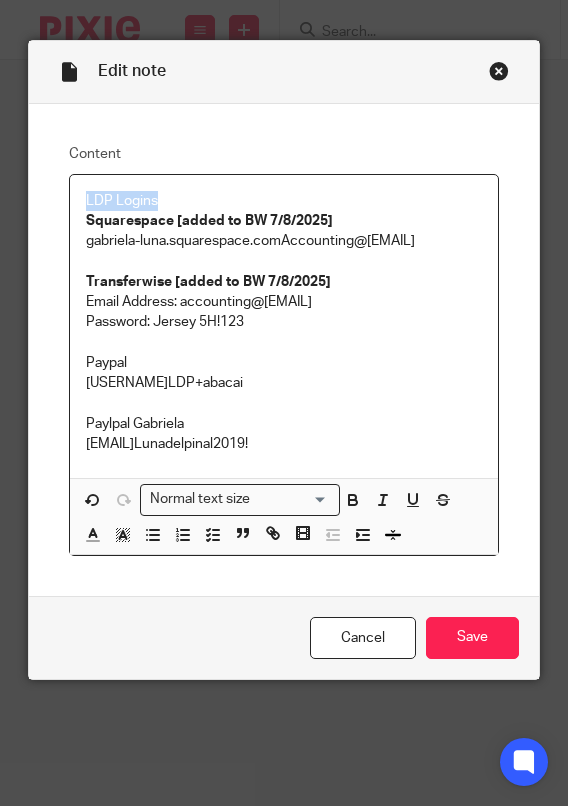 click on "LDP Logins" at bounding box center [283, 201] 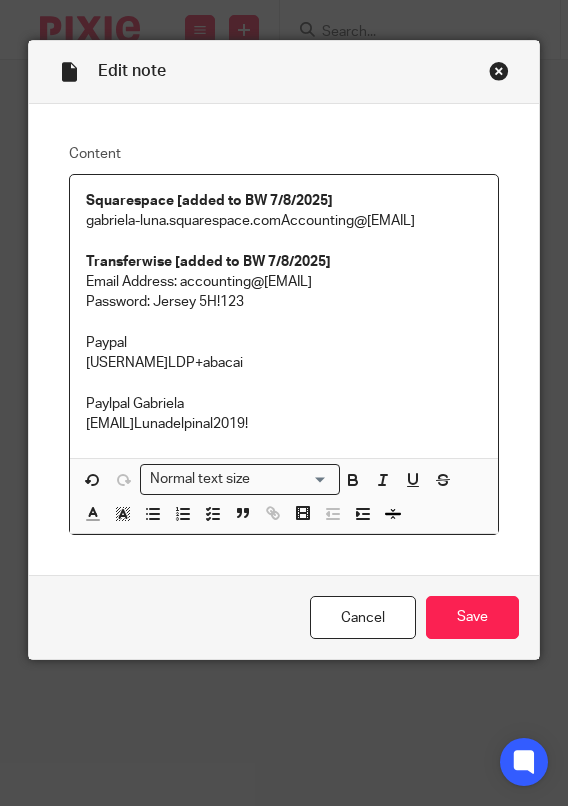 click on "Paypal  AdamRamsden  LDP+abacai" at bounding box center (283, 353) 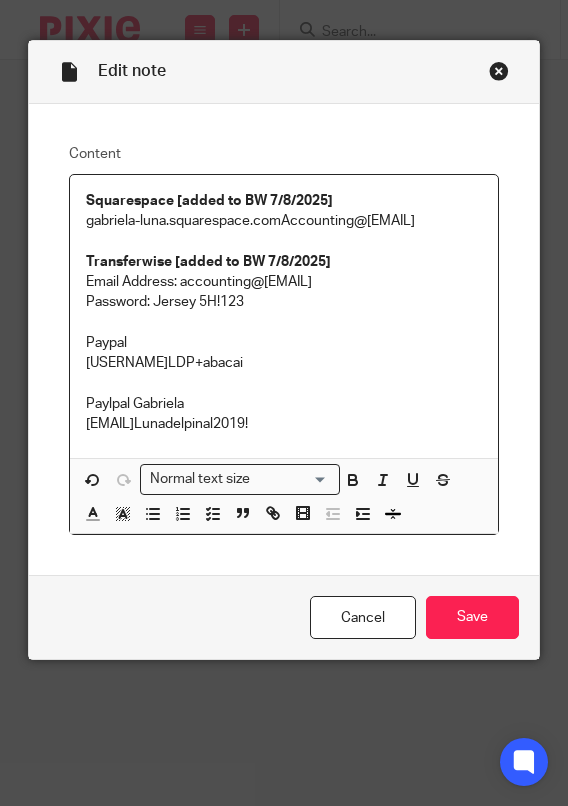 copy on "Paypal" 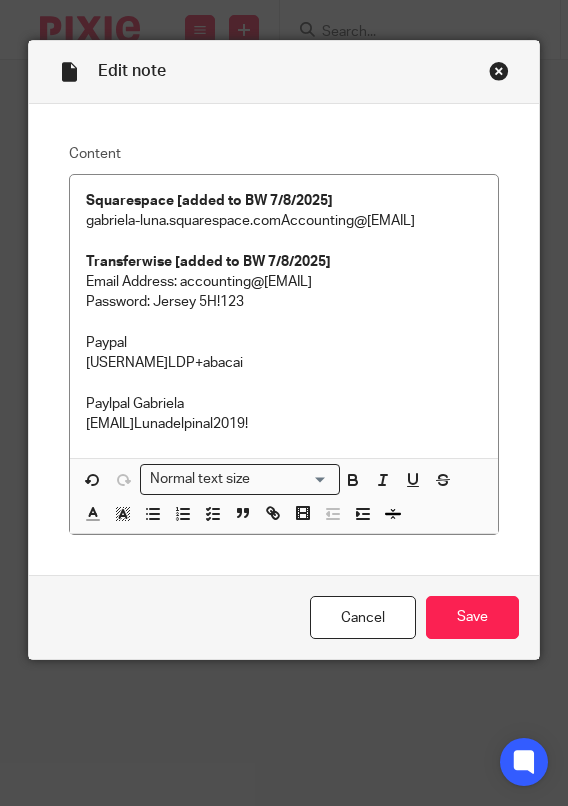 click on "Paypal  AdamRamsden  LDP+abacai" at bounding box center (283, 353) 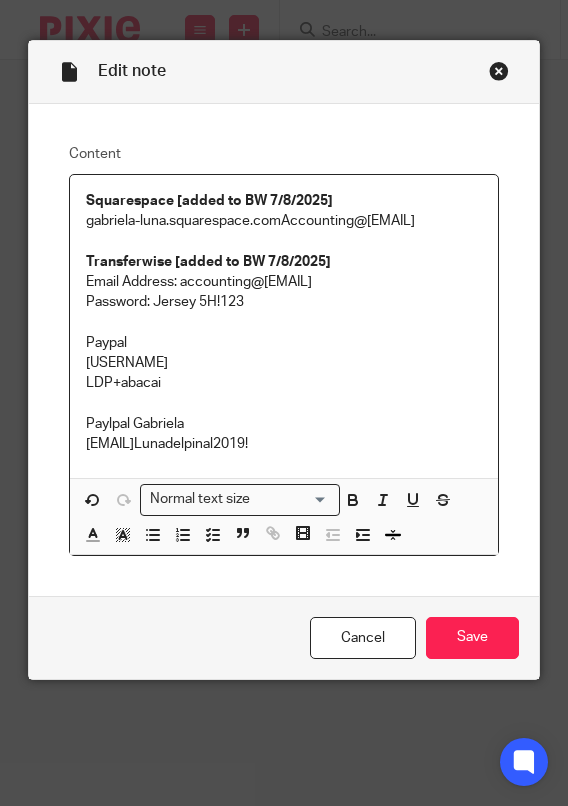 click on "Paypal  AdamRamsden" at bounding box center [283, 353] 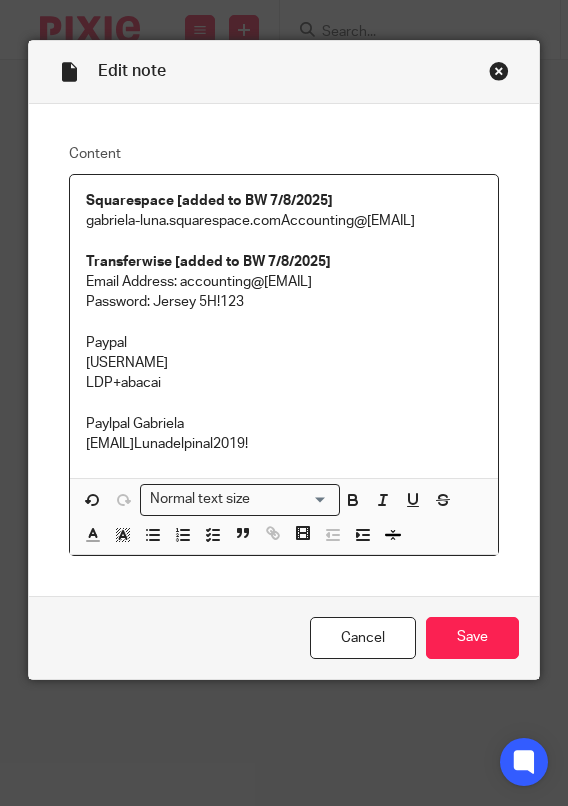 click on "LDP+abacai" at bounding box center (283, 383) 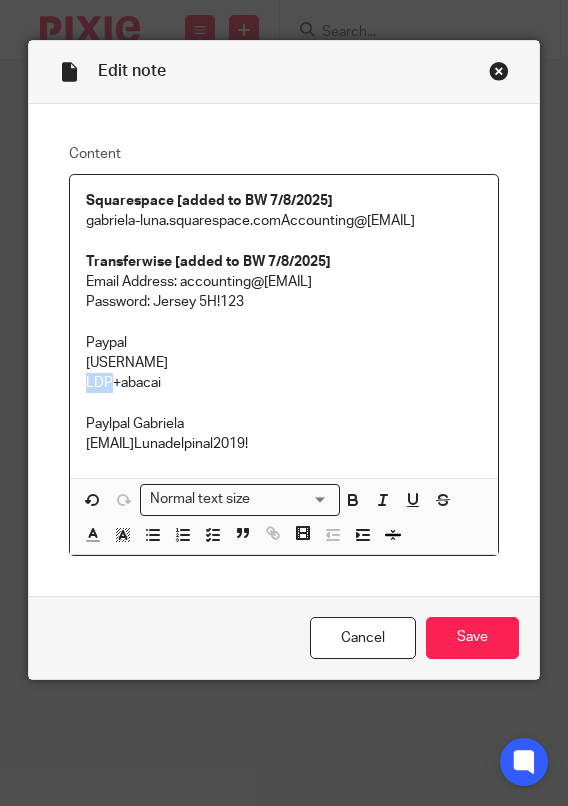 click on "LDP+abacai" at bounding box center (283, 383) 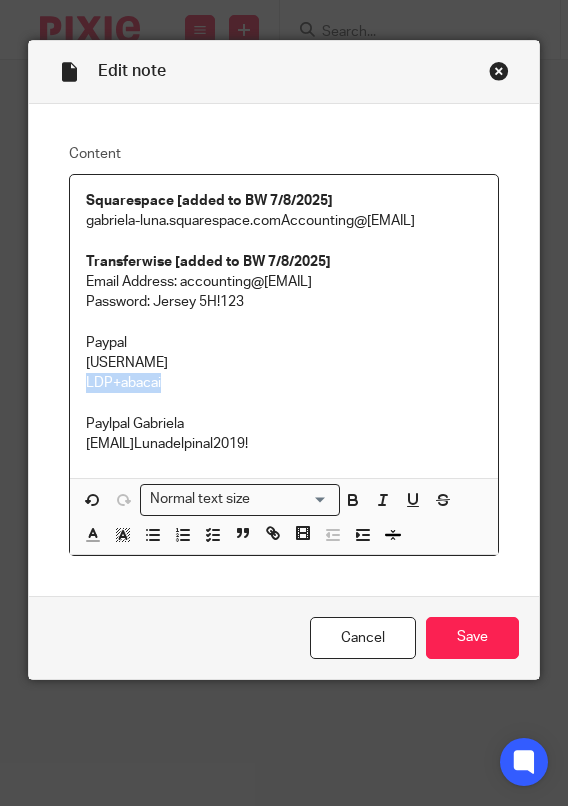 click on "LDP+abacai" at bounding box center (283, 383) 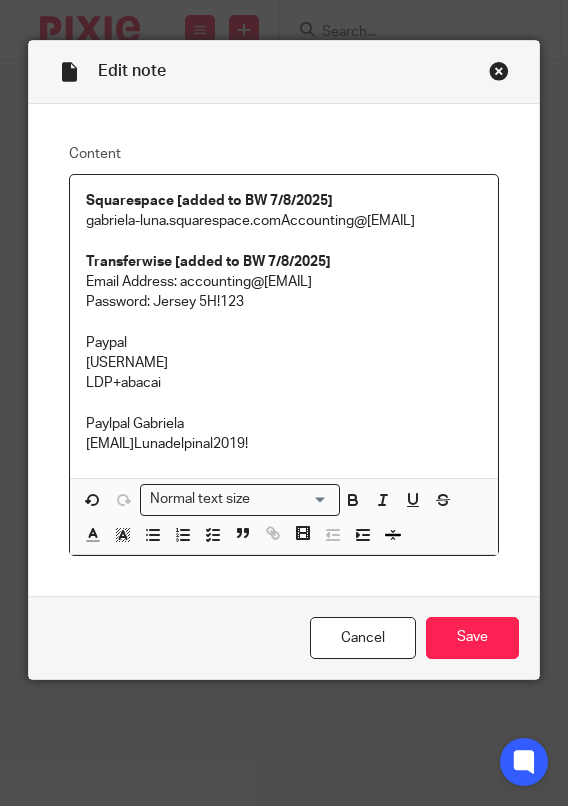 click on "Paypal  AdamRamsden" at bounding box center (283, 353) 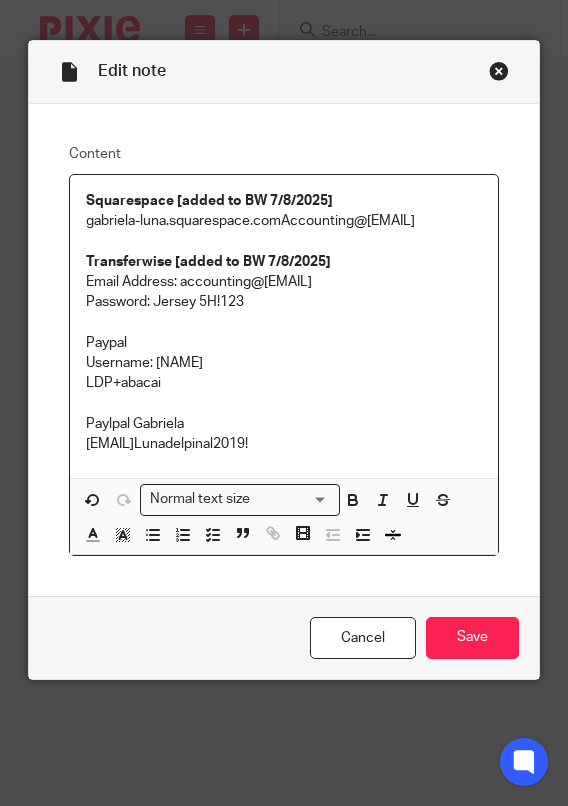 click on "Squarespace   [added to BW 7/8/2025] gabriela-luna.squarespace.com  Accounting@abacai google login Transferwise   [added to BW 7/8/2025] Email Address: accounting@abacai.co.uk Password: Jersey 5H!123 Paypal  Username: AdamRamsden LDP+abacai Paylpal Gabriela  gabriela@lunadelpinal.com  Lunadelpinal2019!" at bounding box center (283, 326) 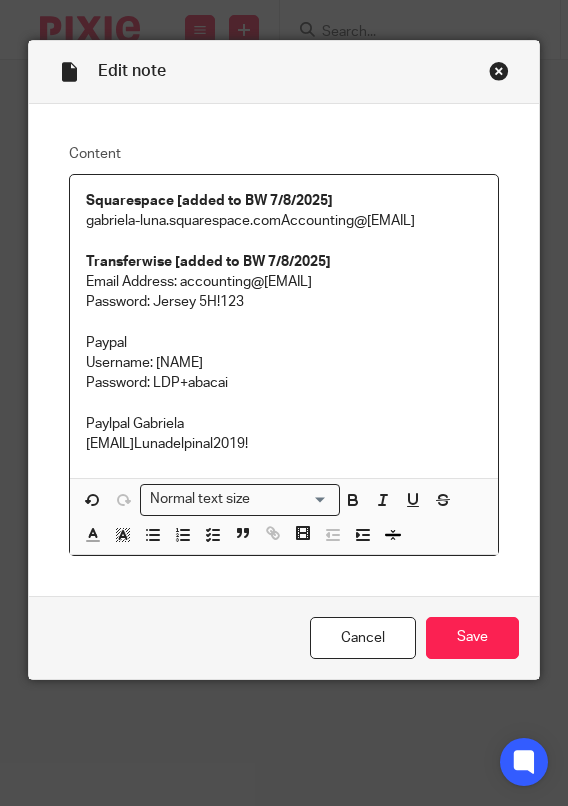 click on "Paypal  Username: AdamRamsden" at bounding box center [283, 353] 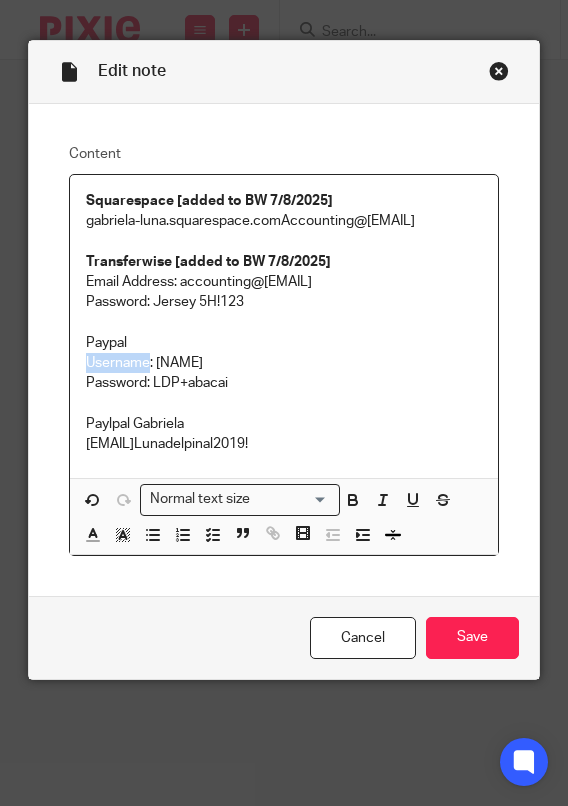 click on "Paypal  Username: AdamRamsden" at bounding box center (283, 353) 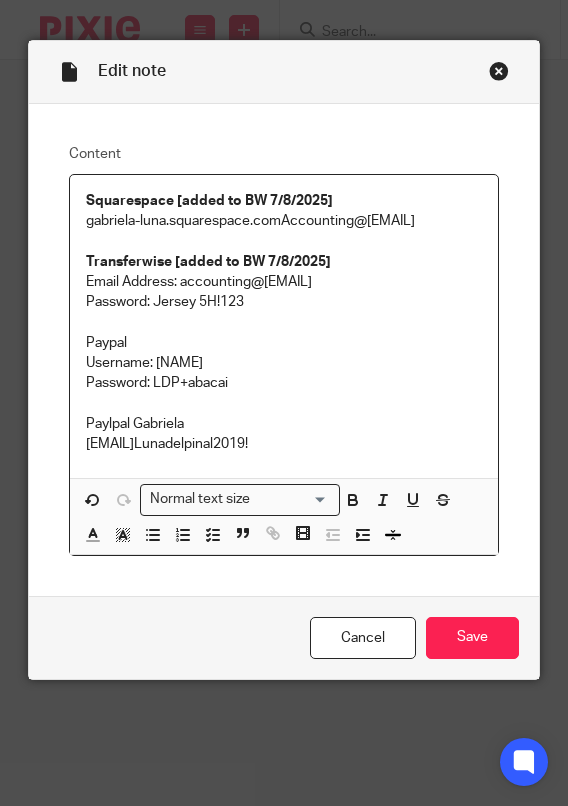 click on "Paypal  Username: AdamRamsden" at bounding box center (283, 353) 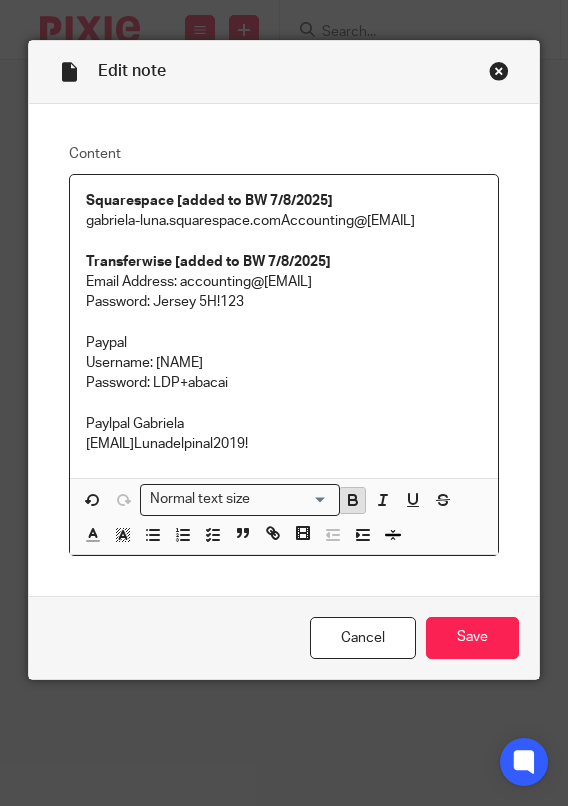 click 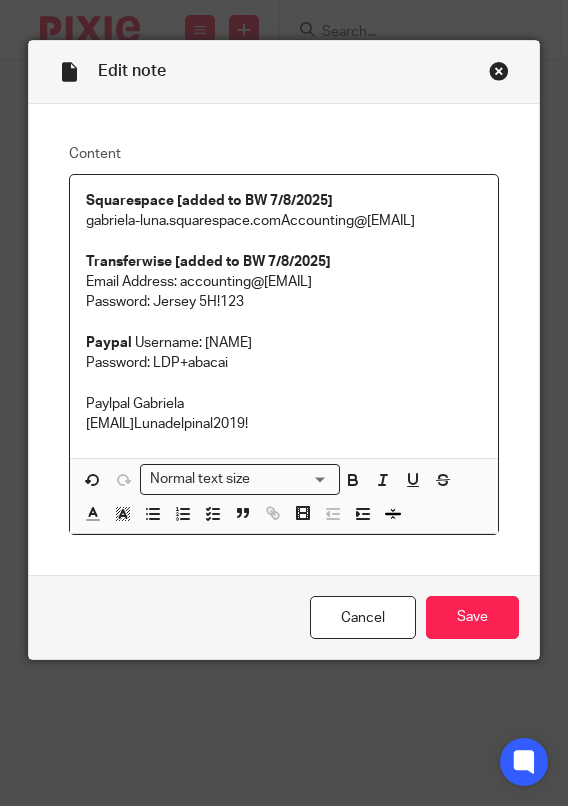 click on "Paypal   Username: AdamRamsden" at bounding box center (283, 343) 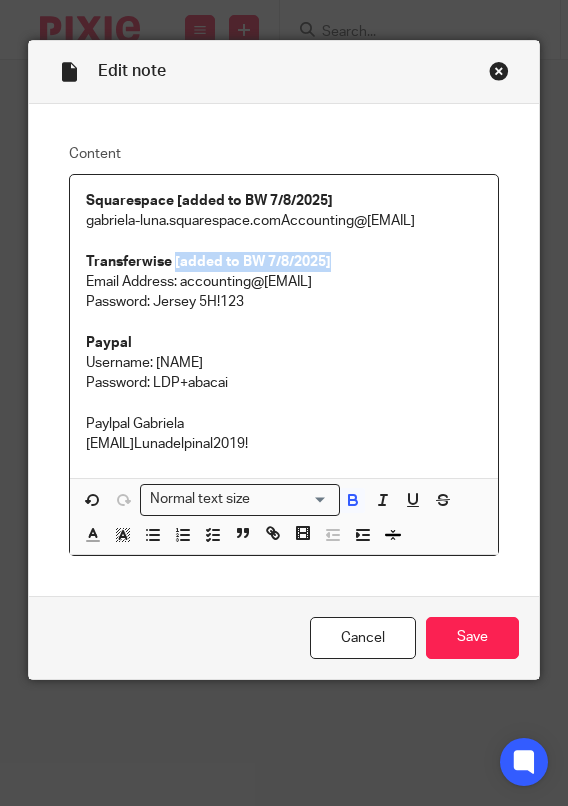 drag, startPoint x: 332, startPoint y: 284, endPoint x: 168, endPoint y: 277, distance: 164.14932 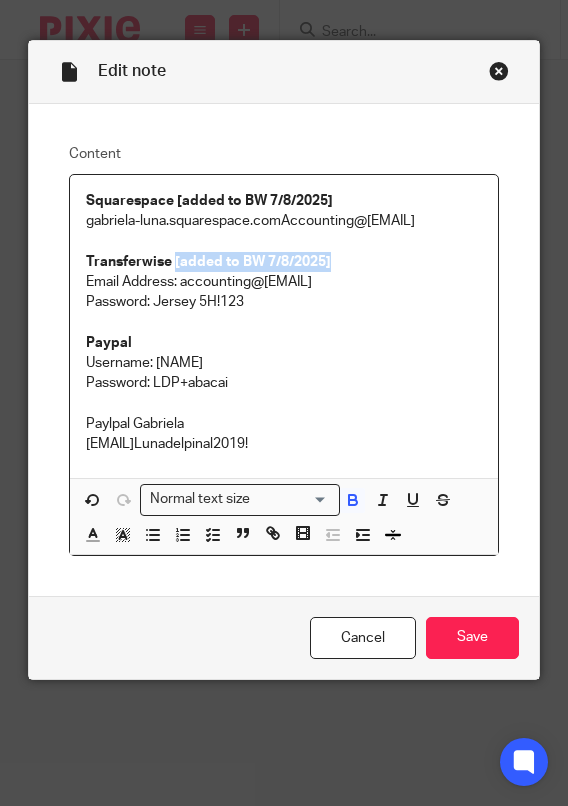 click on "Transferwise   [added to BW 7/8/2025]" at bounding box center (283, 262) 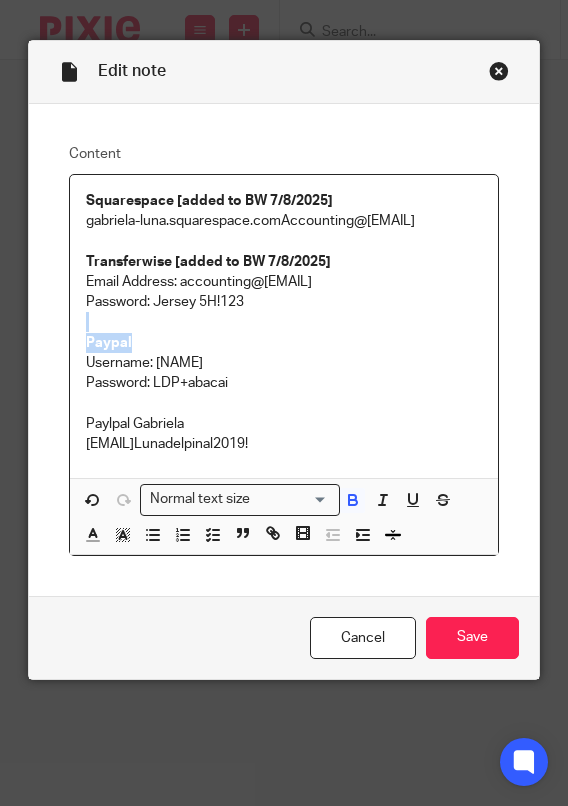click on "Squarespace   [added to BW 7/8/2025] gabriela-luna.squarespace.com  Accounting@abacai google login Transferwise   [added to BW 7/8/2025] Email Address: accounting@abacai.co.uk Password: Jersey 5H!123 Paypal Username: AdamRamsden Password: LDP+abacai Paylpal Gabriela  gabriela@lunadelpinal.com  Lunadelpinal2019!" at bounding box center [283, 326] 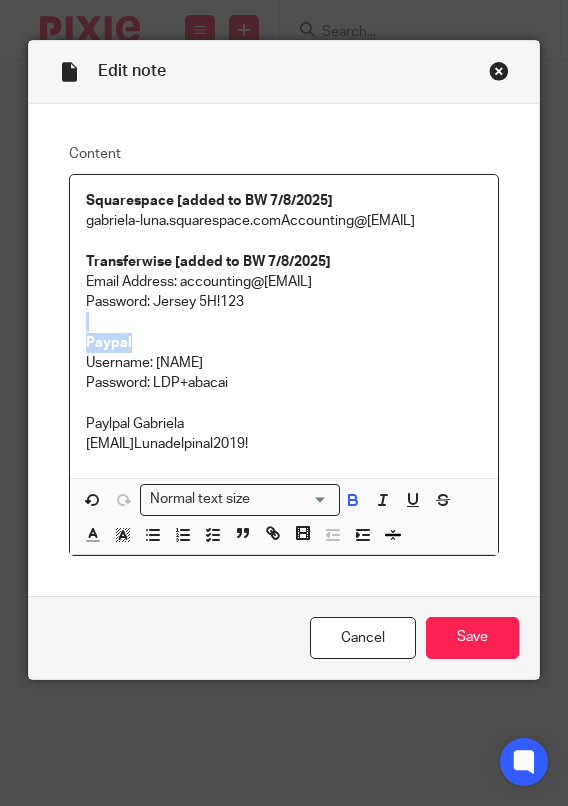 click on "Paypal" at bounding box center [283, 343] 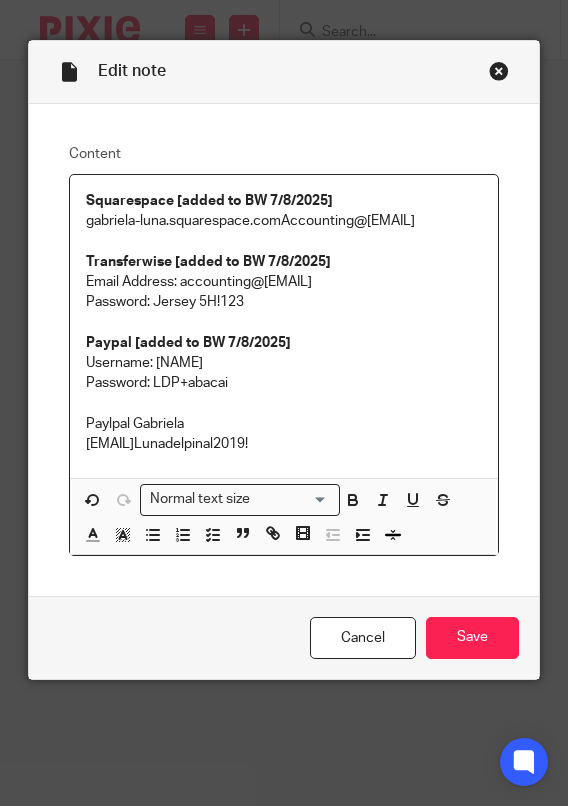 click on "Paylpal Gabriela  gabriela@lunadelpinal.com  Lunadelpinal2019!" at bounding box center [283, 434] 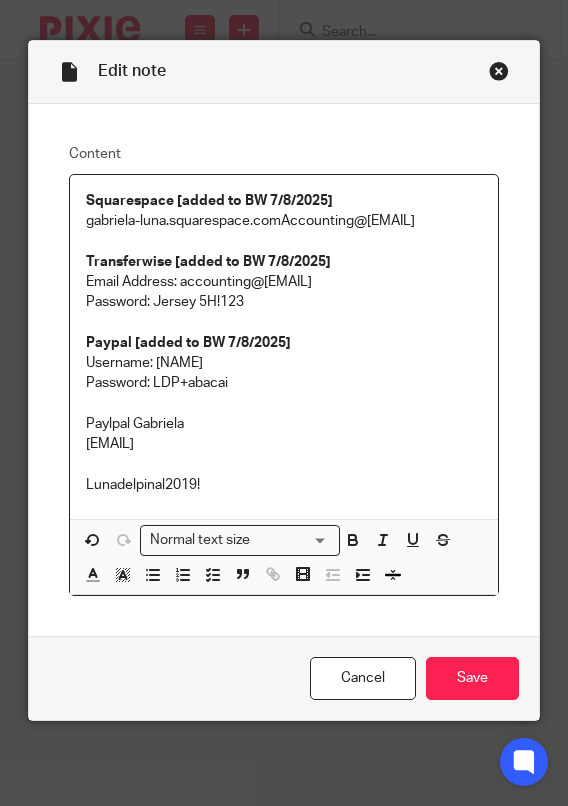 click on "Paylpal Gabriela  gabriela@lunadelpinal.com" at bounding box center [283, 434] 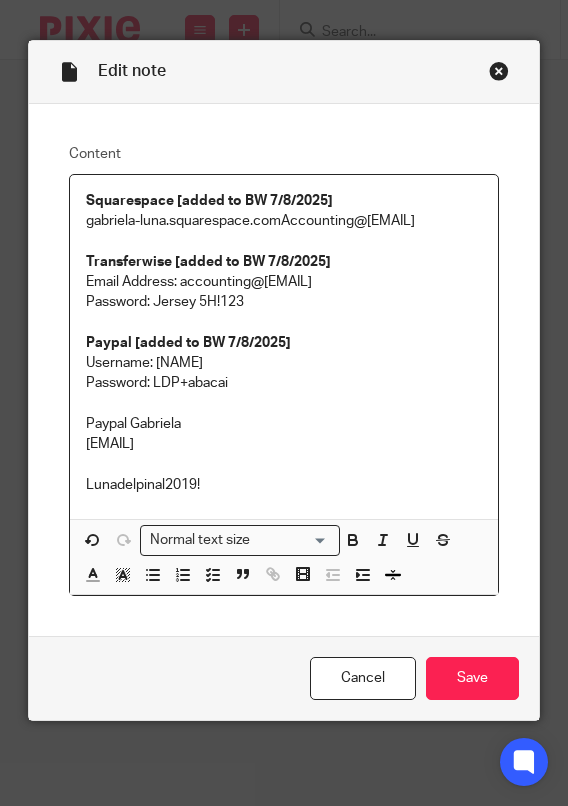 click on "Paypal Gabriela  gabriela@lunadelpinal.com" at bounding box center (283, 434) 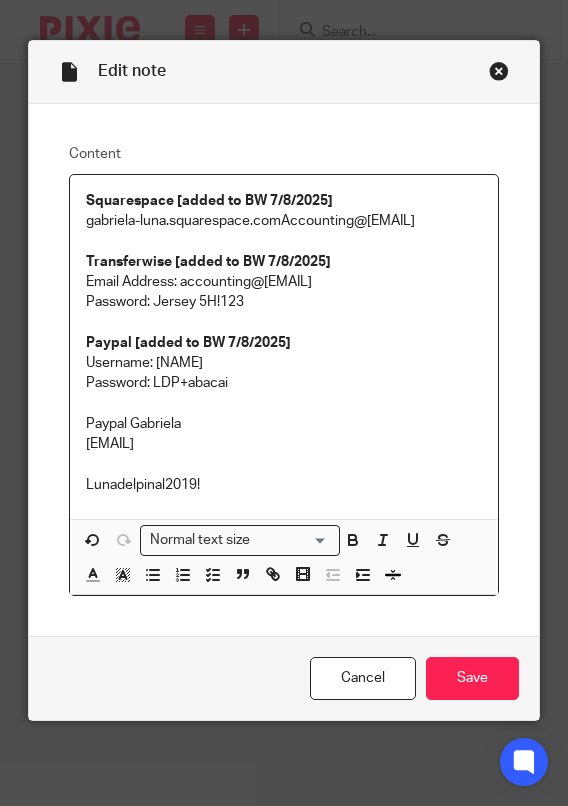 click on "Paypal Gabriela  gabriela@lunadelpinal.com" at bounding box center [283, 434] 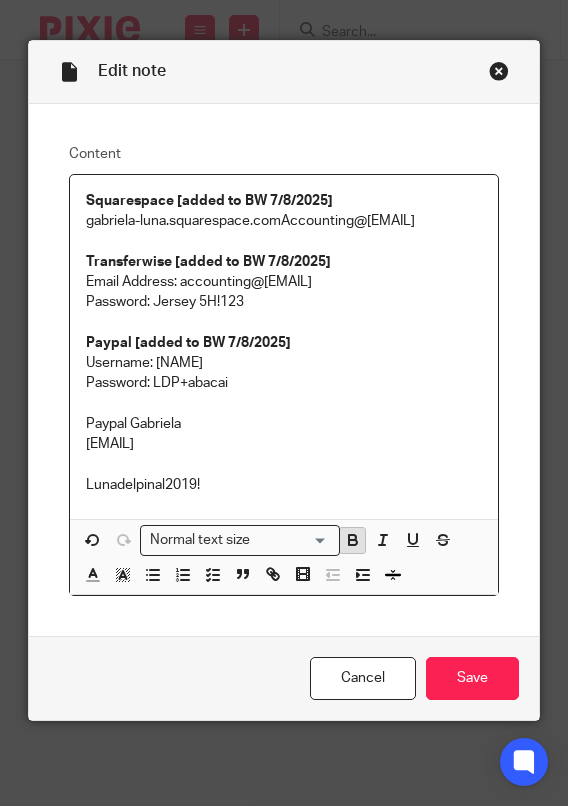 click 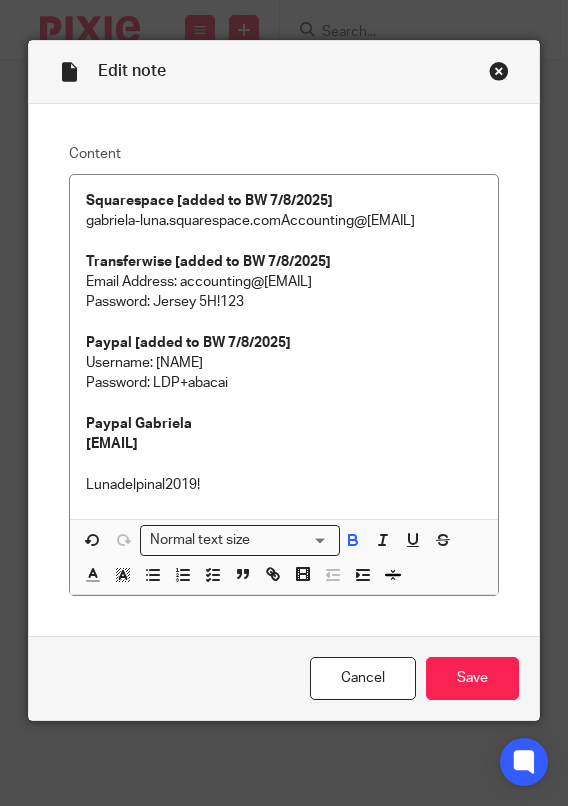 click on "Paypal Gabriela  gabriela@lunadelpinal.com" at bounding box center (139, 434) 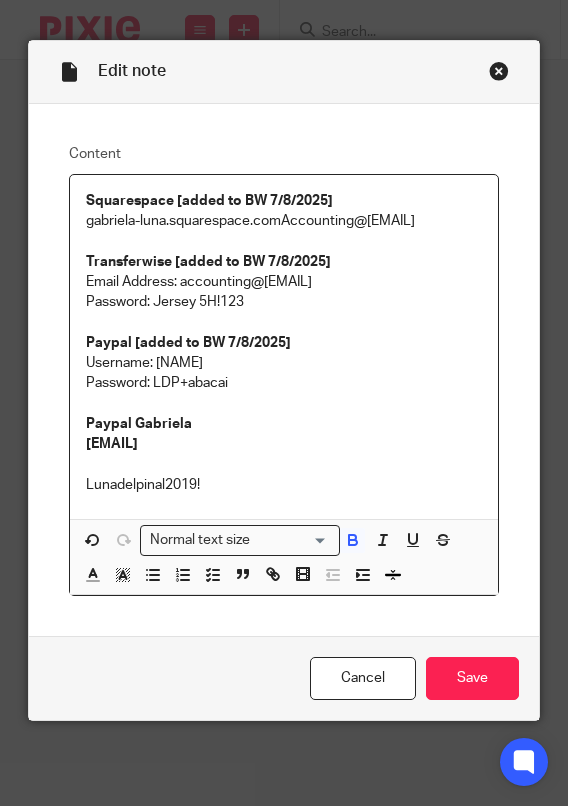 click on "Paypal Gabriela  gabriela@lunadelpinal.com" at bounding box center (139, 434) 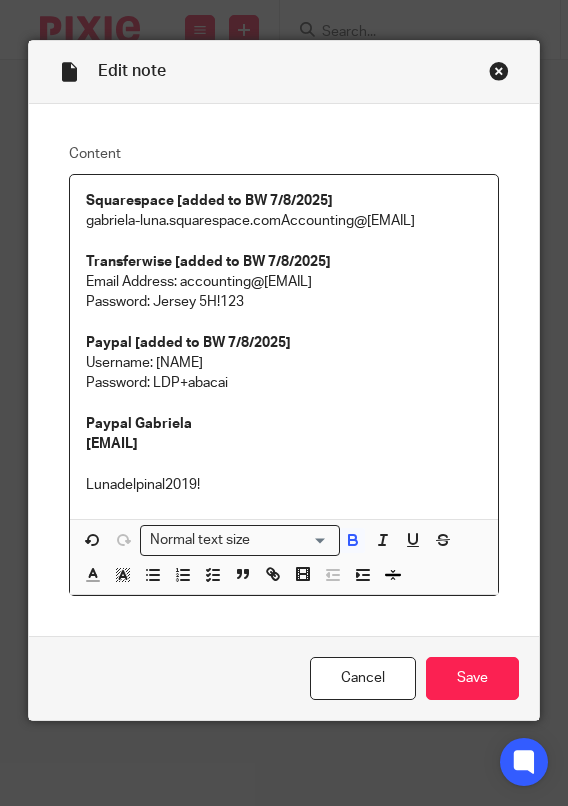 drag, startPoint x: 168, startPoint y: 441, endPoint x: 69, endPoint y: 443, distance: 99.0202 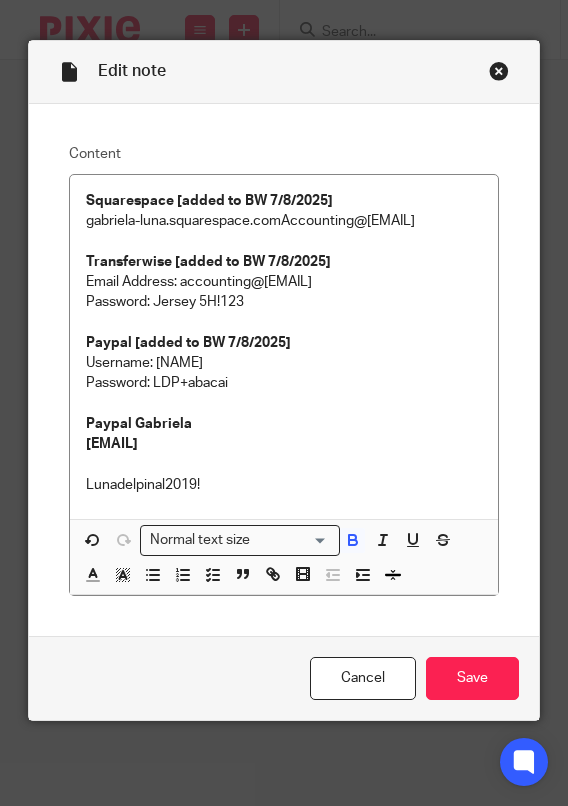 click on "Paypal Gabriela  gabriela@lunadelpinal.com" at bounding box center (283, 434) 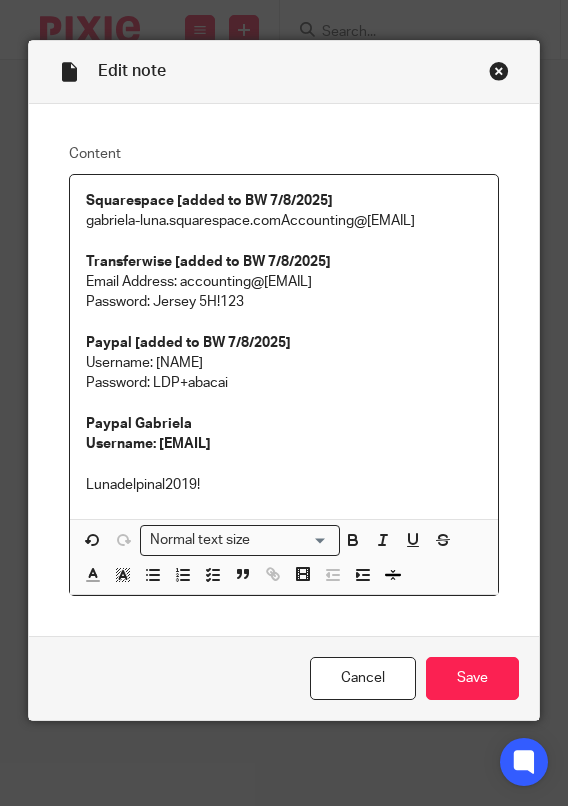 click on "Lunadelpinal2019!" at bounding box center [283, 474] 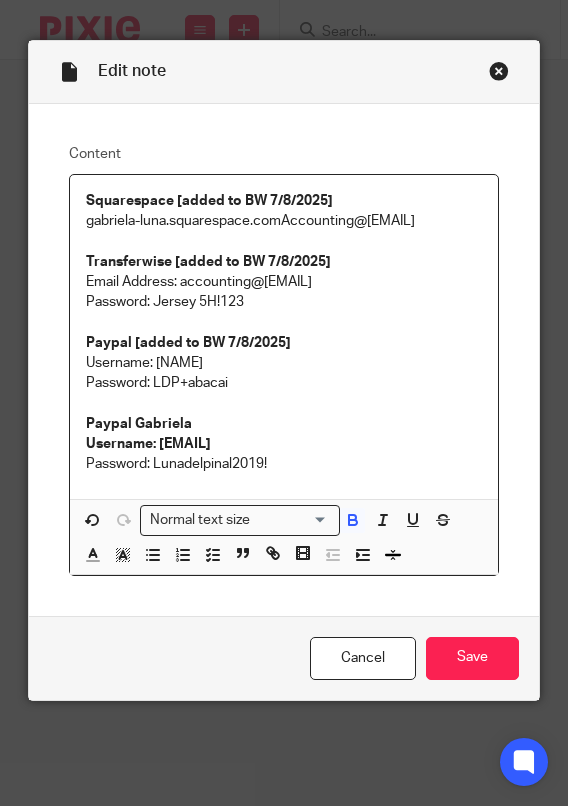 drag, startPoint x: 344, startPoint y: 462, endPoint x: 54, endPoint y: 473, distance: 290.20856 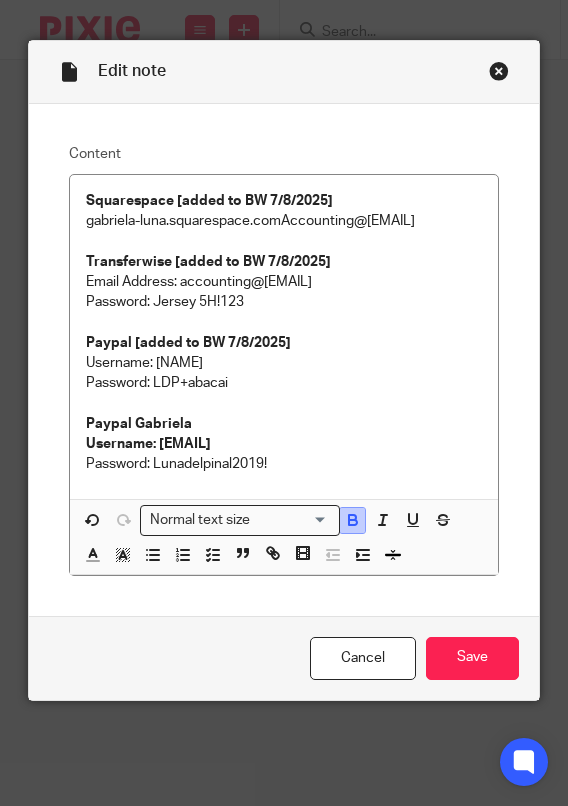 click 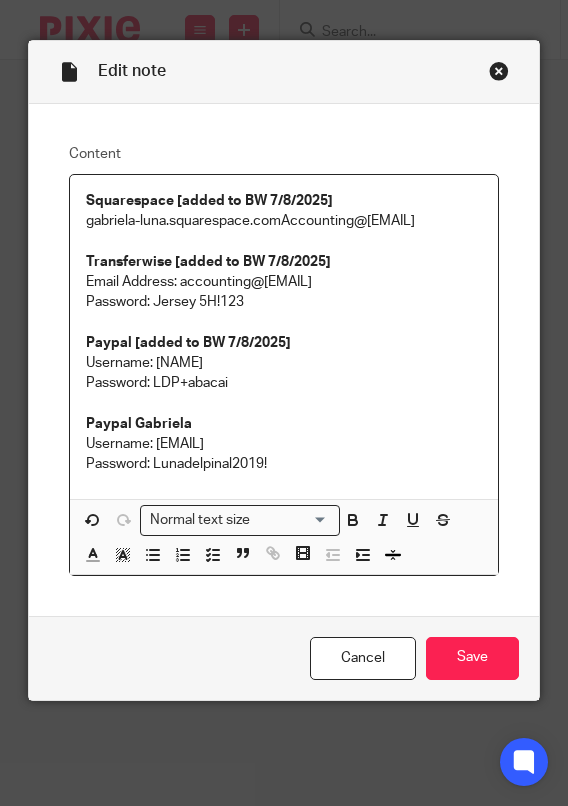 click on "Password: Lunadelpinal2019!" at bounding box center [283, 464] 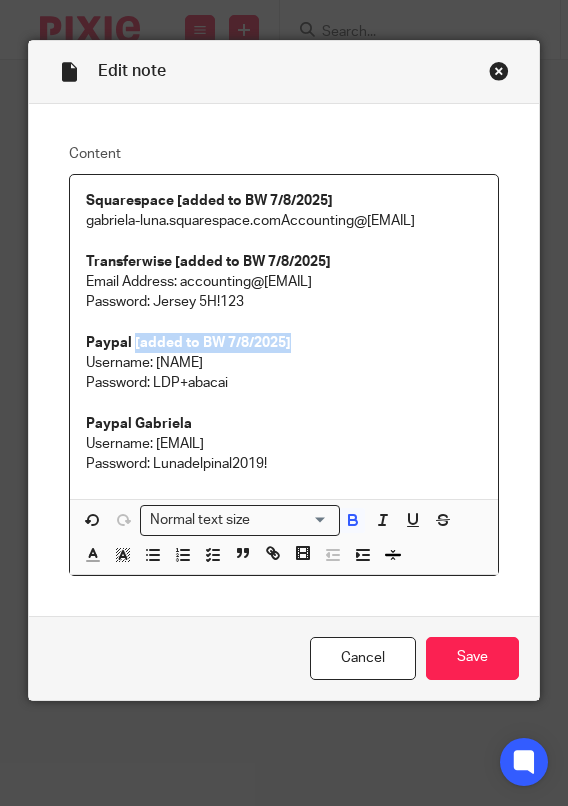 drag, startPoint x: 284, startPoint y: 362, endPoint x: 127, endPoint y: 360, distance: 157.01274 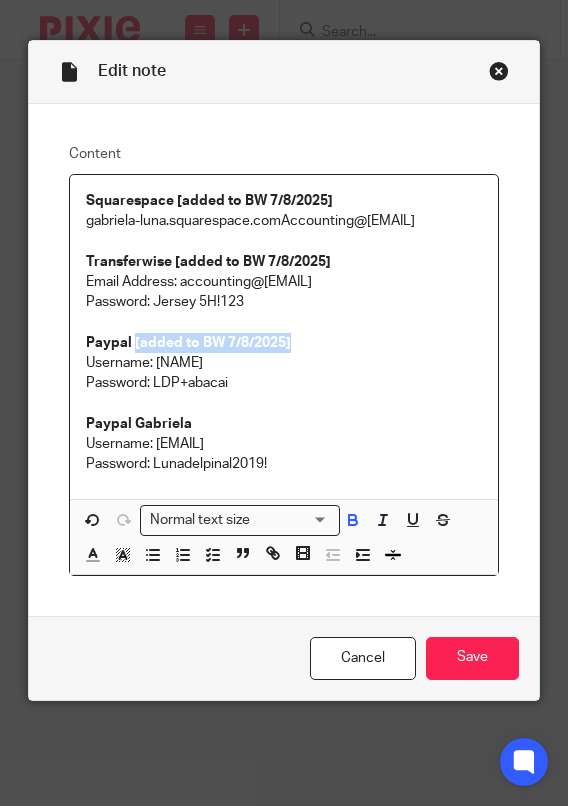 click on "Paypal [added to BW 7/8/2025]" at bounding box center [283, 343] 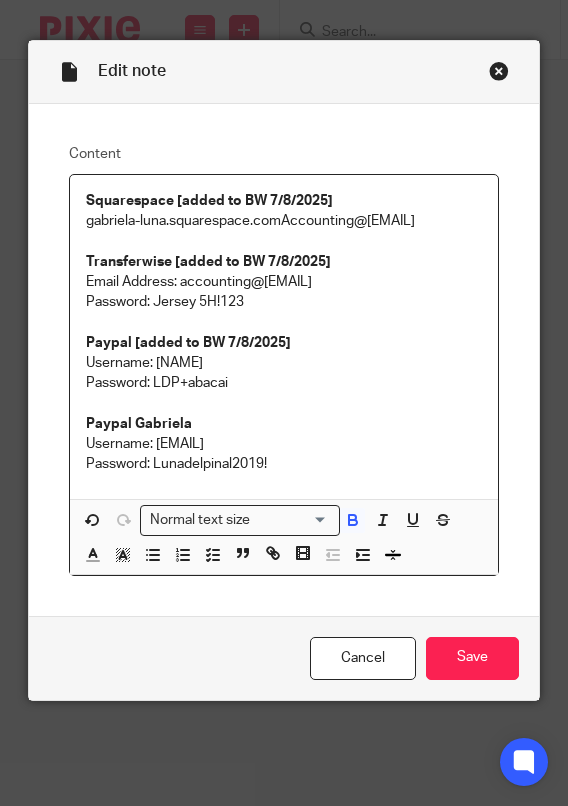 click on "Paypal Gabriela  Username: gabriela@lunadelpinal.com" at bounding box center (283, 434) 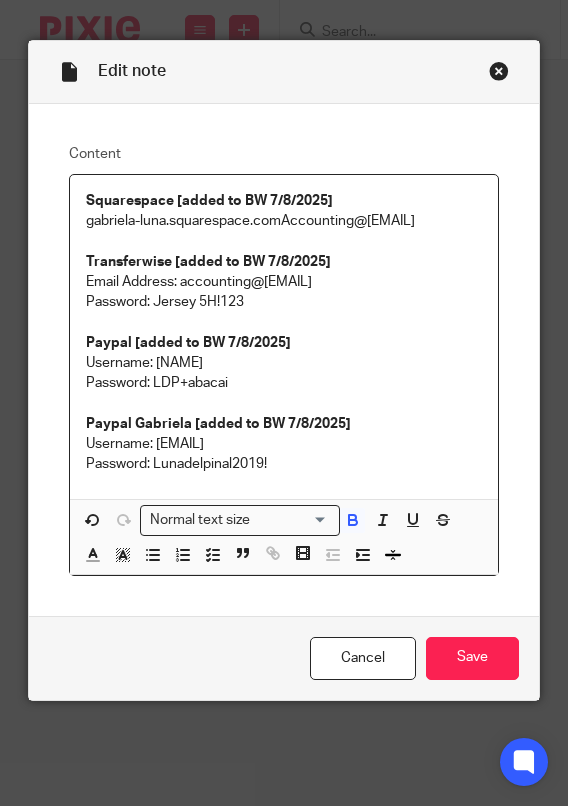 click on "Password: Lunadelpinal2019!" at bounding box center (283, 464) 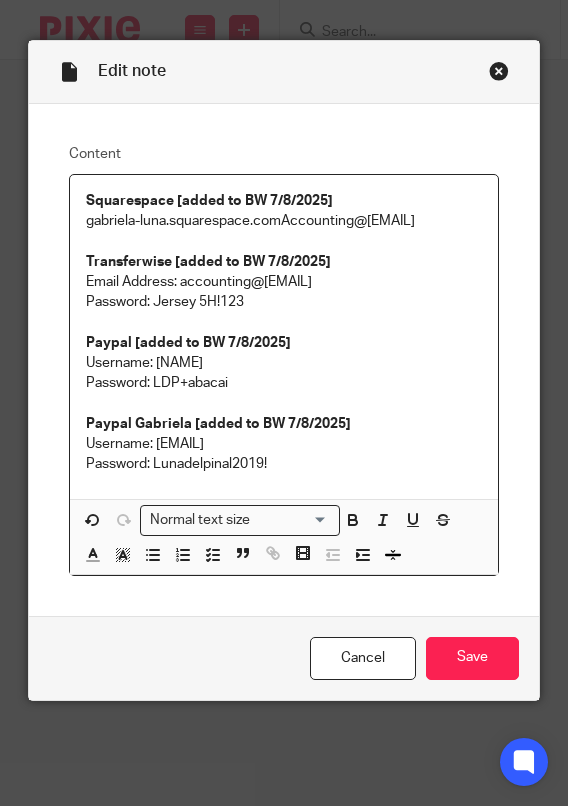 click on "Squarespace   [added to BW 7/8/2025] gabriela-luna.squarespace.com  Accounting@abacai google login Transferwise   [added to BW 7/8/2025] Email Address: accounting@abacai.co.uk Password: Jersey 5H!123 Paypal [added to BW 7/8/2025] Username: AdamRamsden Password: LDP+abacai Paypal Gabriela [added to BW 7/8/2025] Username: gabriela@lunadelpinal.com Password: Lunadelpinal2019!" at bounding box center [283, 337] 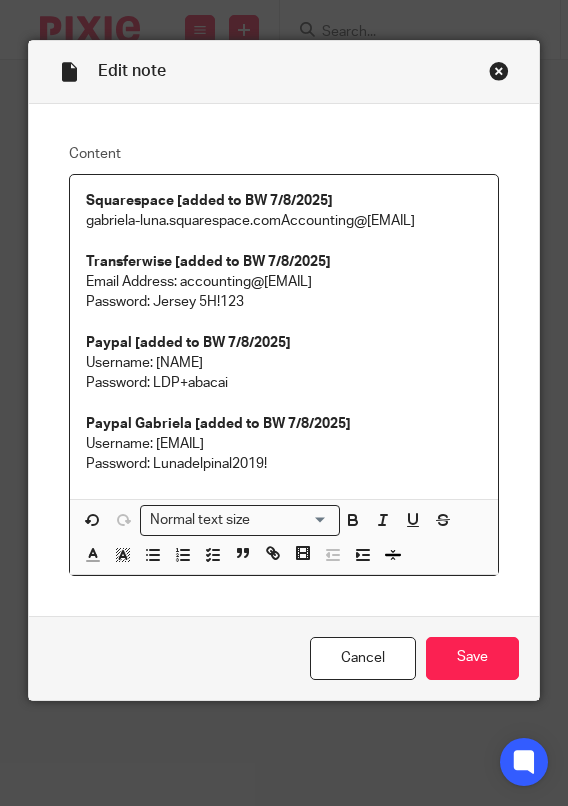 drag, startPoint x: 328, startPoint y: 469, endPoint x: 152, endPoint y: 464, distance: 176.07101 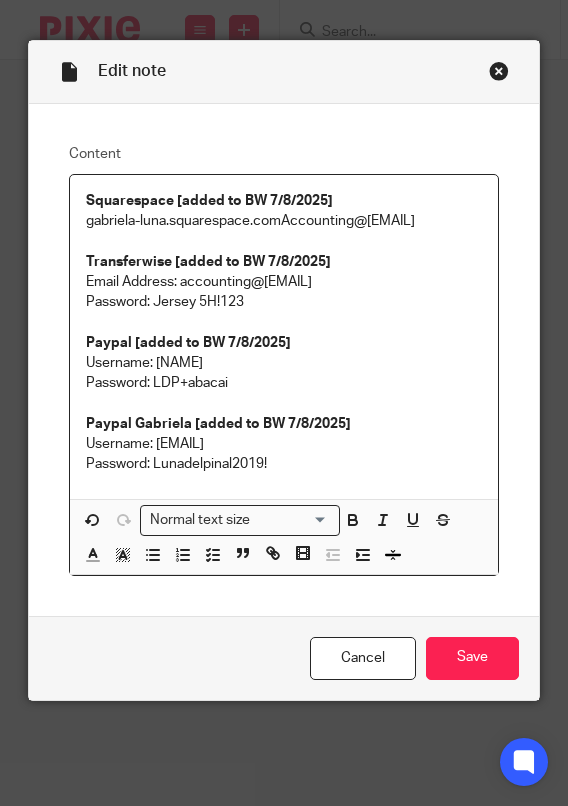 click on "Paypal Gabriela [added to BW 7/8/2025] Username: gabriela@lunadelpinal.com" at bounding box center (283, 434) 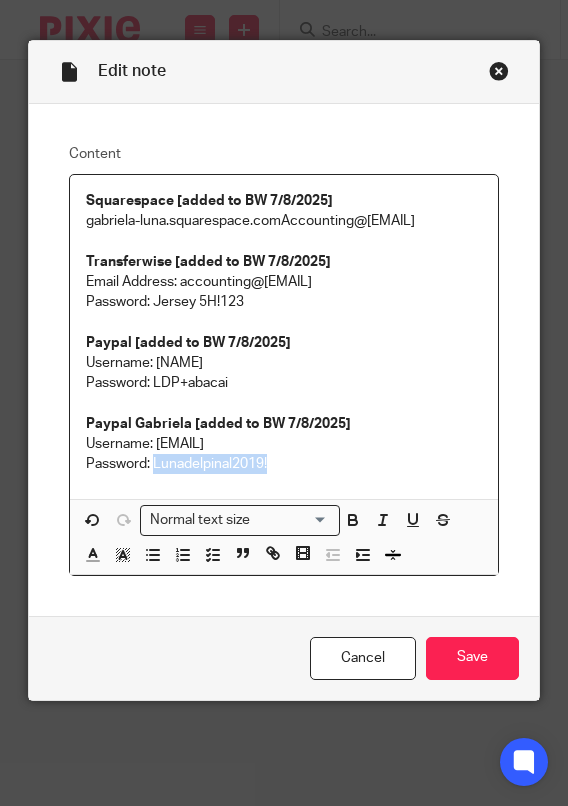 drag, startPoint x: 278, startPoint y: 483, endPoint x: 147, endPoint y: 484, distance: 131.00381 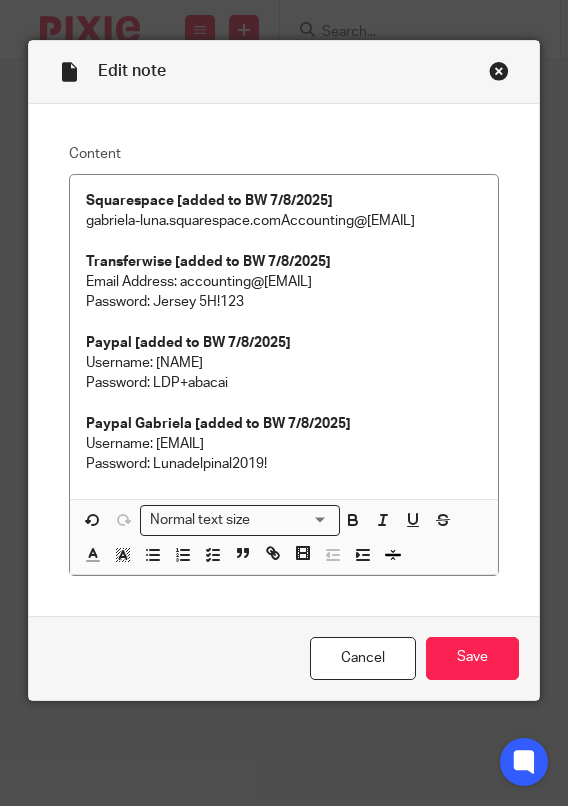 click on "Edit note" at bounding box center (283, 72) 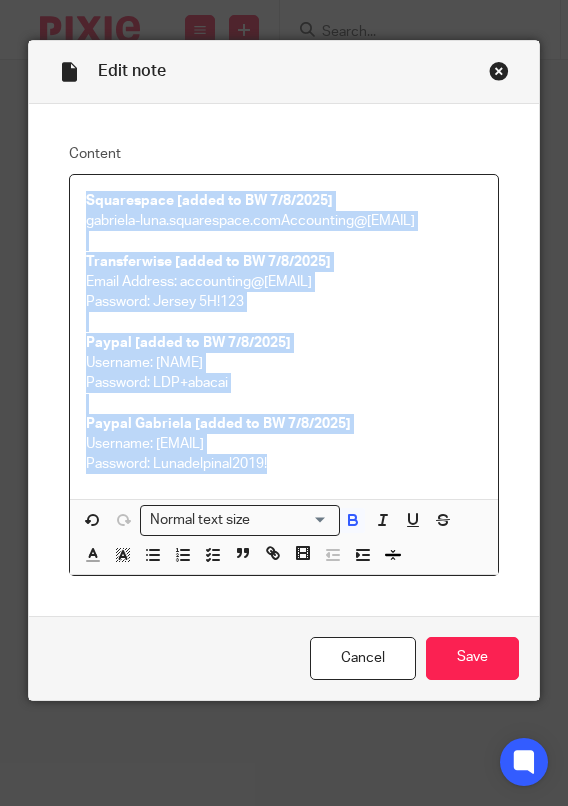 drag, startPoint x: 284, startPoint y: 481, endPoint x: 75, endPoint y: 194, distance: 355.03522 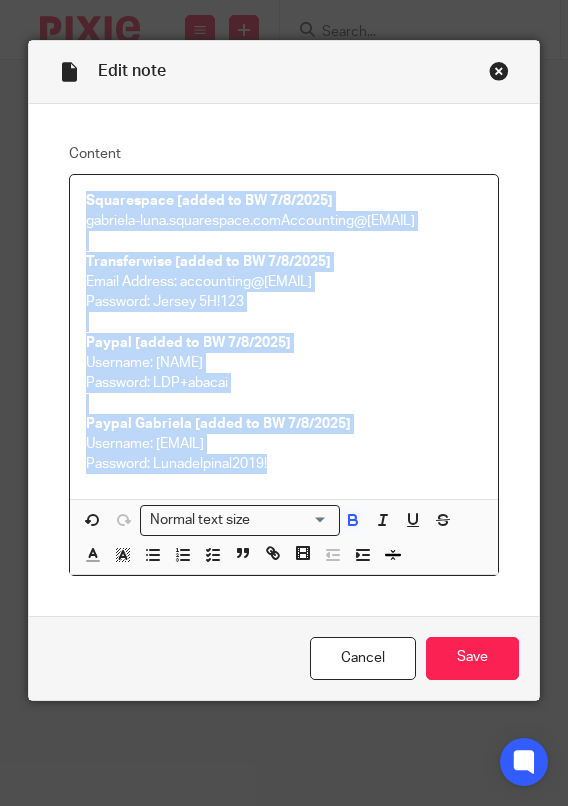 click on "Squarespace   [added to BW 7/8/2025] gabriela-luna.squarespace.com  Accounting@abacai google login Transferwise   [added to BW 7/8/2025] Email Address: accounting@abacai.co.uk Password: Jersey 5H!123 Paypal [added to BW 7/8/2025] Username: AdamRamsden Password: LDP+abacai Paypal Gabriela [added to BW 7/8/2025] Username: gabriela@lunadelpinal.com Password: Lunadelpinal2019!" at bounding box center [283, 337] 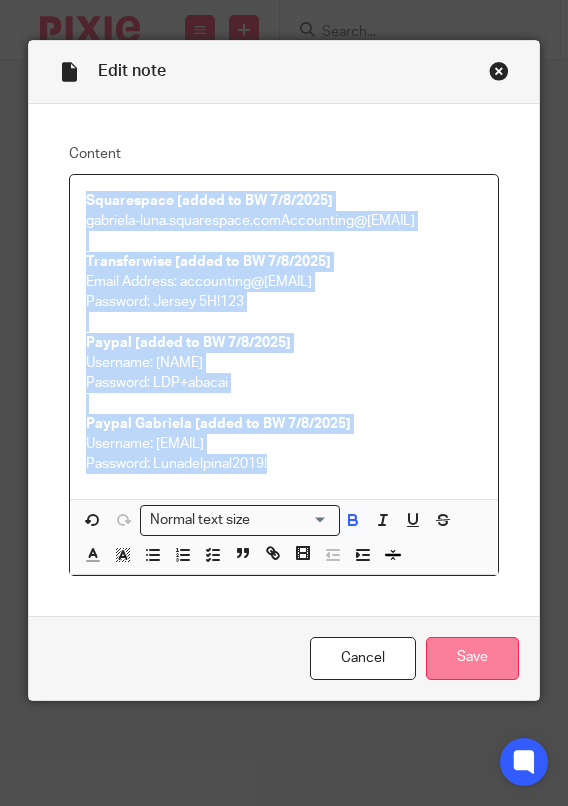 click on "Save" at bounding box center [472, 658] 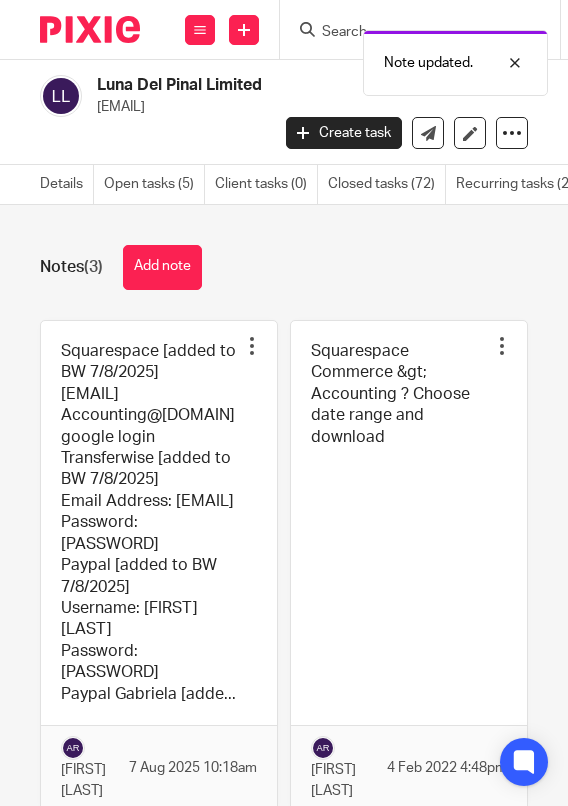 scroll, scrollTop: 0, scrollLeft: 0, axis: both 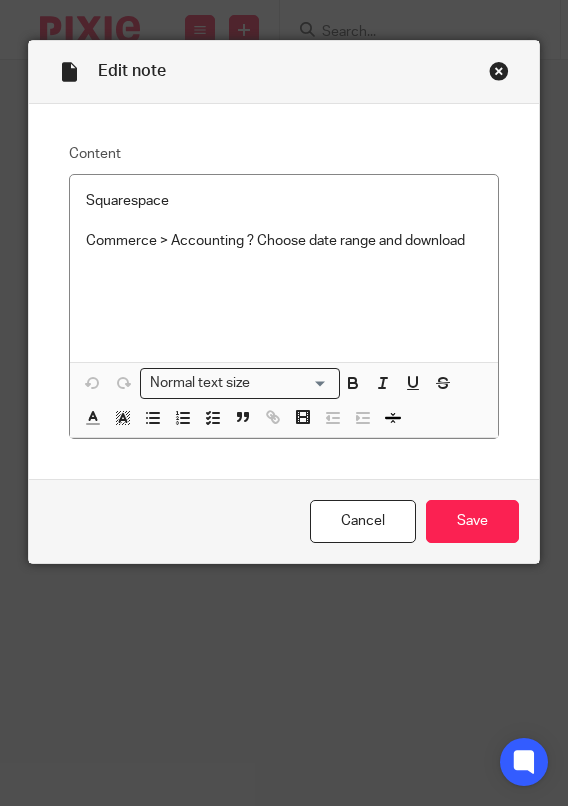 click at bounding box center [499, 71] 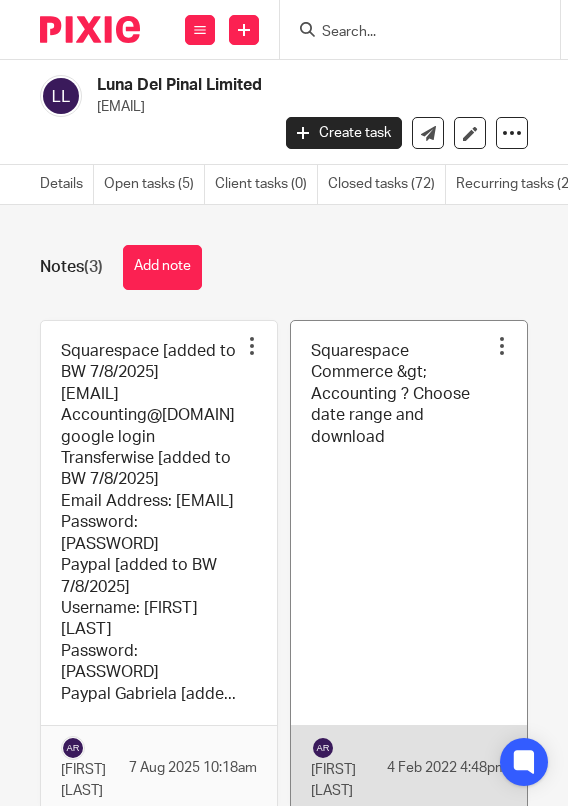scroll, scrollTop: 0, scrollLeft: 0, axis: both 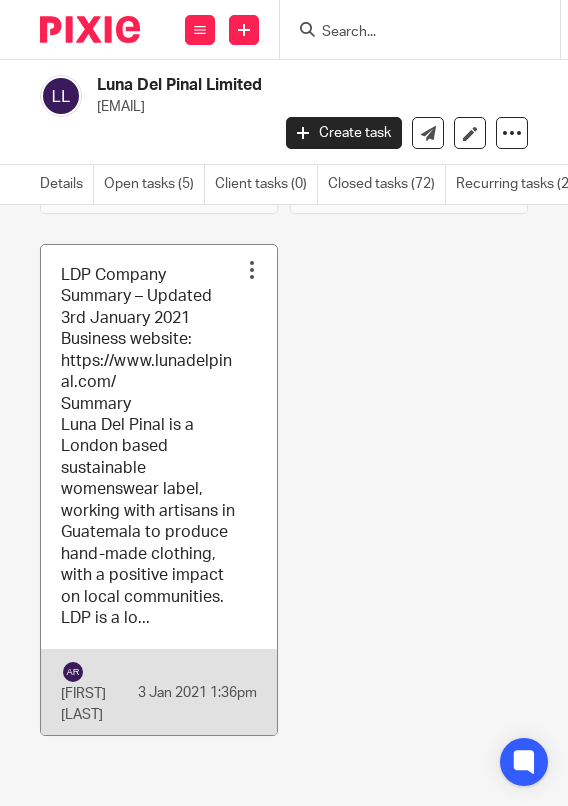 click at bounding box center (159, 490) 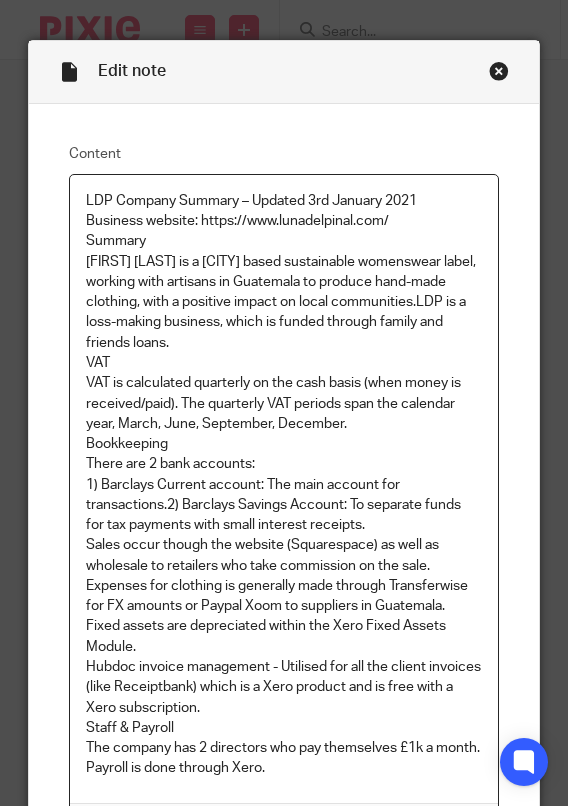 scroll, scrollTop: 0, scrollLeft: 0, axis: both 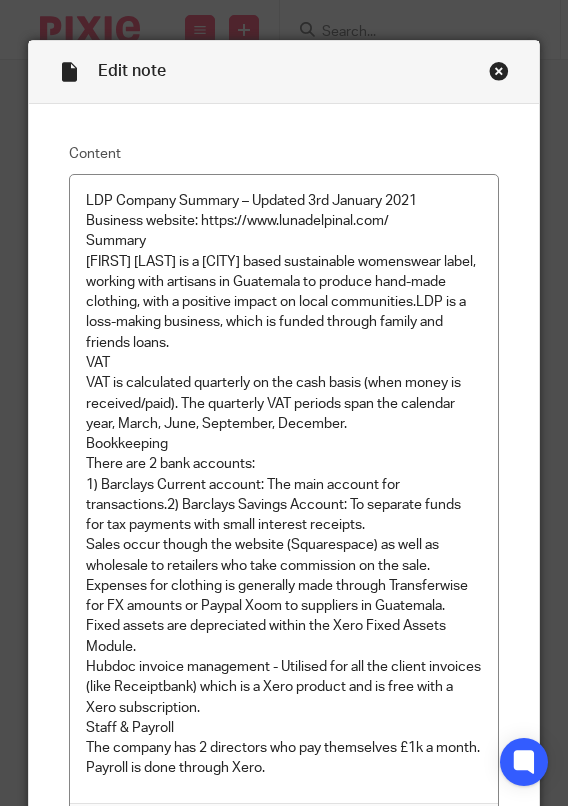 click at bounding box center [499, 71] 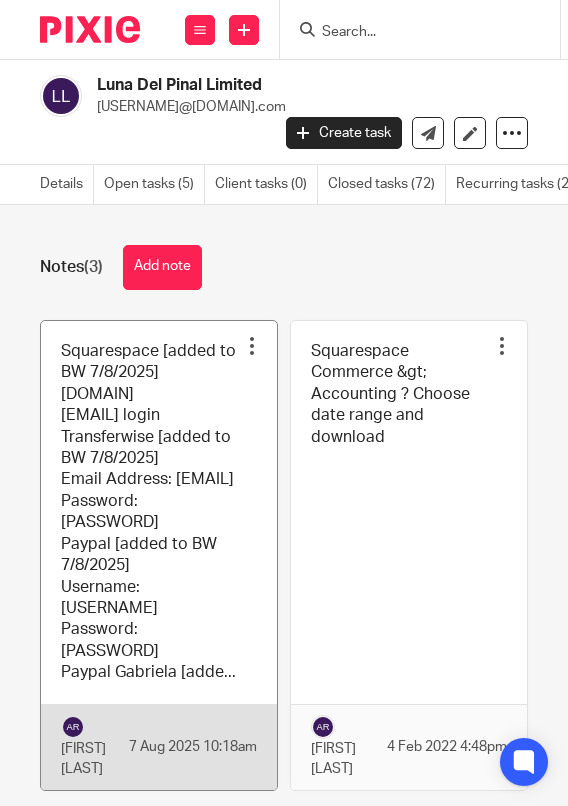 scroll, scrollTop: 0, scrollLeft: 0, axis: both 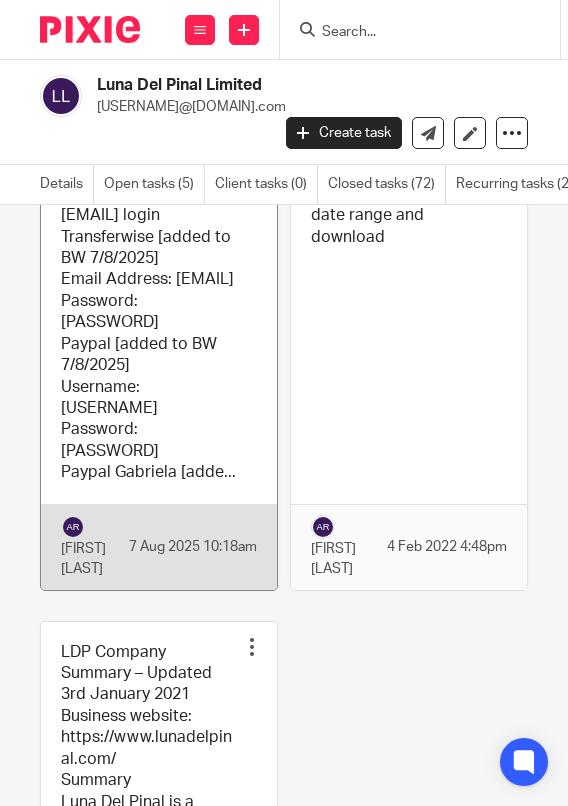 click at bounding box center [159, 355] 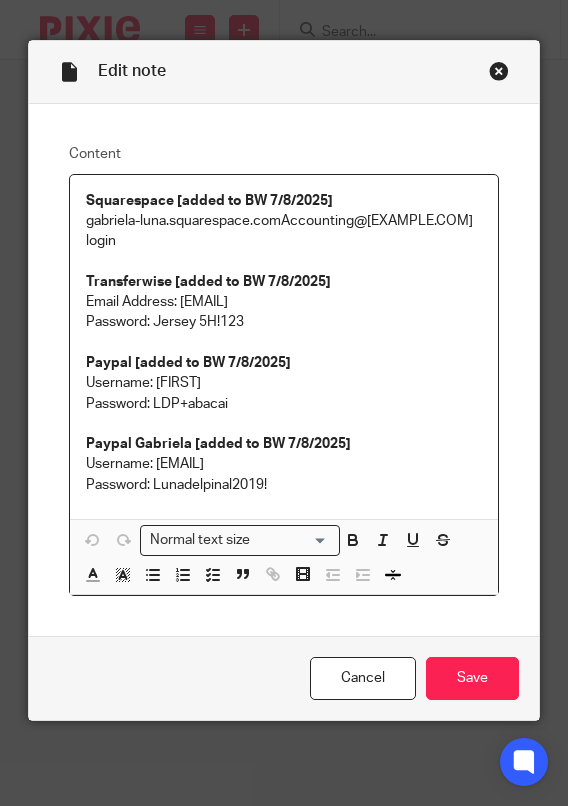 scroll, scrollTop: 0, scrollLeft: 0, axis: both 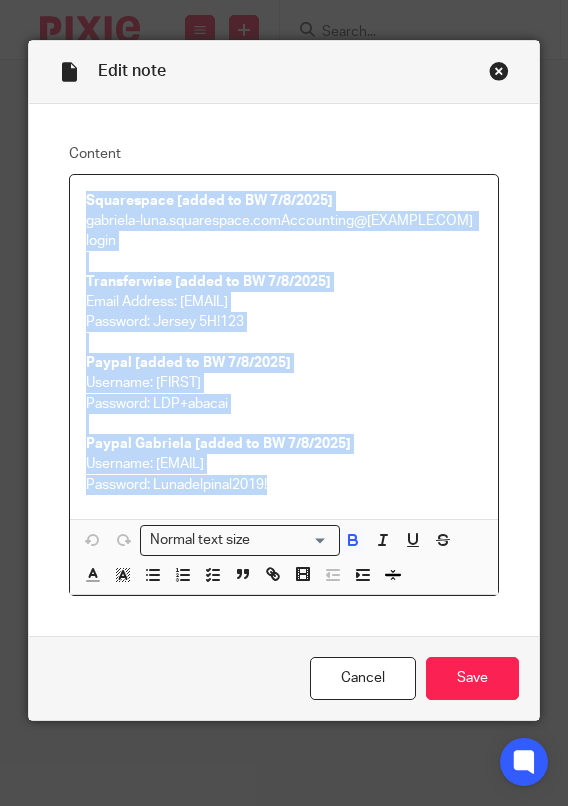 drag, startPoint x: 275, startPoint y: 485, endPoint x: 81, endPoint y: 185, distance: 357.2618 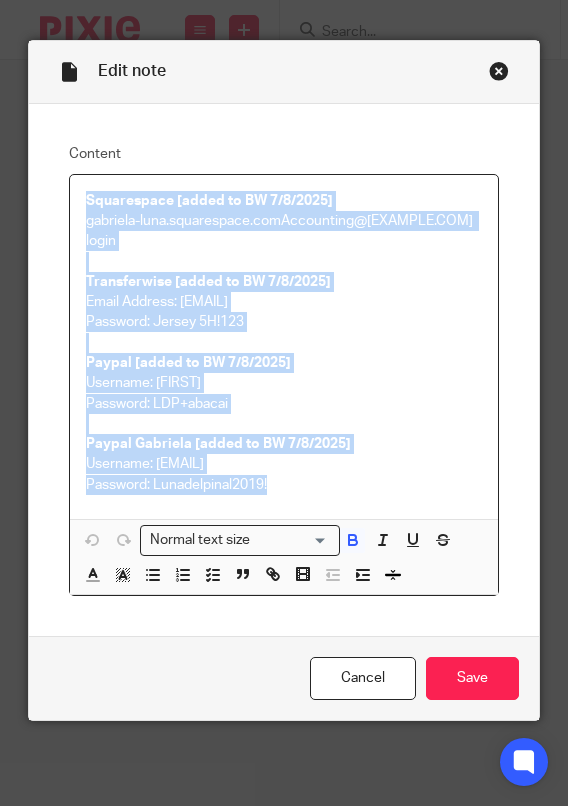 click on "Squarespace   [added to BW 7/8/2025] [URL]  Accounting@[EXAMPLE.COM] login Transferwise   [added to BW 7/8/2025] Email Address: [EMAIL] Password: Jersey 5H!123 Paypal [added to BW 7/8/2025] Username: [FIRST] Password: LDP+abacai Paypal [FIRST] [added to BW 7/8/2025] Username: [EMAIL] Password: Lunadelpinal2019!" at bounding box center (283, 347) 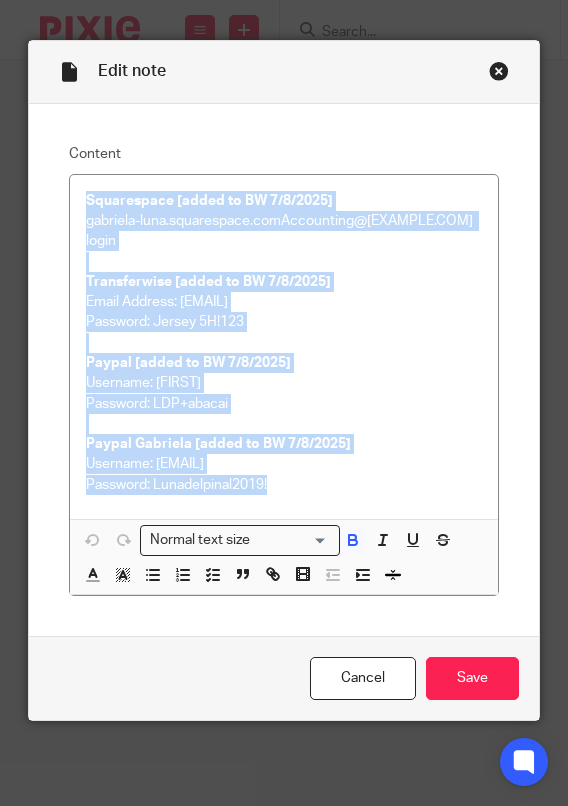 click at bounding box center (499, 71) 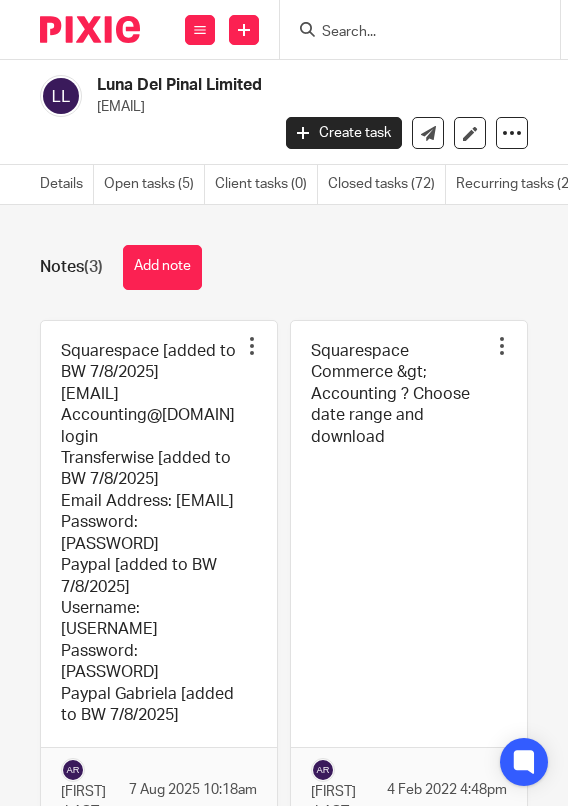 scroll, scrollTop: 0, scrollLeft: 0, axis: both 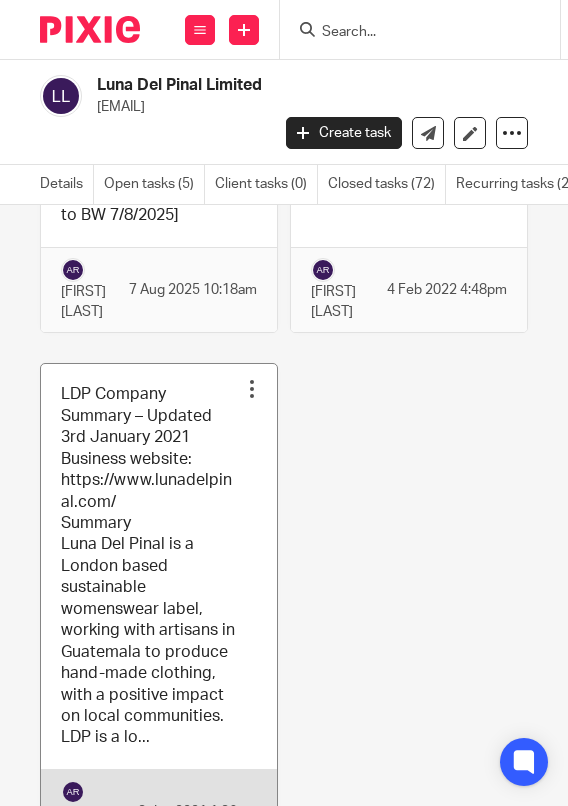 click at bounding box center (159, 609) 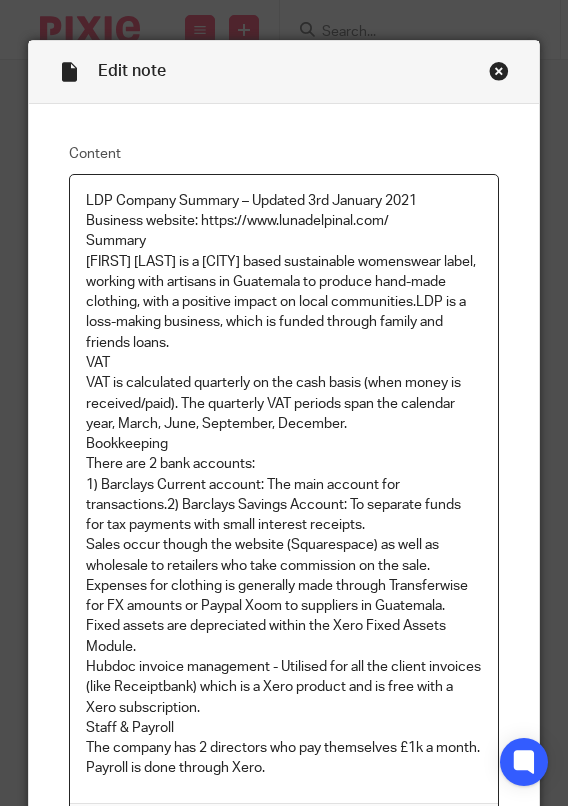 scroll, scrollTop: 0, scrollLeft: 0, axis: both 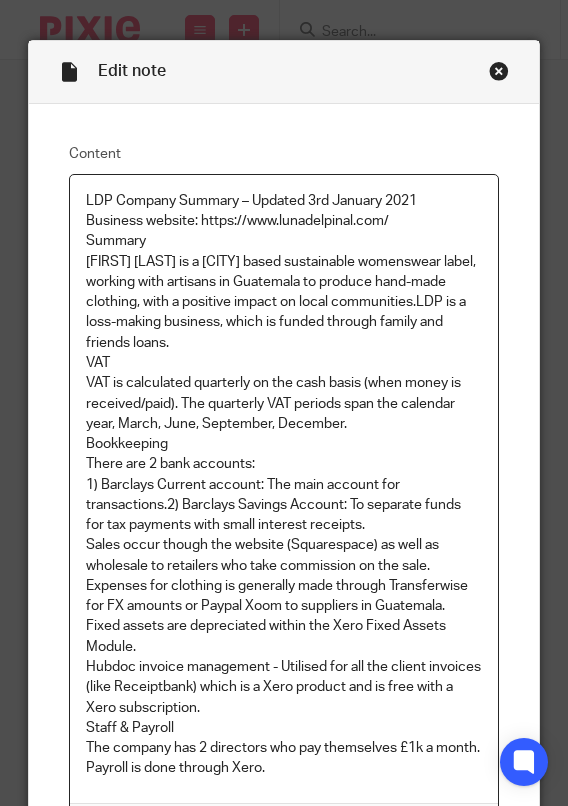 drag, startPoint x: 76, startPoint y: 220, endPoint x: 469, endPoint y: 693, distance: 614.9618 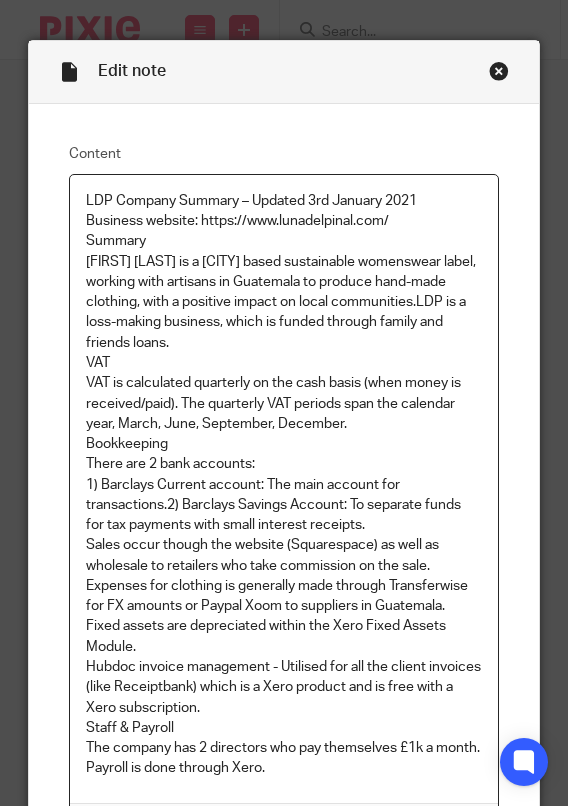 click on "LDP Company Summary – Updated 3rd January 2021 Business website: https://www.lunadelpinal.com/ Summary  [FIRST] [LAST] is a [CITY] based sustainable womenswear label, working with artisans in Guatemala to produce hand-made clothing, with a positive impact on local communities.  LDP is a loss-making business, which is funded through family and friends loans. VAT  VAT is calculated quarterly on the cash basis (when money is received/paid). The quarterly VAT periods span the calendar year, March, June, September, December. Bookkeeping  There are 2 bank accounts:  1) Barclays Current account: The main account for transactions.  2) Barclays Savings Account: To separate funds for tax payments with small interest receipts. Sales occur though the website (Squarespace) as well as wholesale to retailers who take commission on the sale. Expenses for clothing is generally made through Transferwise for FX amounts or Paypal Xoom to suppliers in Guatemala. Fixed assets are depreciated within the Xero Fixed Assets Module." at bounding box center [283, 489] 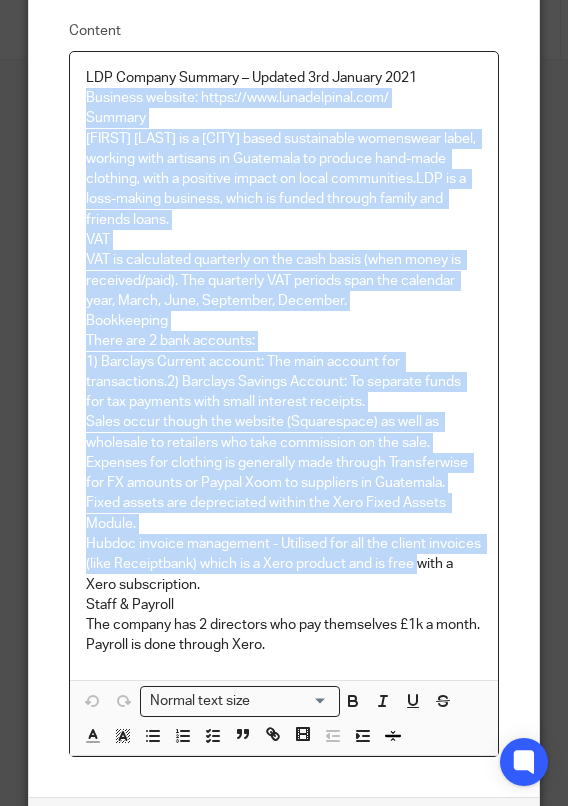 scroll, scrollTop: 235, scrollLeft: 0, axis: vertical 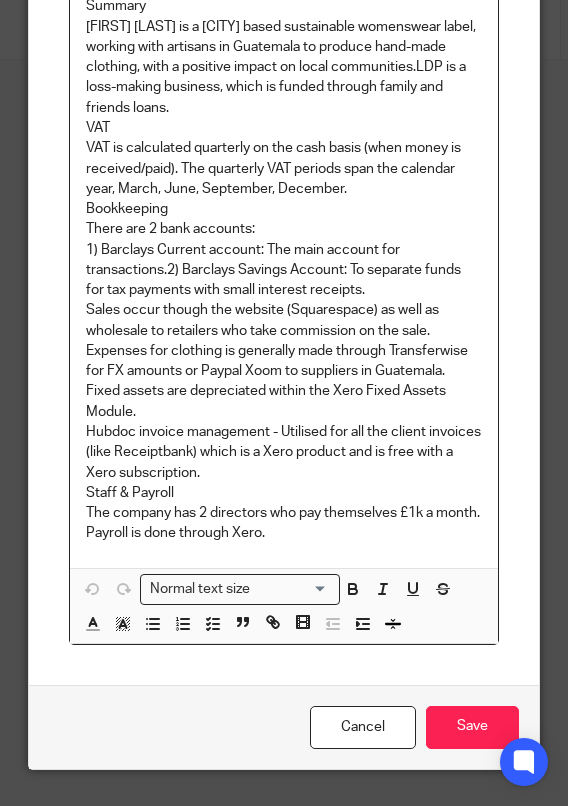 click on "Staff & Payroll  The company has 2 directors who pay themselves £1k a month. Payroll is done through Xero." at bounding box center [283, 513] 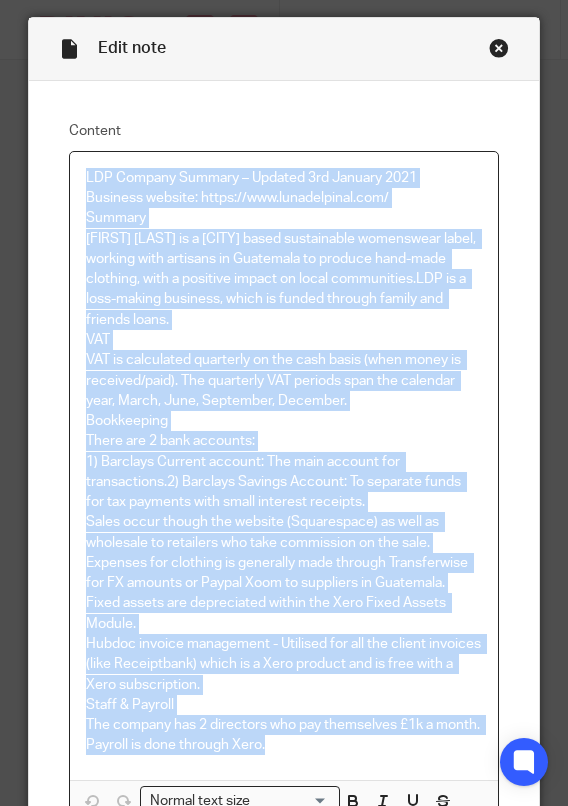 scroll, scrollTop: 0, scrollLeft: 0, axis: both 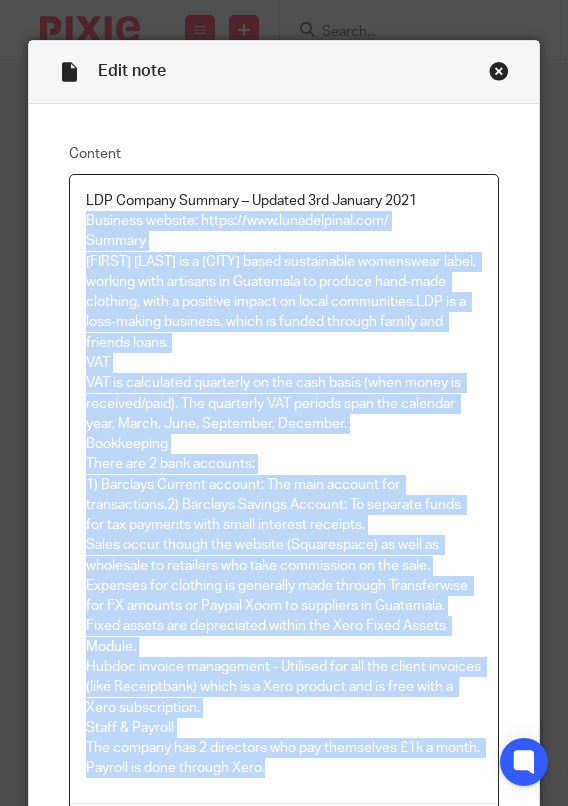 drag, startPoint x: 333, startPoint y: 536, endPoint x: 73, endPoint y: 221, distance: 408.44217 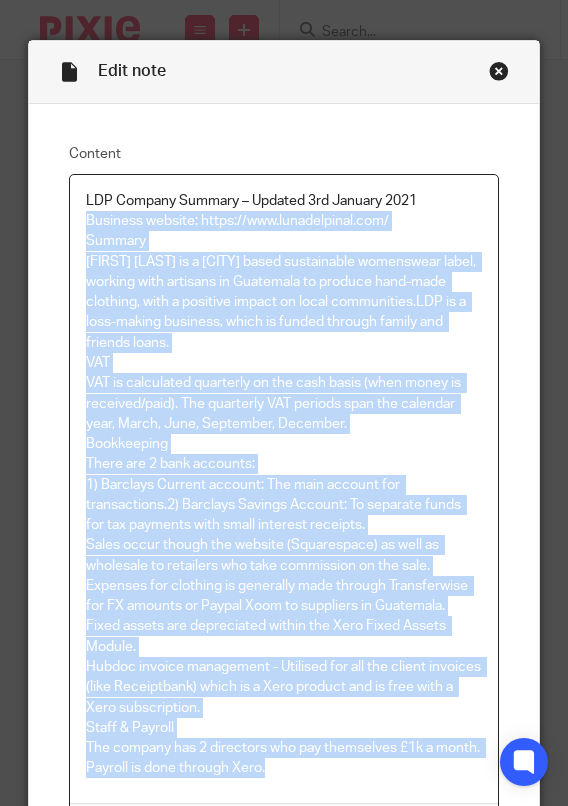 click on "LDP Company Summary – Updated 3rd January 2021 Business website: https://www.lunadelpinal.com/ Summary  [FIRST] [LAST] is a [CITY] based sustainable womenswear label, working with artisans in Guatemala to produce hand-made clothing, with a positive impact on local communities.  LDP is a loss-making business, which is funded through family and friends loans. VAT  VAT is calculated quarterly on the cash basis (when money is received/paid). The quarterly VAT periods span the calendar year, March, June, September, December. Bookkeeping  There are 2 bank accounts:  1) Barclays Current account: The main account for transactions.  2) Barclays Savings Account: To separate funds for tax payments with small interest receipts. Sales occur though the website (Squarespace) as well as wholesale to retailers who take commission on the sale. Expenses for clothing is generally made through Transferwise for FX amounts or Paypal Xoom to suppliers in Guatemala. Fixed assets are depreciated within the Xero Fixed Assets Module." at bounding box center (283, 489) 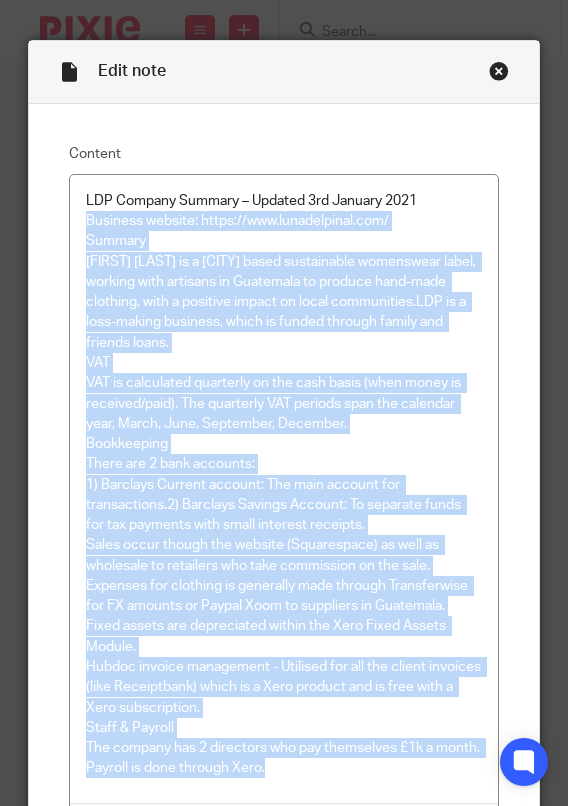 click at bounding box center (499, 71) 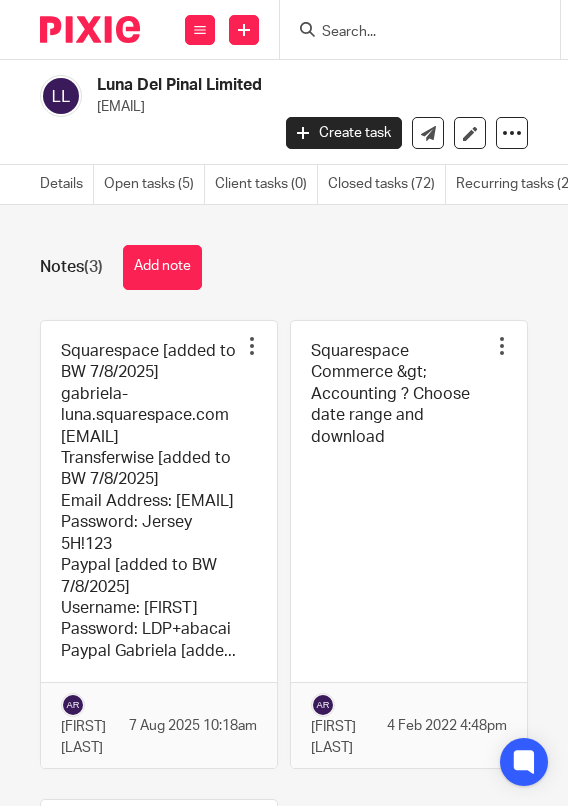 scroll, scrollTop: 0, scrollLeft: 0, axis: both 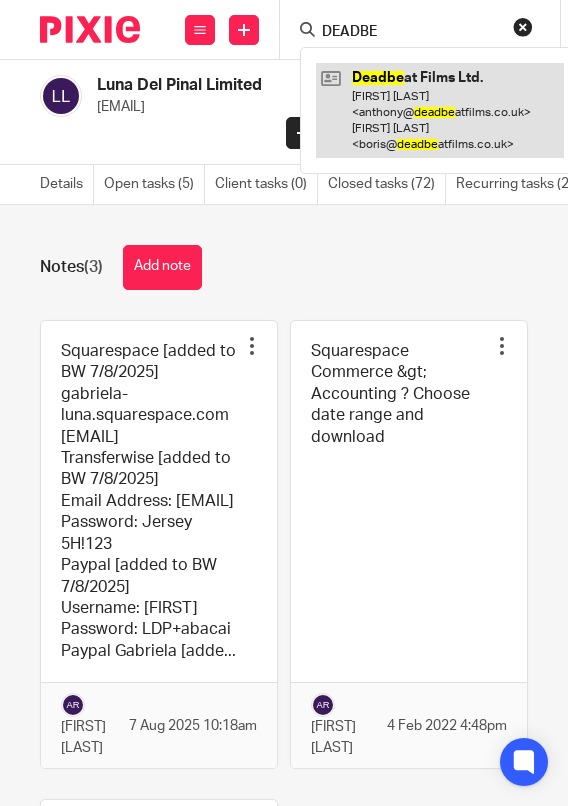 type on "DEADBE" 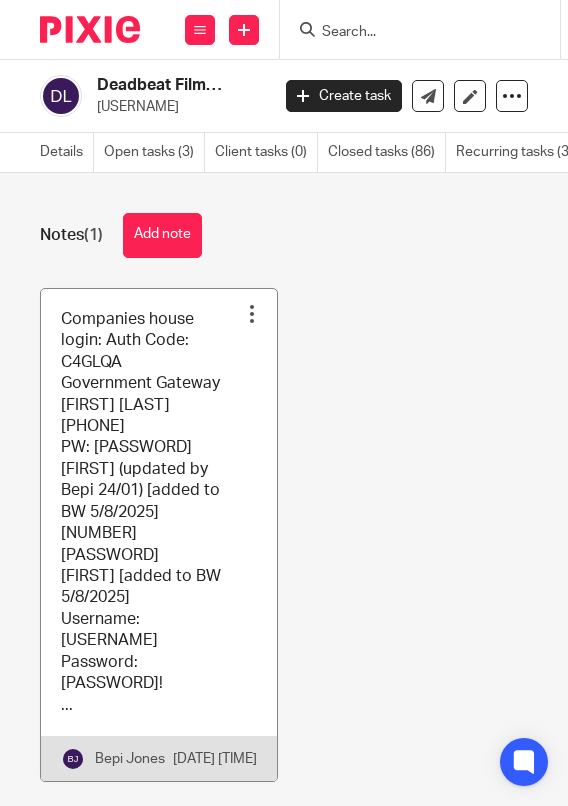 scroll, scrollTop: 0, scrollLeft: 0, axis: both 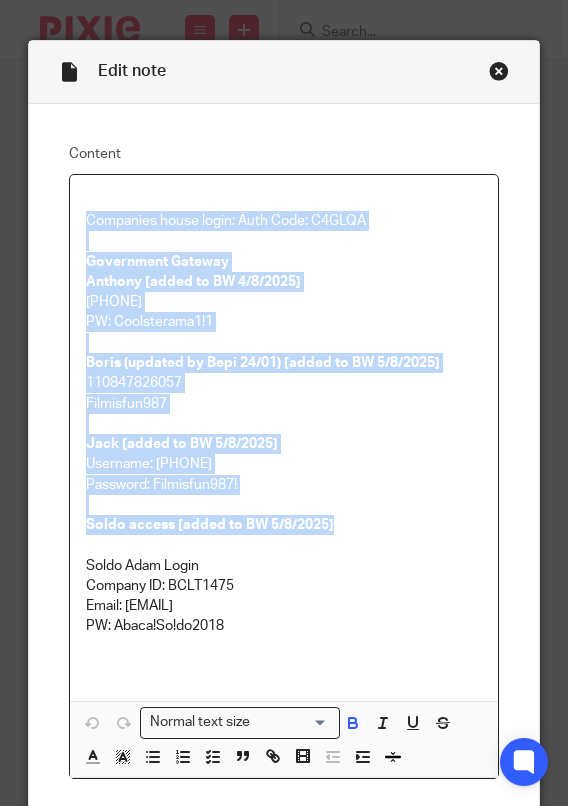 drag, startPoint x: 80, startPoint y: 213, endPoint x: 422, endPoint y: 512, distance: 454.27414 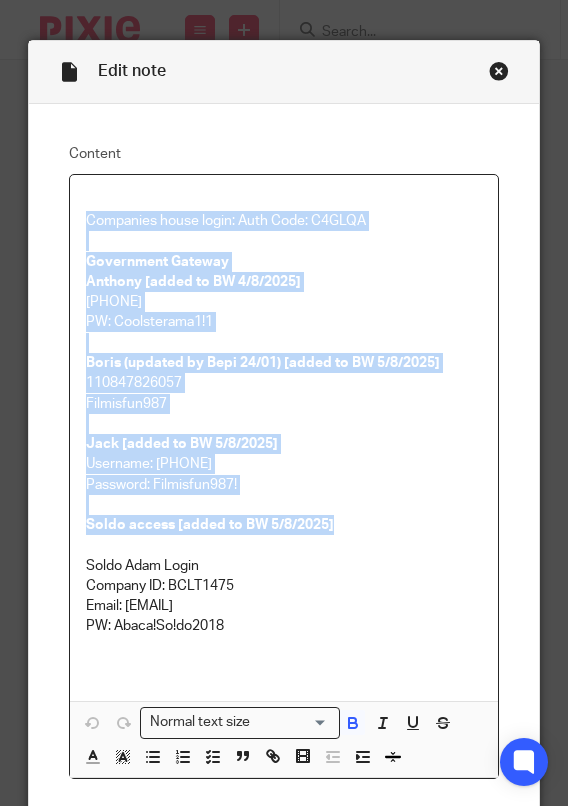 click on "Companies house login: Auth Code: C4GLQA Government Gateway Anthony [added to BW 4/8/2025] 91 79 26 73 57 87 PW: Coolsterama1!1 Boris (updated by Bepi 24/01) [added to BW 5/8/2025] 110847826057  Filmisfun987 Jack [added to BW 5/8/2025] Username: 85 95 83 79 34 10 Password: Filmisfun987! Soldo access [added to BW 5/8/2025] Soldo Adam Login Company ID: BCLT1475  Email: adam@abacai.co.uk  PW: Abaca!So!do2018" at bounding box center [283, 438] 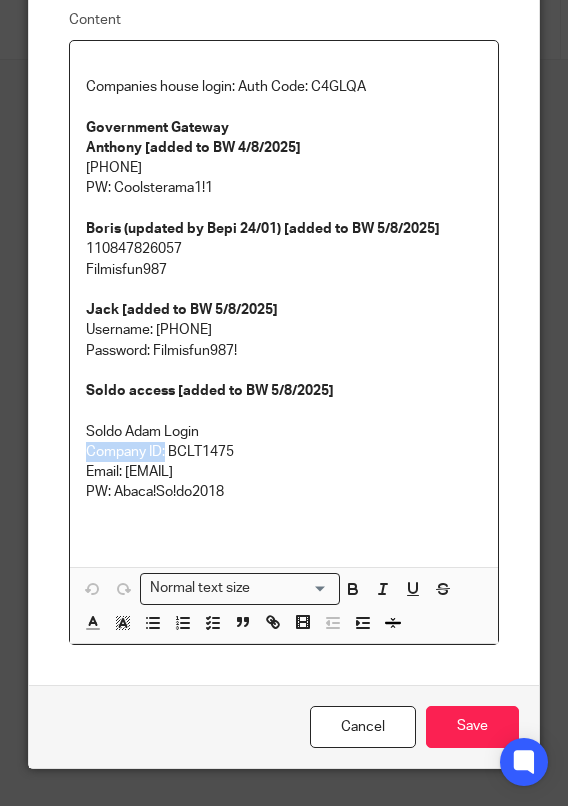 drag, startPoint x: 159, startPoint y: 449, endPoint x: 72, endPoint y: 450, distance: 87.005745 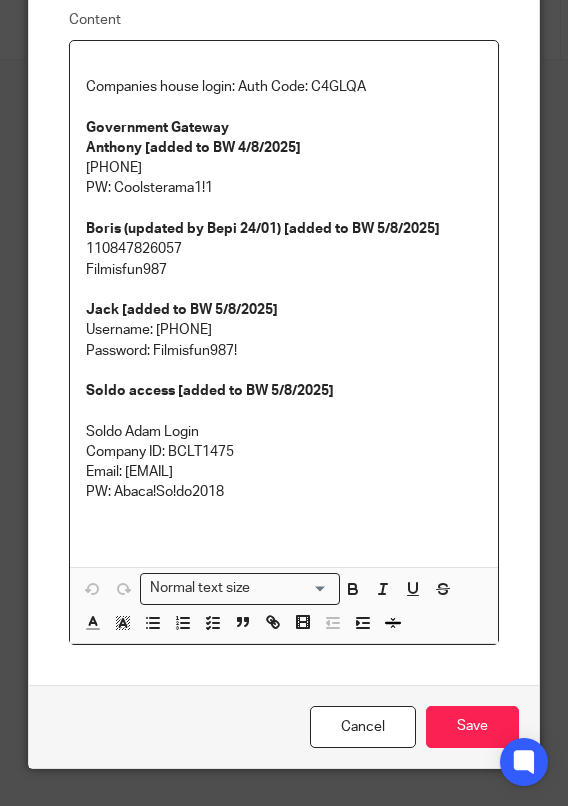 click on "Soldo Adam Login" at bounding box center (283, 421) 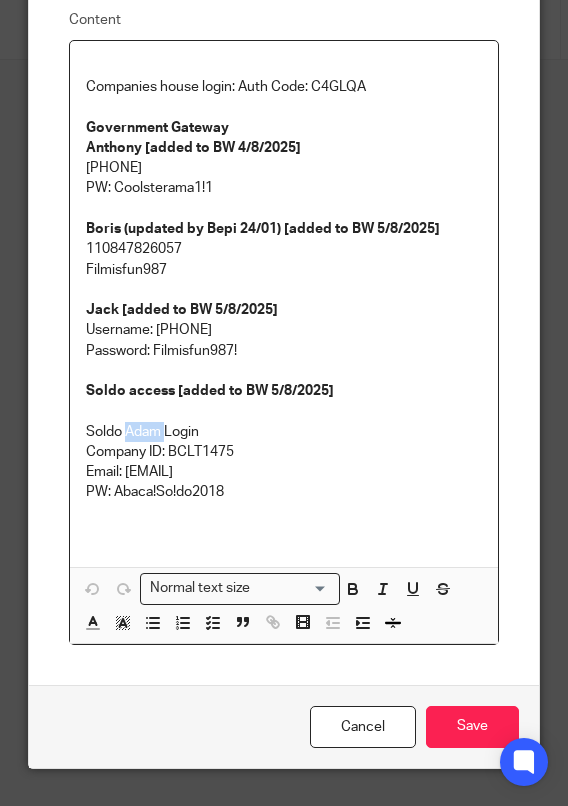 click on "Soldo Adam Login" at bounding box center (283, 421) 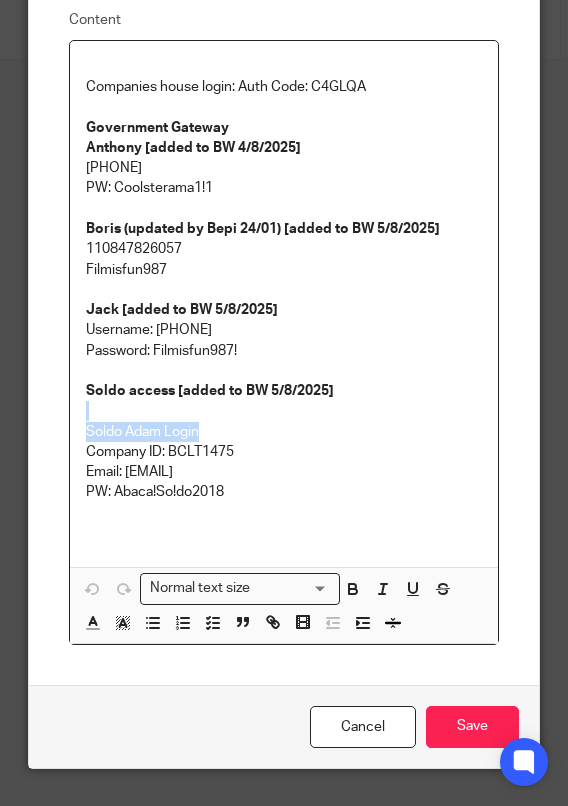 click on "Soldo Adam Login" at bounding box center (283, 421) 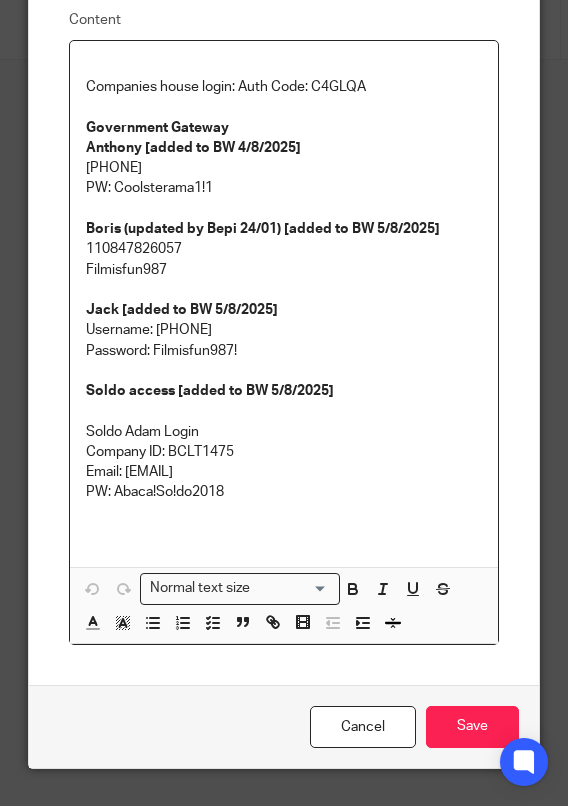 click on "Company ID: BCLT1475" at bounding box center (283, 452) 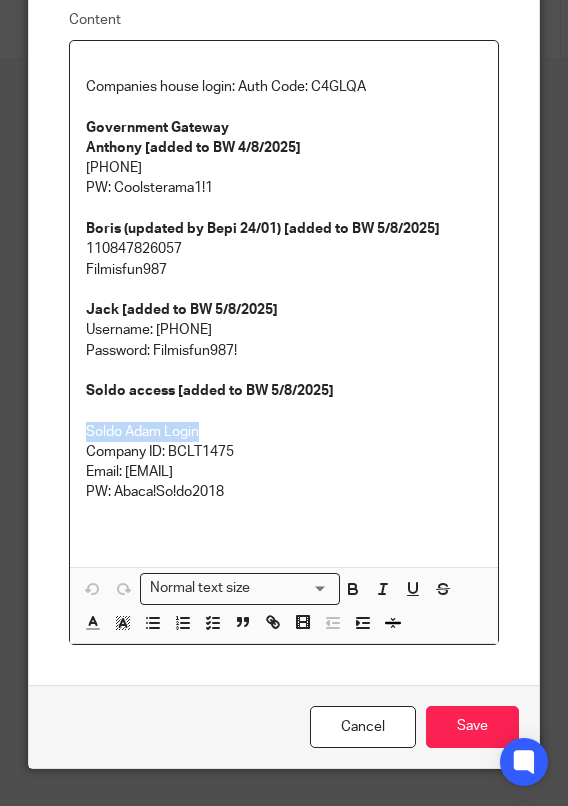 drag, startPoint x: 204, startPoint y: 431, endPoint x: 75, endPoint y: 429, distance: 129.0155 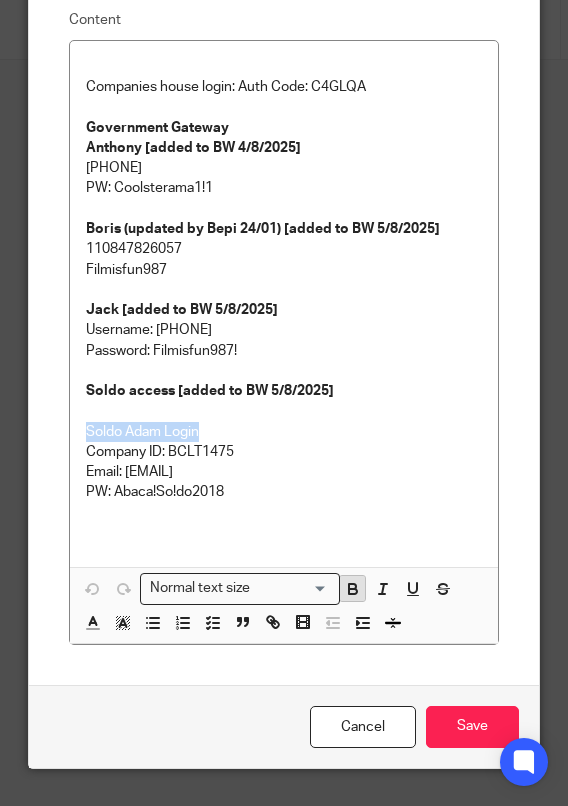 click 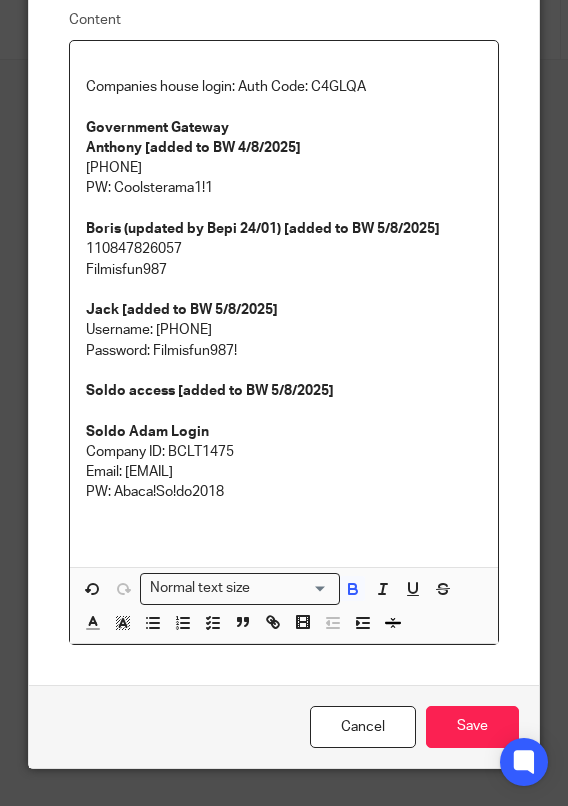 click on "Email: adam@abacai.co.uk  PW: Abaca!So!do2018" at bounding box center (283, 482) 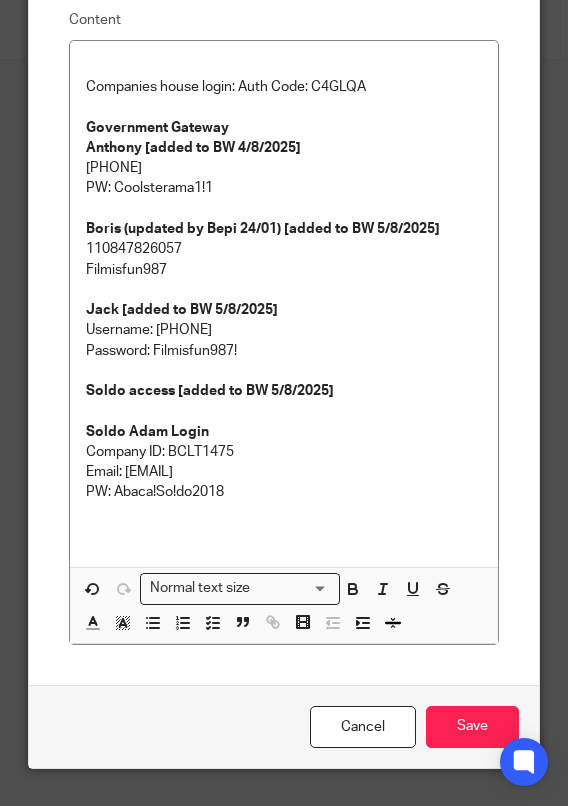 click on "Company ID: BCLT1475" at bounding box center [283, 452] 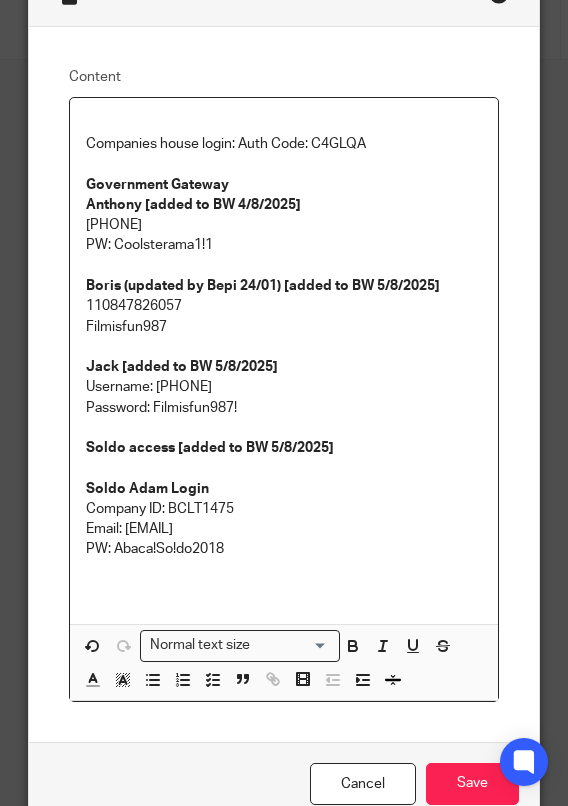 scroll, scrollTop: 100, scrollLeft: 0, axis: vertical 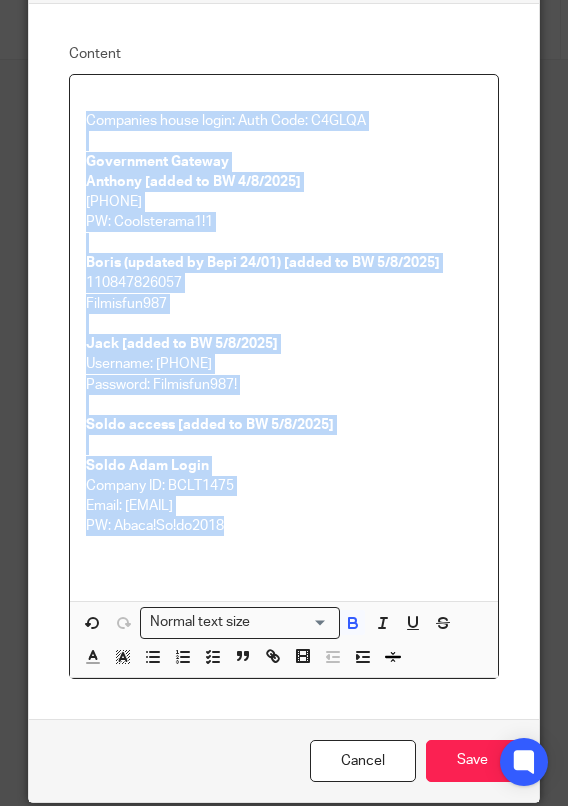 drag, startPoint x: 233, startPoint y: 521, endPoint x: 52, endPoint y: 122, distance: 438.13467 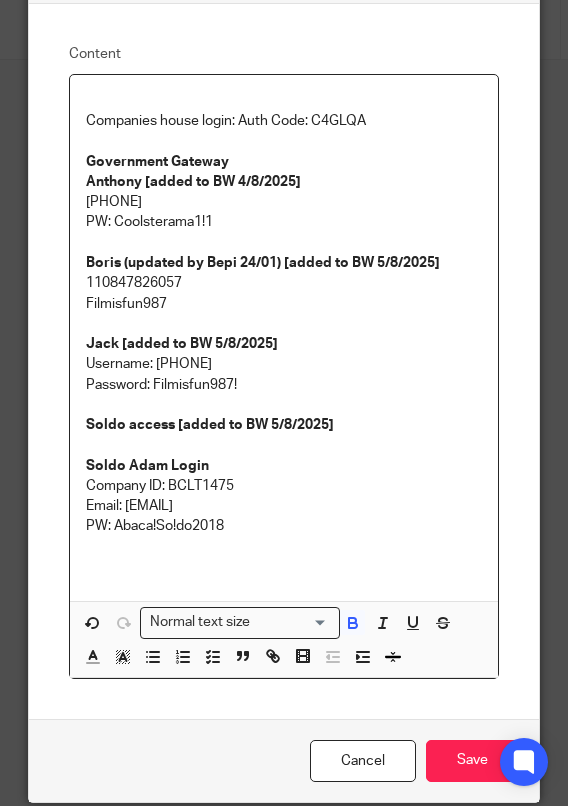 click on "Companies house login: Auth Code: C4GLQA Government Gateway Anthony [added to BW 4/8/2025] 91 79 26 73 57 87 PW: Coolsterama1!1 Boris (updated by Bepi 24/01) [added to BW 5/8/2025] 110847826057  Filmisfun987 Jack [added to BW 5/8/2025] Username: 85 95 83 79 34 10 Password: Filmisfun987! Soldo access [added to BW 5/8/2025] Soldo Adam Login Company ID: BCLT1475  Email: adam@abacai.co.uk  PW: Abaca!So!do2018" at bounding box center [283, 338] 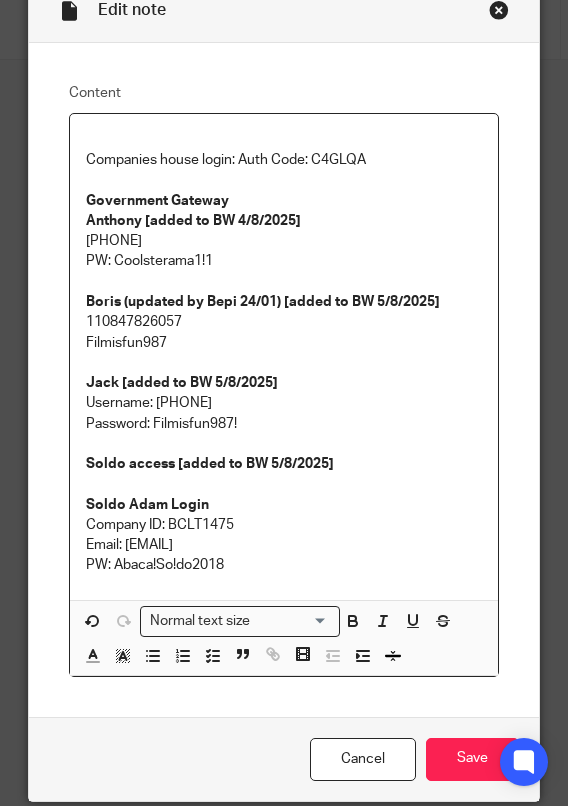 scroll, scrollTop: 93, scrollLeft: 0, axis: vertical 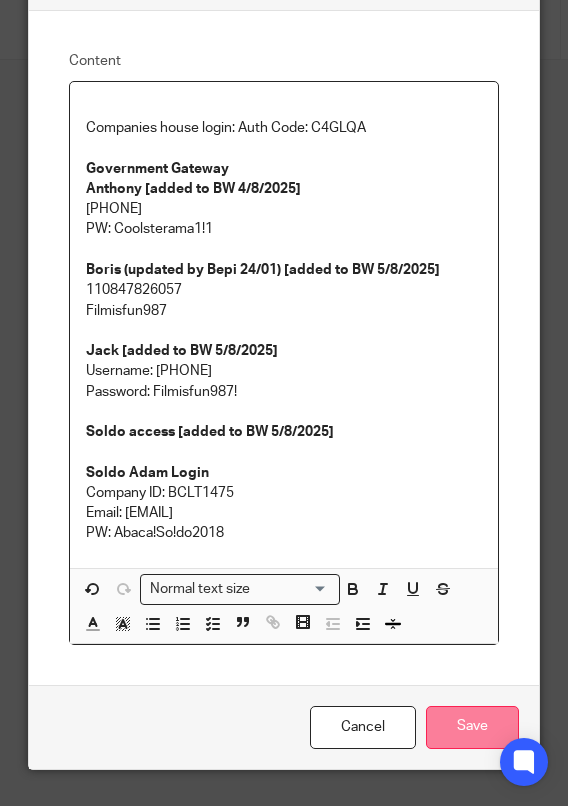 click on "Save" at bounding box center [472, 727] 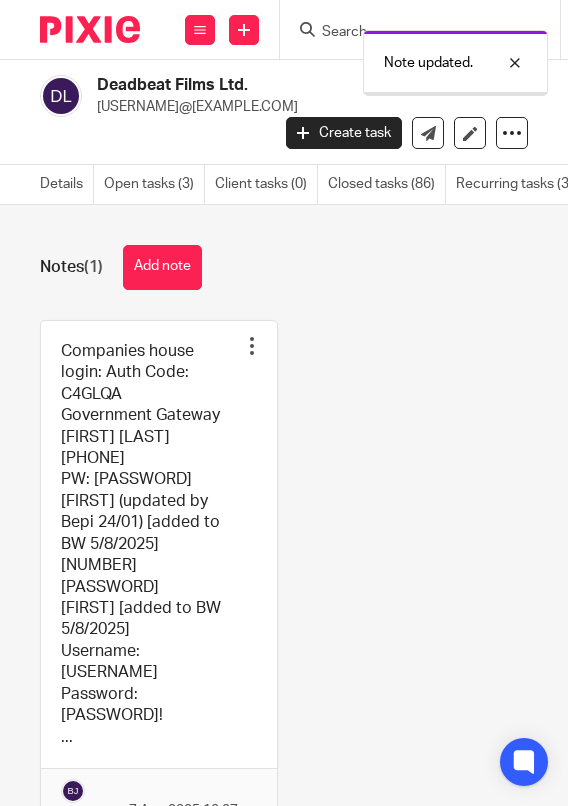 scroll, scrollTop: 0, scrollLeft: 0, axis: both 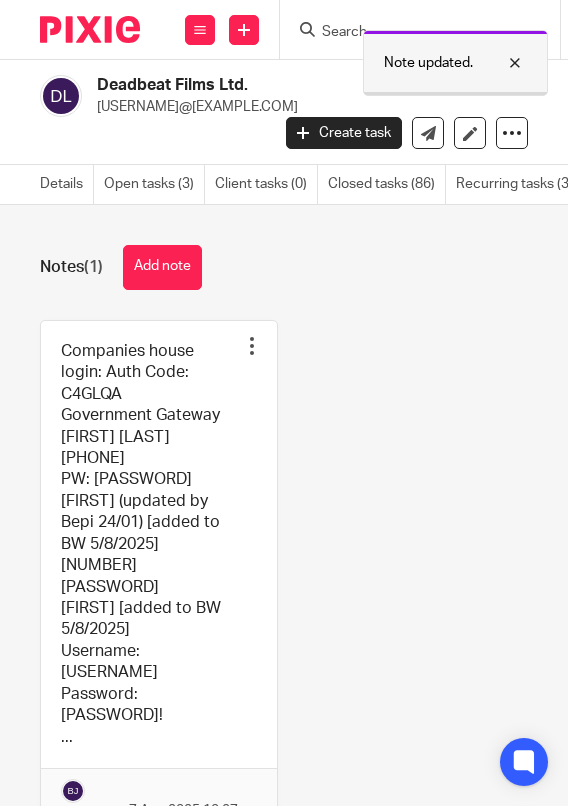 drag, startPoint x: 520, startPoint y: 65, endPoint x: 427, endPoint y: 20, distance: 103.315056 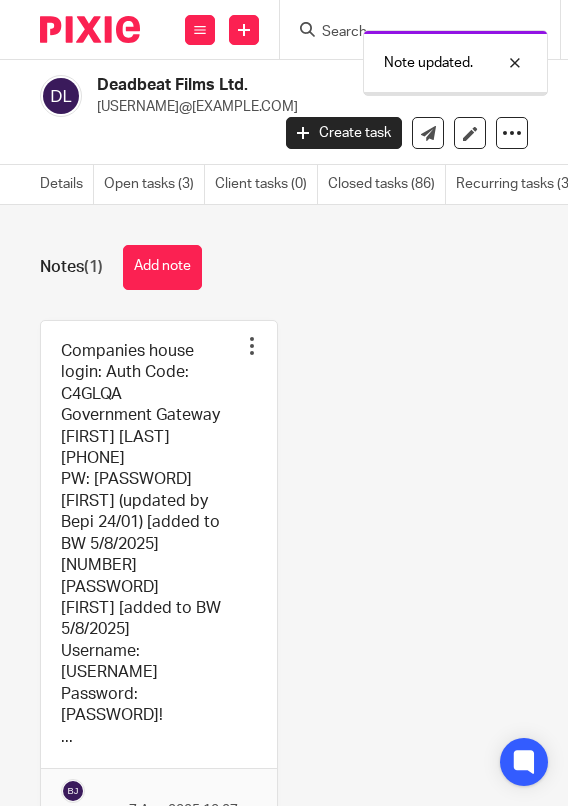 click at bounding box center (500, 63) 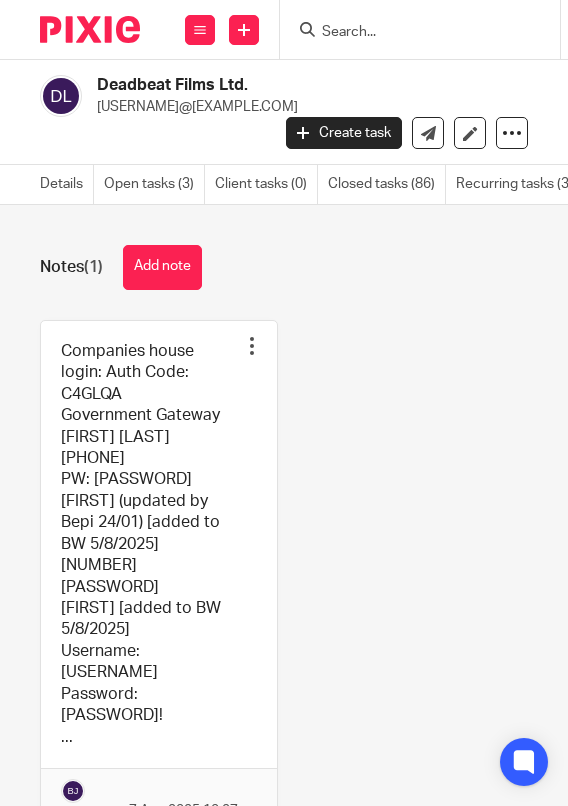 click at bounding box center [420, 29] 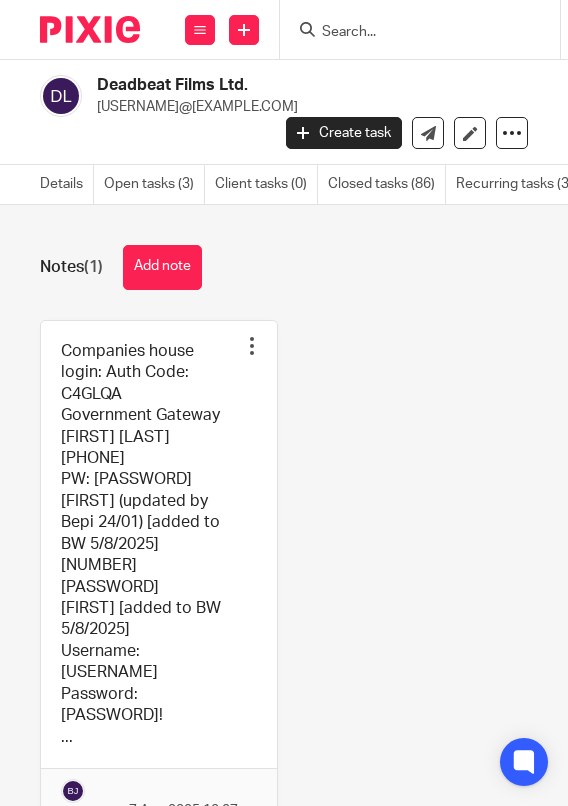 click at bounding box center [410, 33] 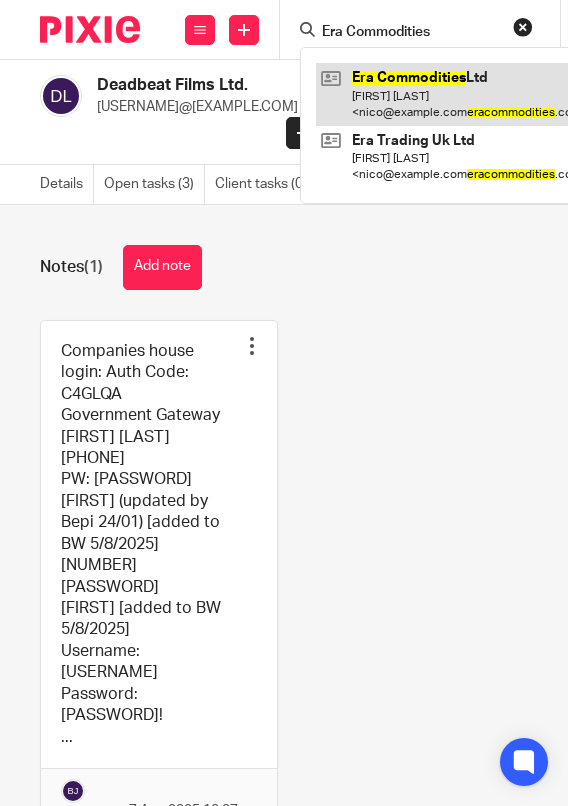 type on "Era Commodities" 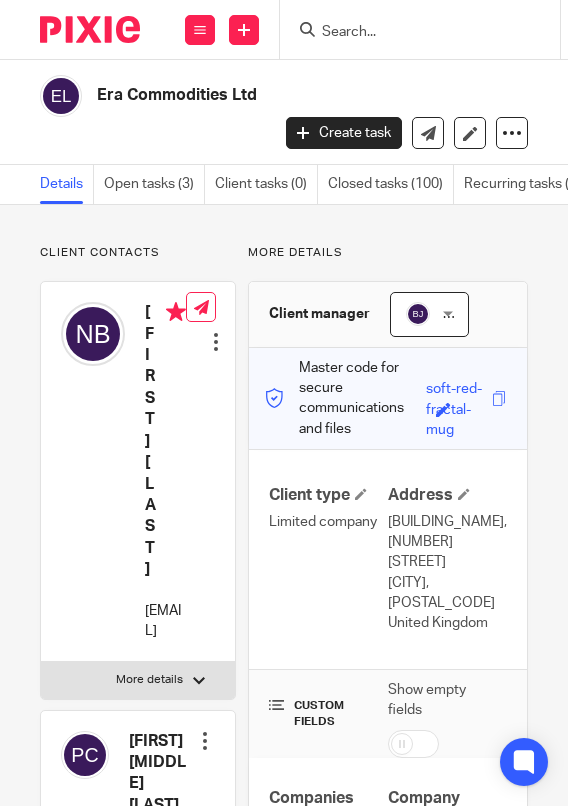 scroll, scrollTop: 0, scrollLeft: 0, axis: both 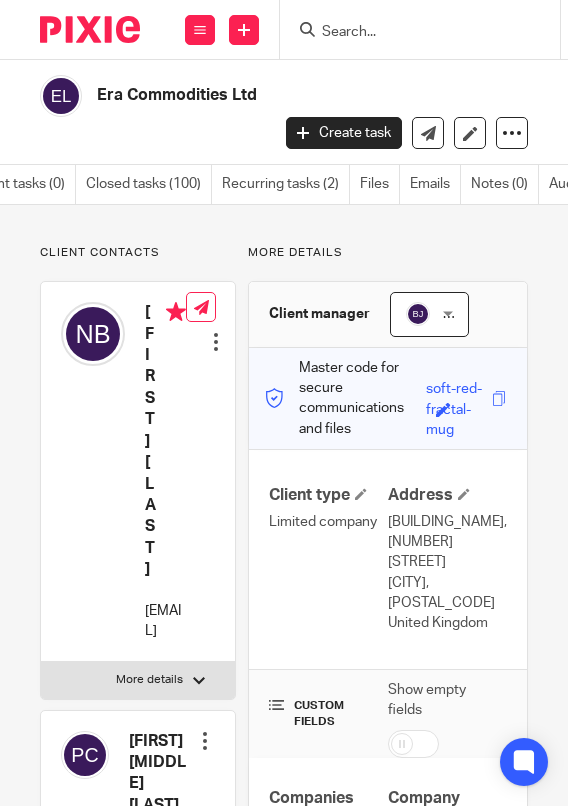 click at bounding box center [410, 33] 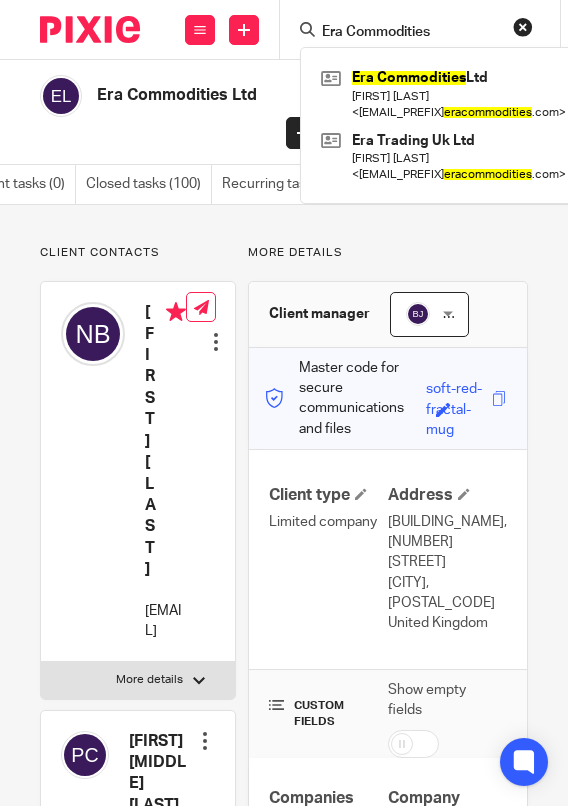 click on "Era Commodities" at bounding box center (410, 33) 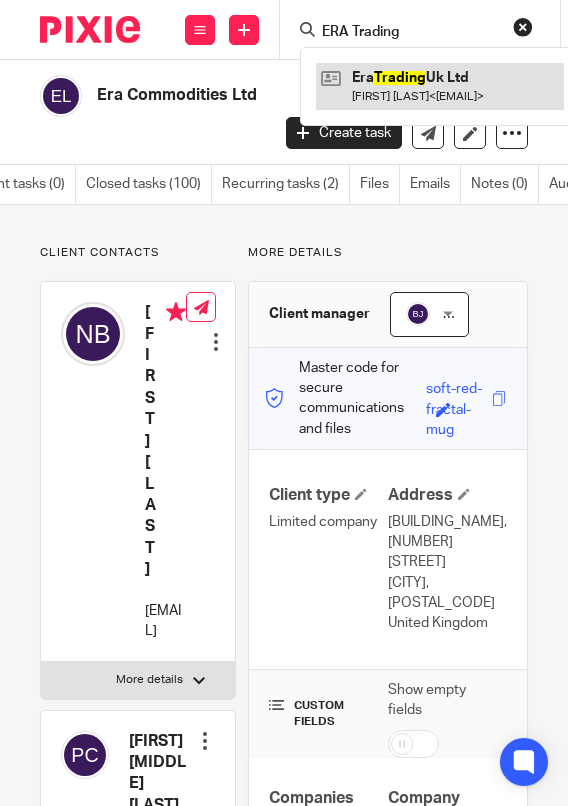 type on "ERA Trading" 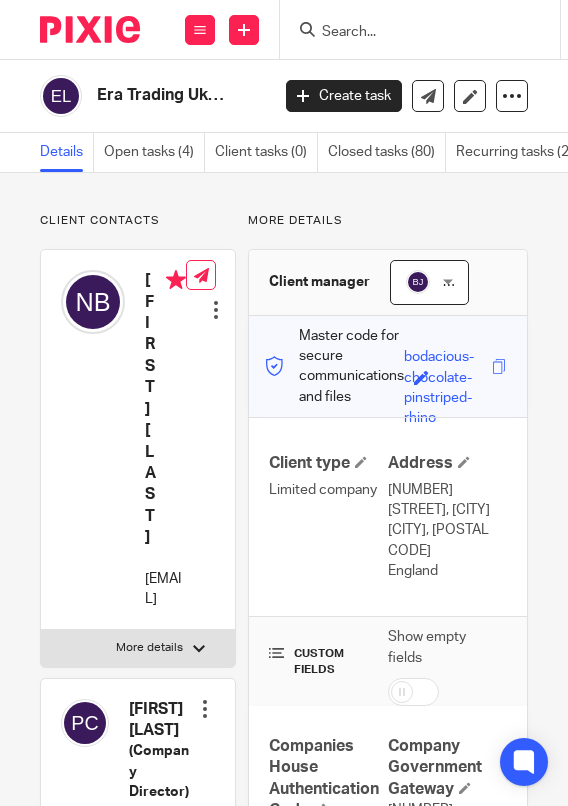 scroll, scrollTop: 0, scrollLeft: 0, axis: both 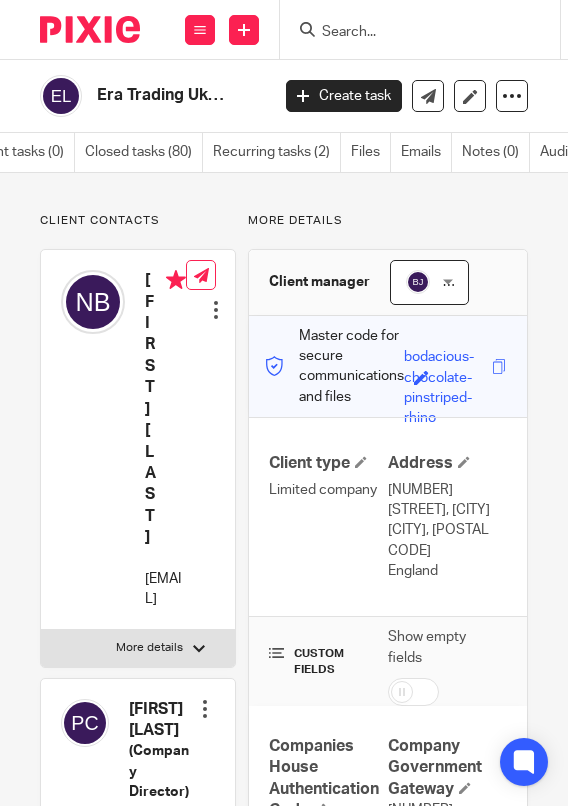 click at bounding box center [426, 29] 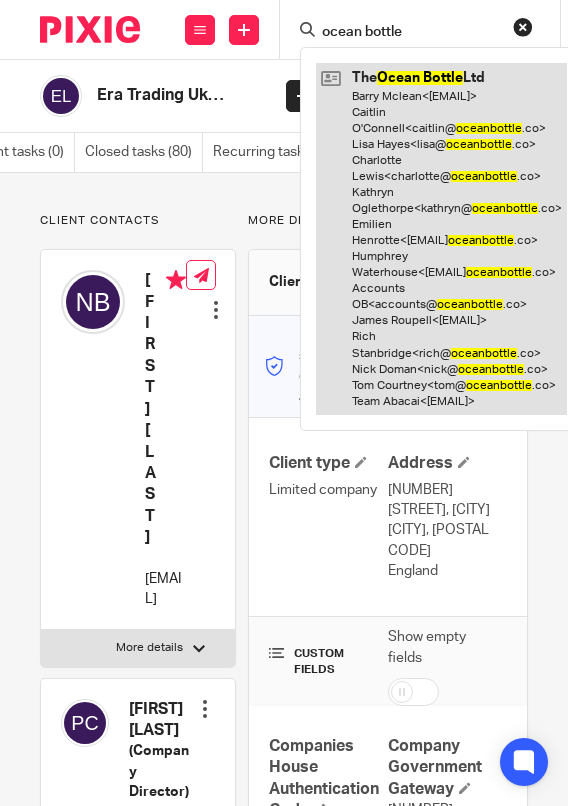 type on "ocean bottle" 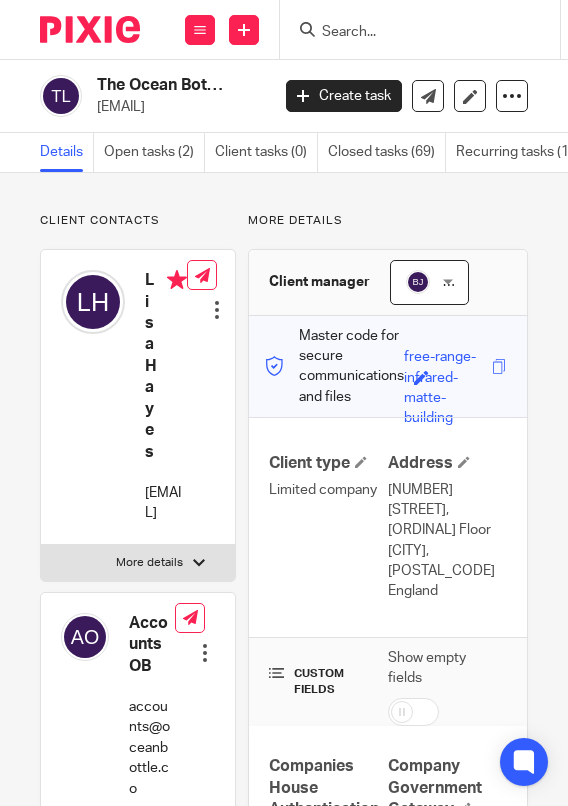 scroll, scrollTop: 0, scrollLeft: 0, axis: both 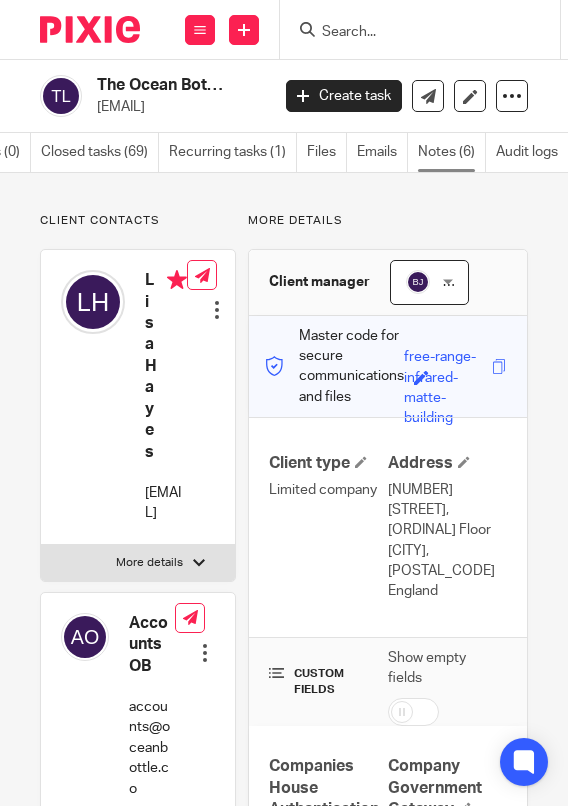 click on "Notes (6)" at bounding box center (452, 152) 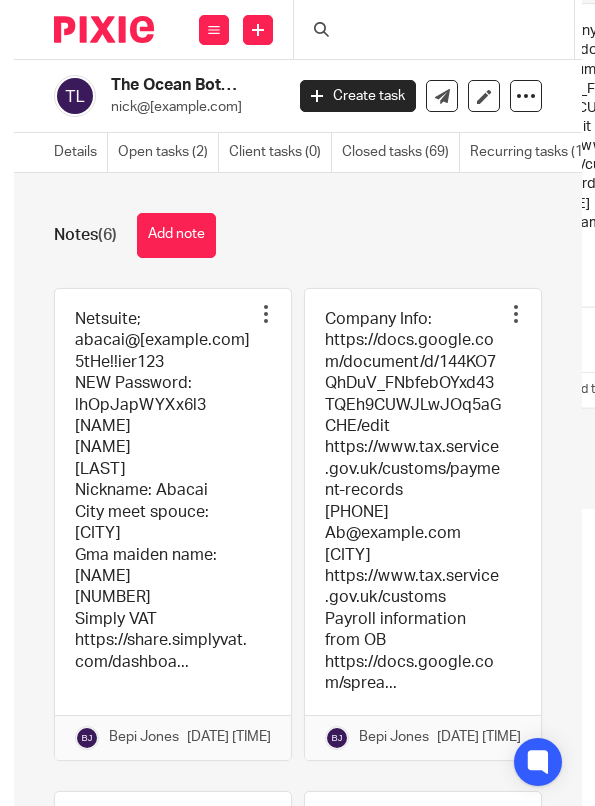 scroll, scrollTop: 0, scrollLeft: 0, axis: both 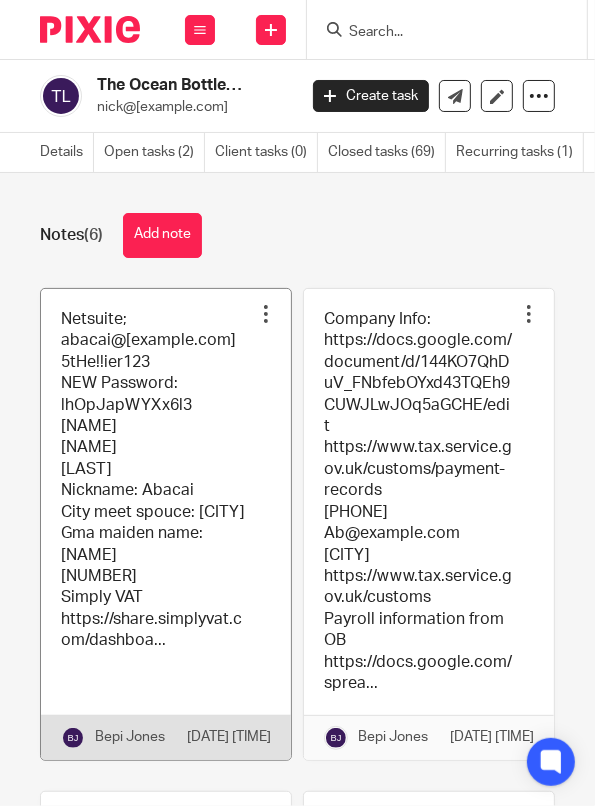 click at bounding box center [166, 524] 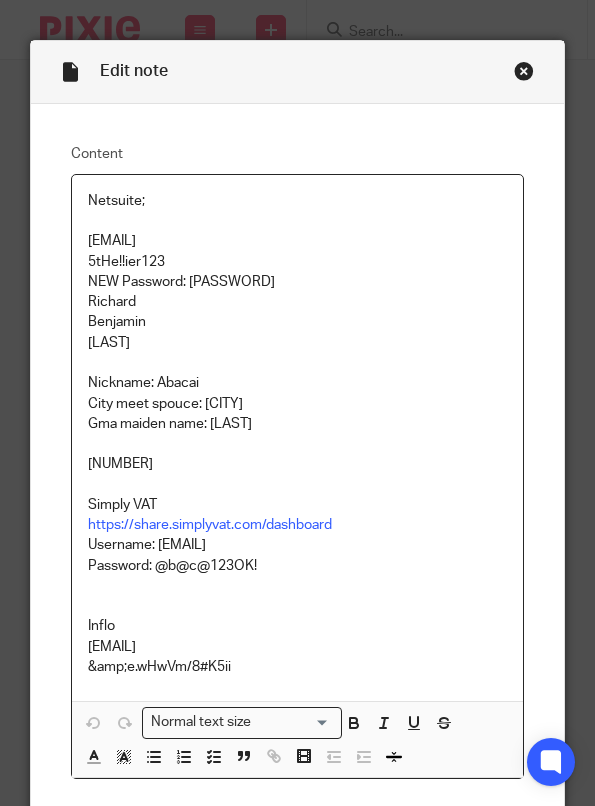 scroll, scrollTop: 0, scrollLeft: 0, axis: both 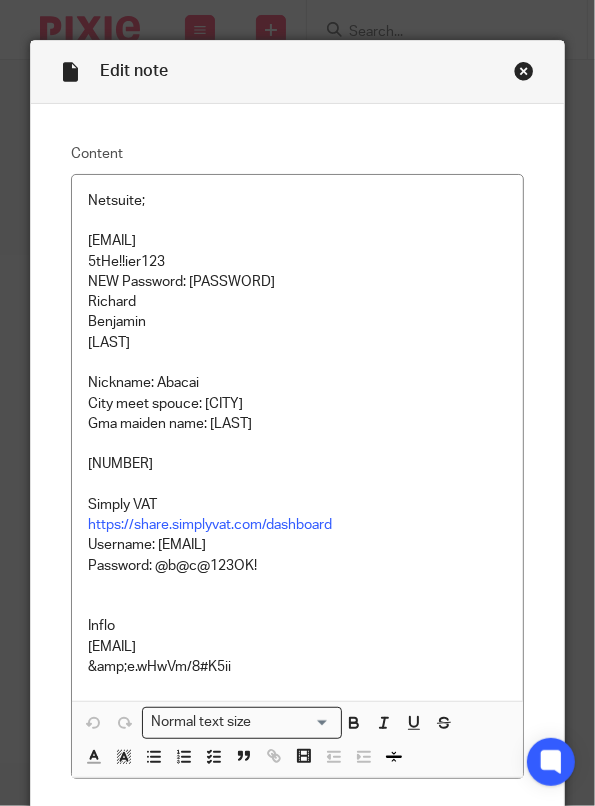 click on "Netsuite; [EMAIL] 5tHe!!ier123 NEW Password: [PASSWORD] [FIRST] [LAST] [LAST] Nickname: Abacai City meet spouce: [CITY] Gma maiden name: [LAST_NAME] [LONG_NUMBER] Simply VAT https://share.simplyvat.com/dashboard Username: [EMAIL] Password: [PASSWORD] Inflo [EMAIL] &e.wHwVm/8#K5ii" at bounding box center [298, 438] 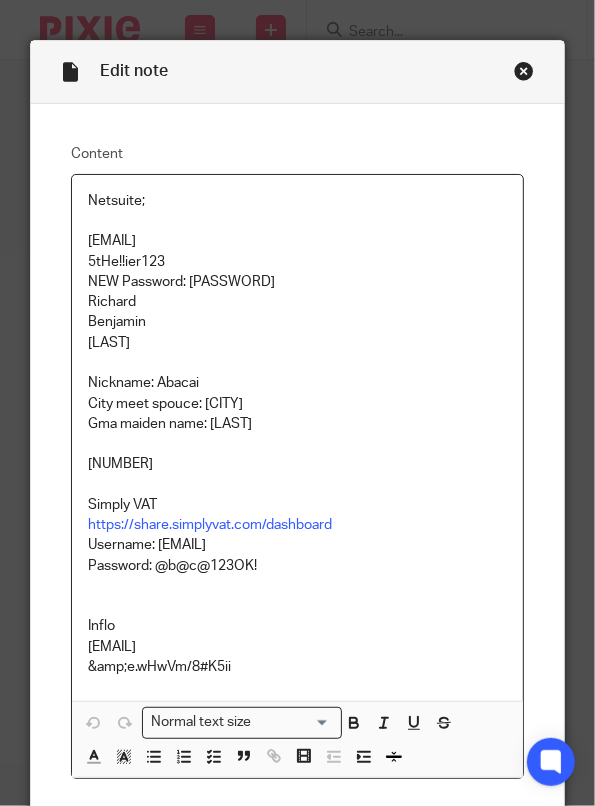 type 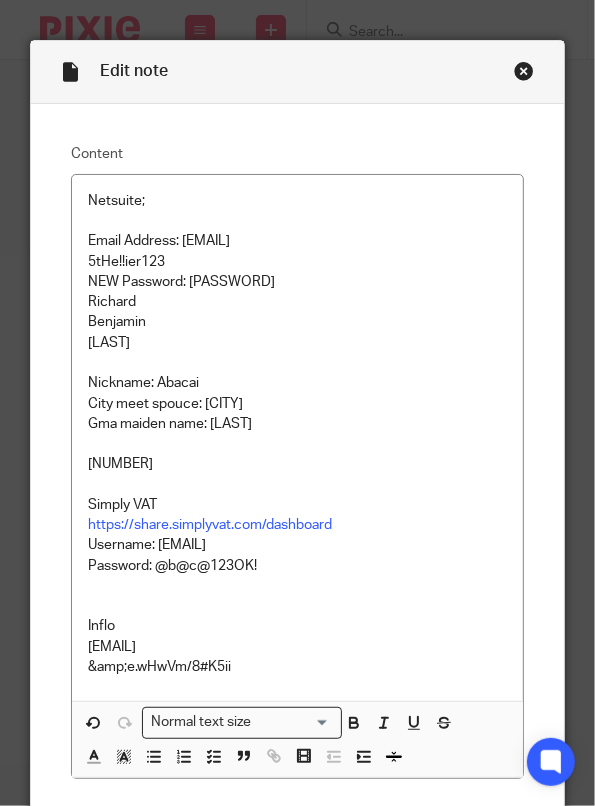click on "5tHe!!ier123 NEW Password: [PASSWORD]" at bounding box center (298, 272) 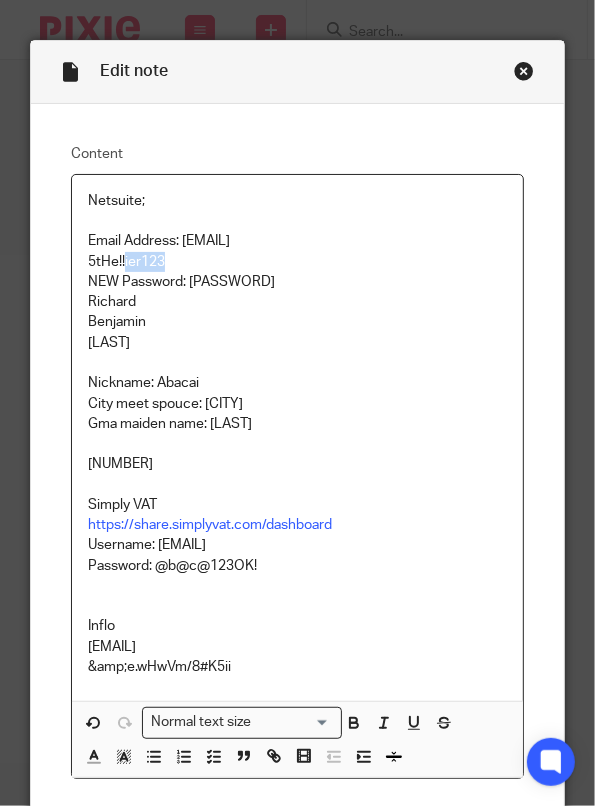 click on "5tHe!!ier123 NEW Password: [PASSWORD]" at bounding box center (298, 272) 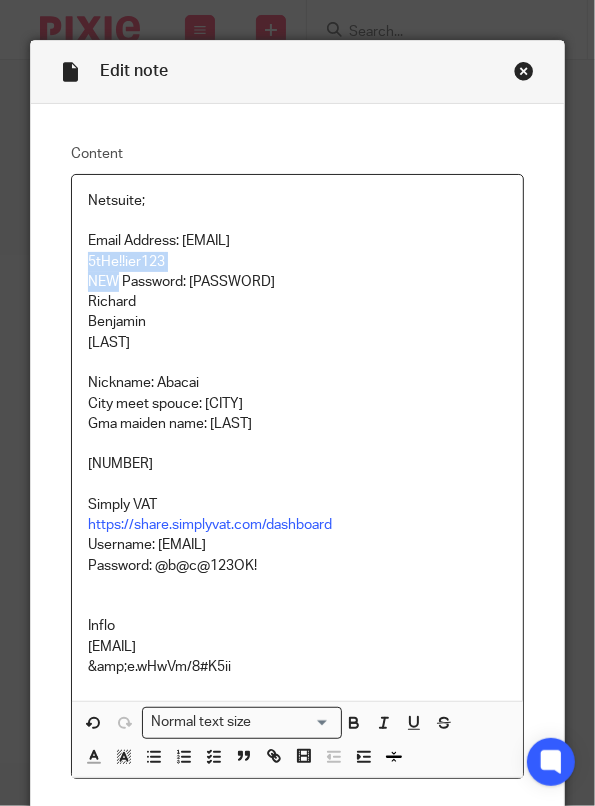drag, startPoint x: 111, startPoint y: 285, endPoint x: 66, endPoint y: 263, distance: 50.08992 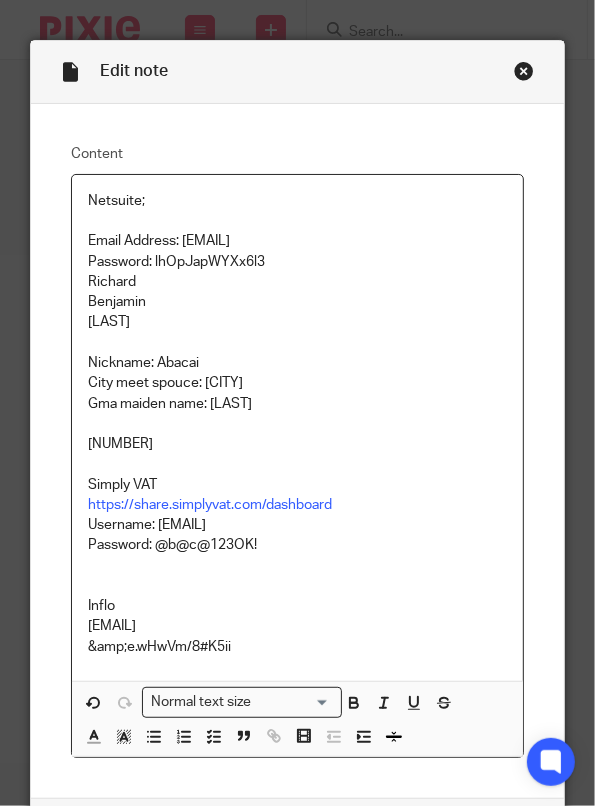 click on "Netsuite;" at bounding box center [298, 201] 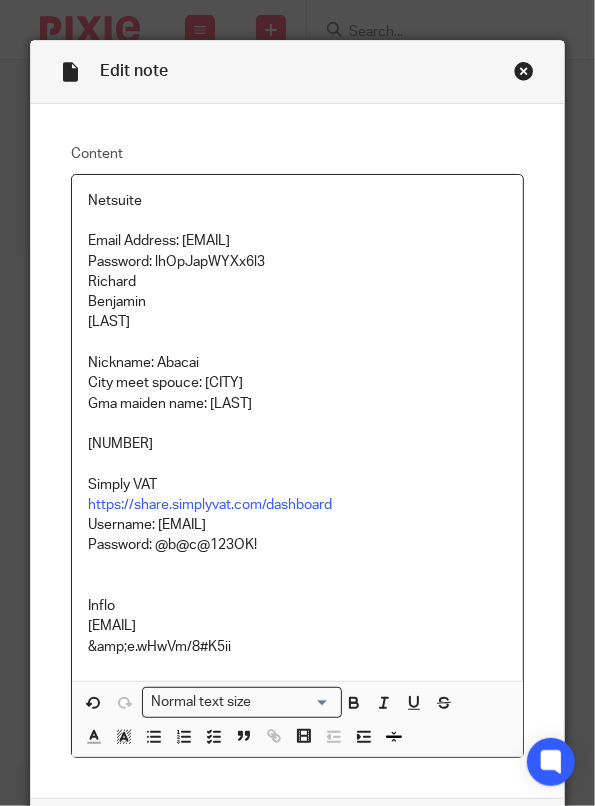 click on "Netsuite" at bounding box center (298, 201) 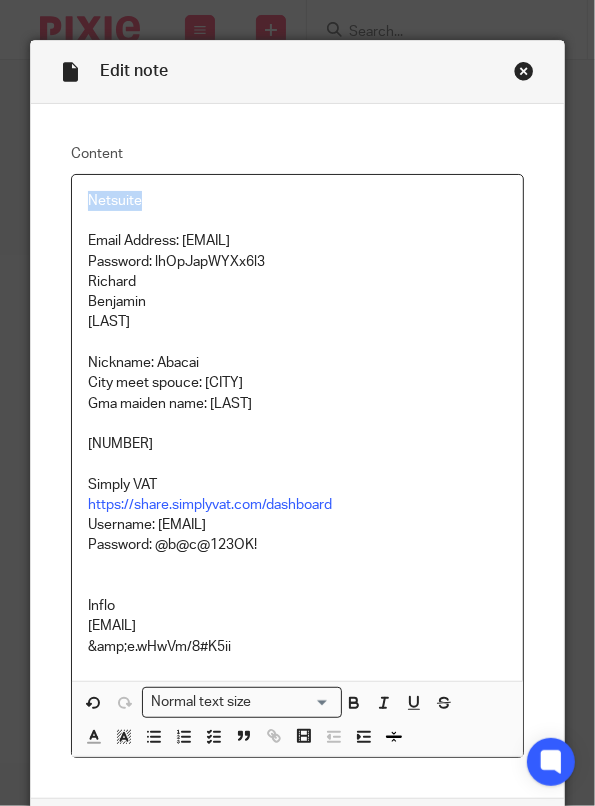 click on "Netsuite" at bounding box center [298, 201] 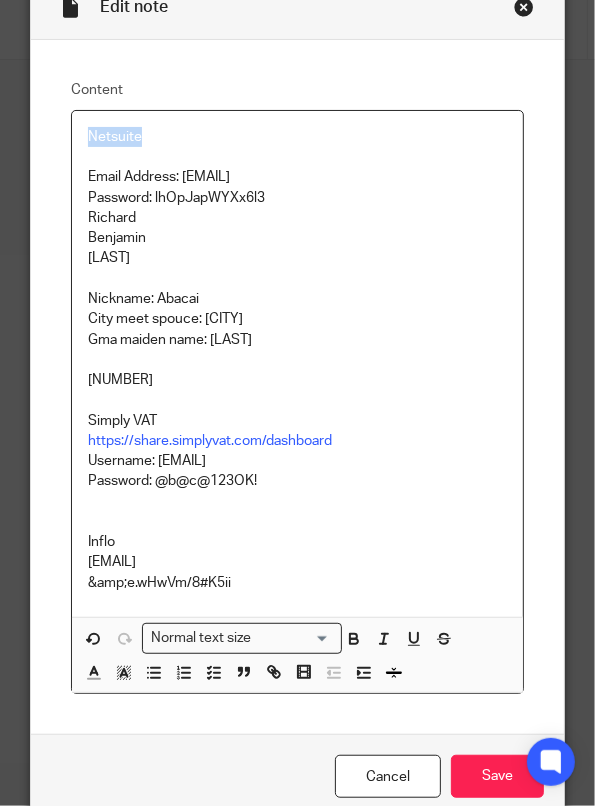 scroll, scrollTop: 134, scrollLeft: 0, axis: vertical 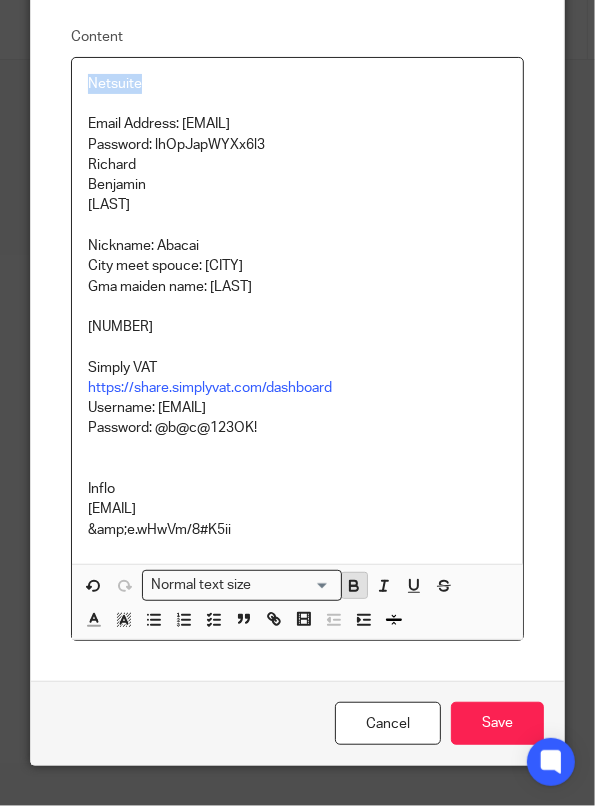 click 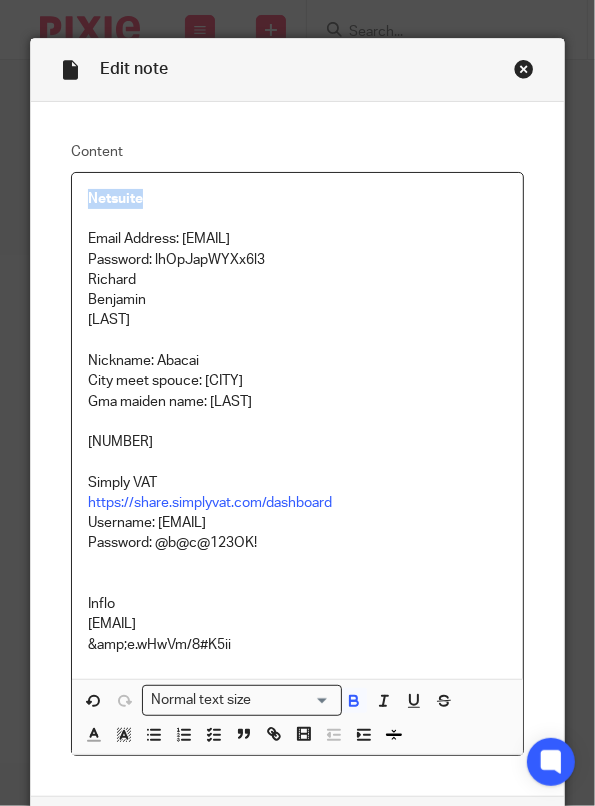 scroll, scrollTop: 0, scrollLeft: 0, axis: both 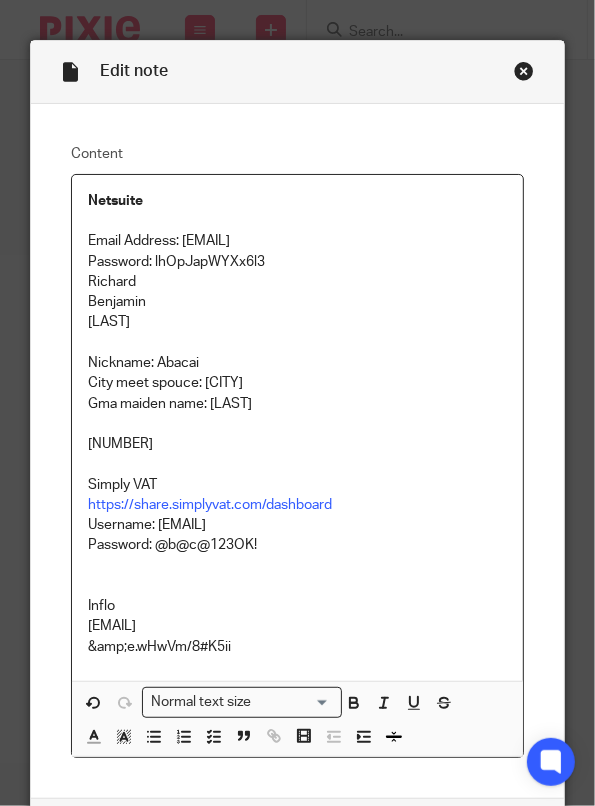 click on "[FIRST] [LAST]" at bounding box center [298, 292] 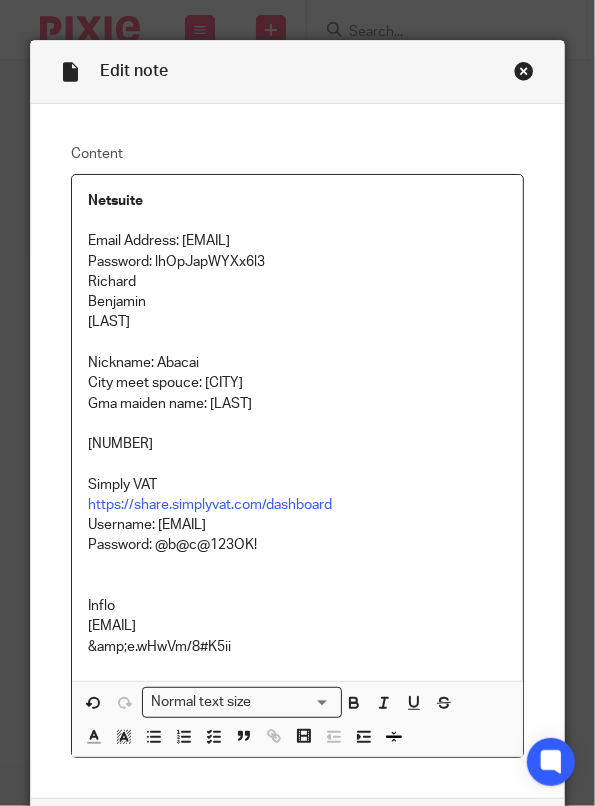 click on "[LAST]" at bounding box center [298, 322] 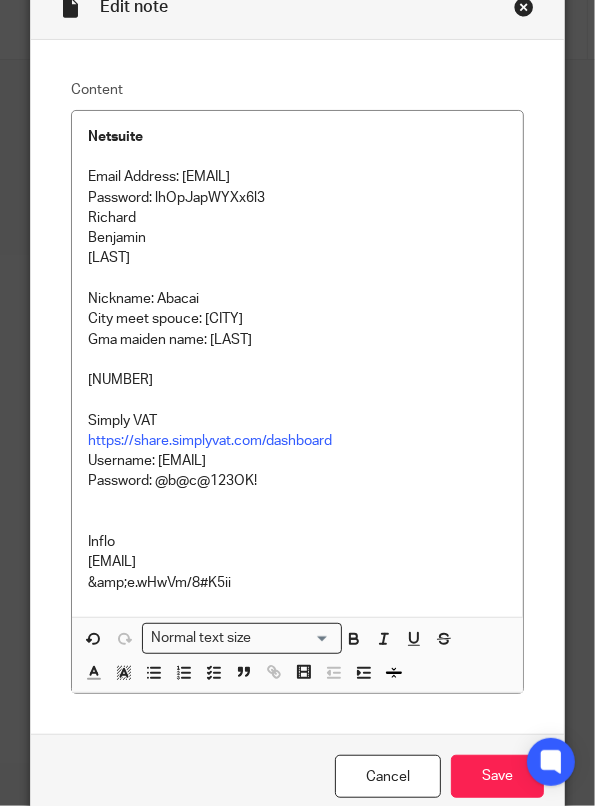 scroll, scrollTop: 134, scrollLeft: 0, axis: vertical 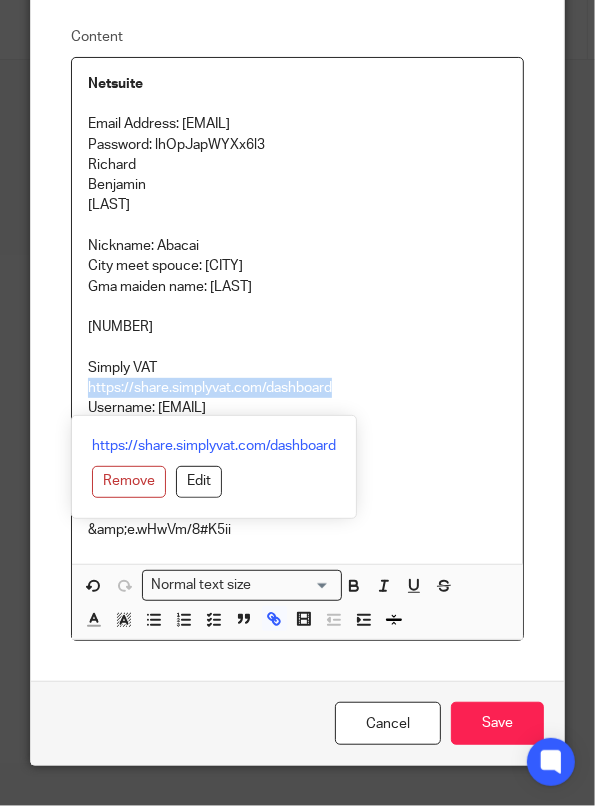 drag, startPoint x: 328, startPoint y: 393, endPoint x: 50, endPoint y: 390, distance: 278.01617 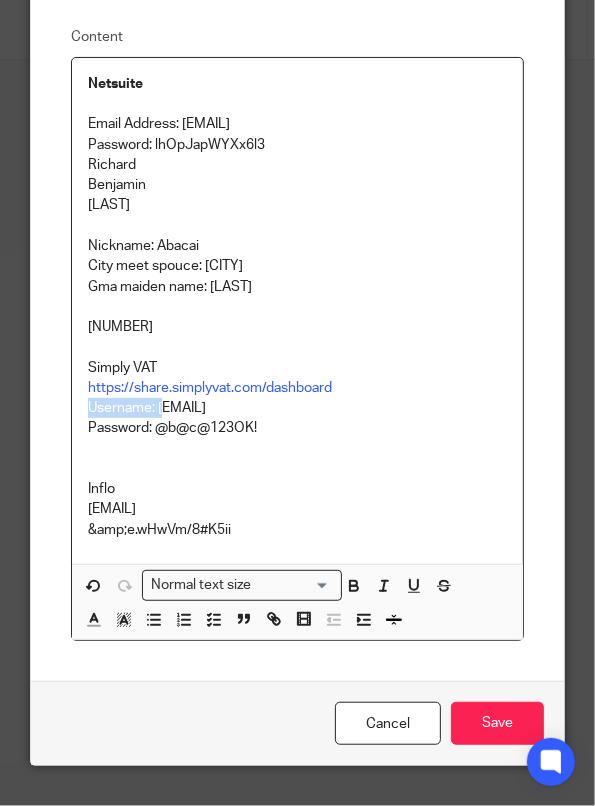 drag, startPoint x: 322, startPoint y: 409, endPoint x: 163, endPoint y: 417, distance: 159.20113 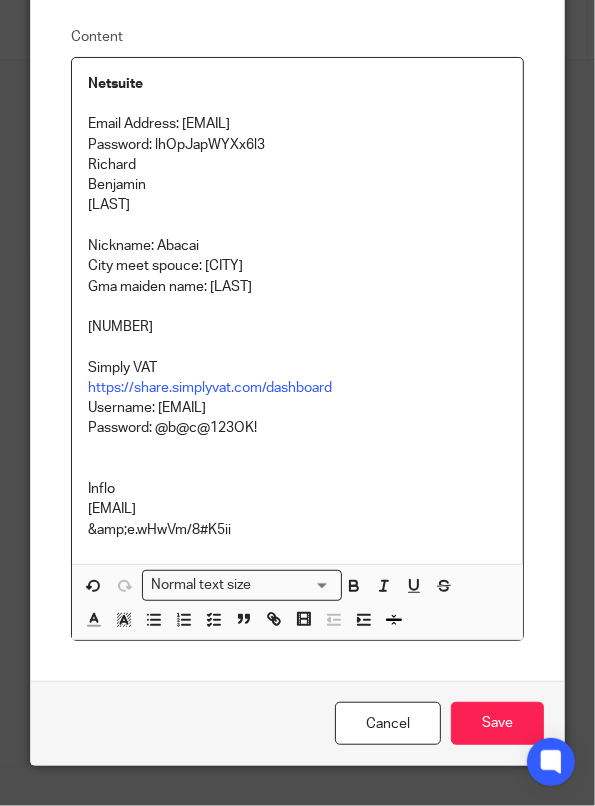 click on "Username: [EMAIL]<br>Password: [PASSWORD]" at bounding box center [298, 418] 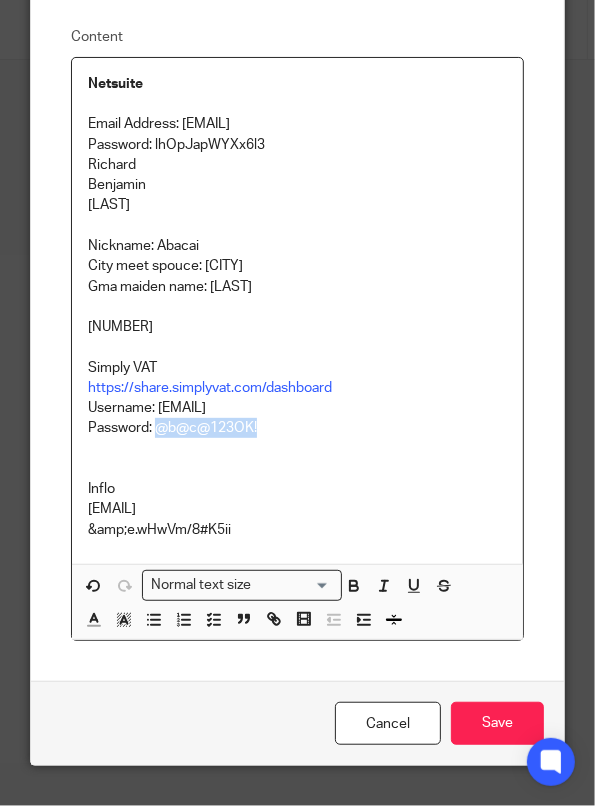 drag, startPoint x: 262, startPoint y: 433, endPoint x: 152, endPoint y: 426, distance: 110.2225 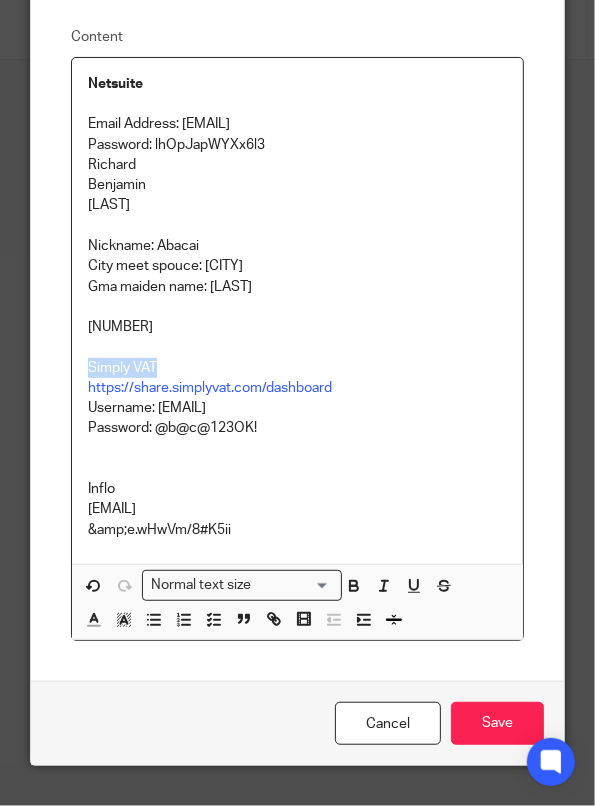 drag, startPoint x: 127, startPoint y: 367, endPoint x: 24, endPoint y: 369, distance: 103.01942 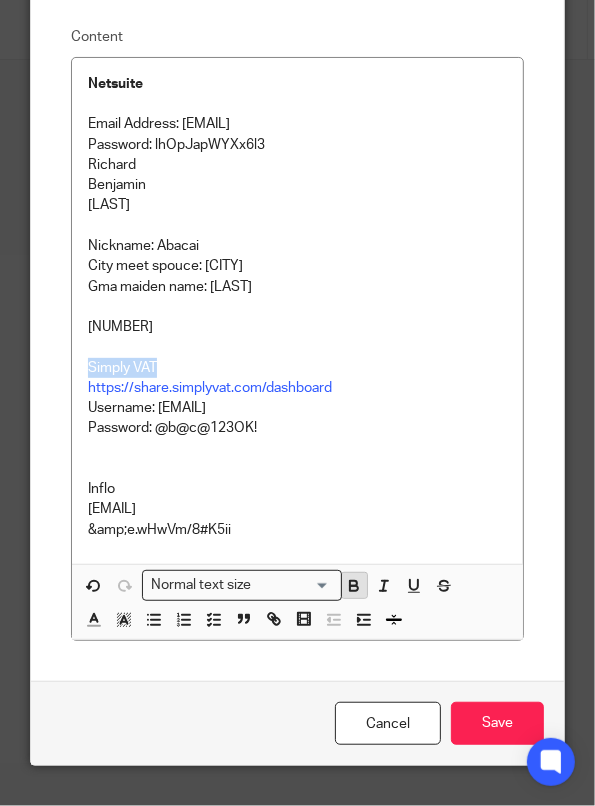 click 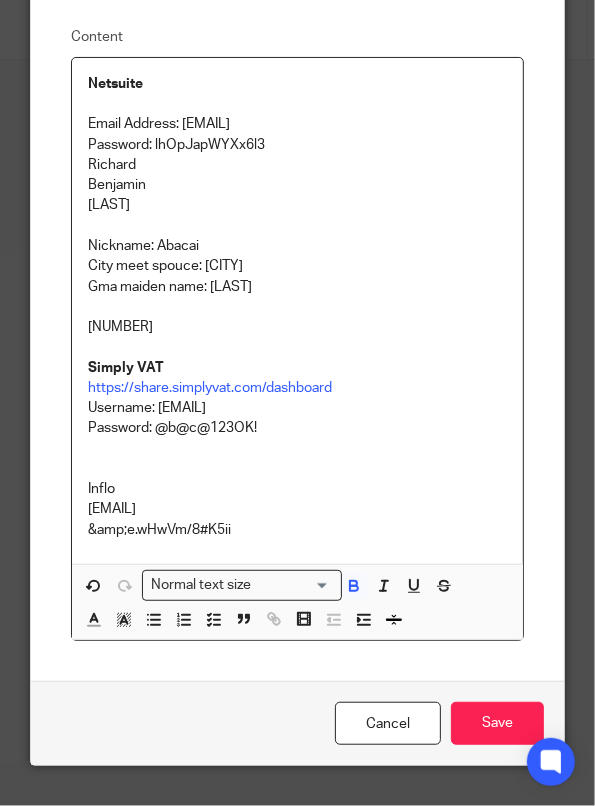 click on "Netsuite" at bounding box center (298, 84) 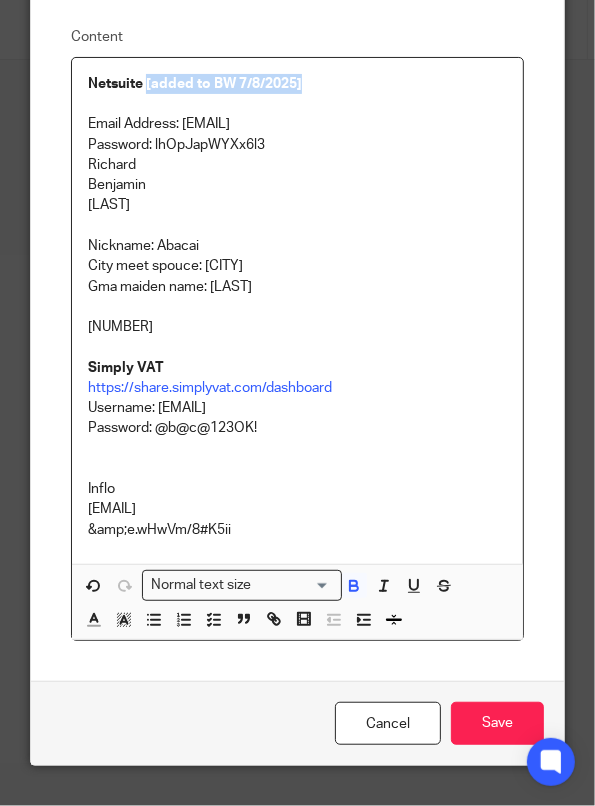 drag, startPoint x: 306, startPoint y: 65, endPoint x: 139, endPoint y: 71, distance: 167.10774 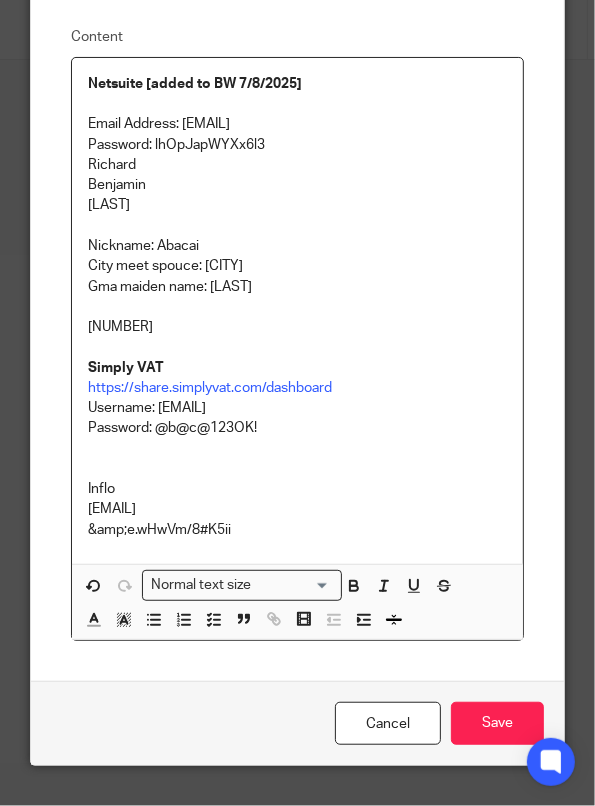 click on "Nickname: Abacai" at bounding box center (298, 246) 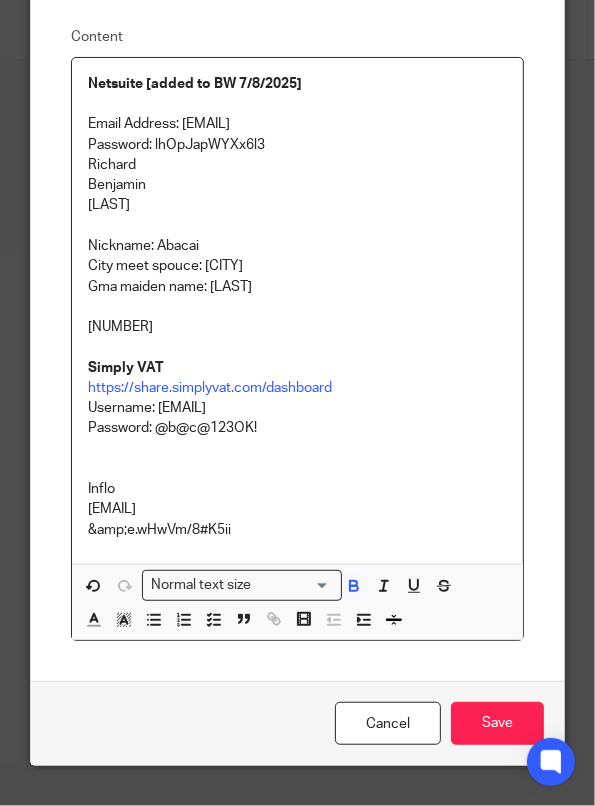 click on "Simply VAT" at bounding box center (298, 368) 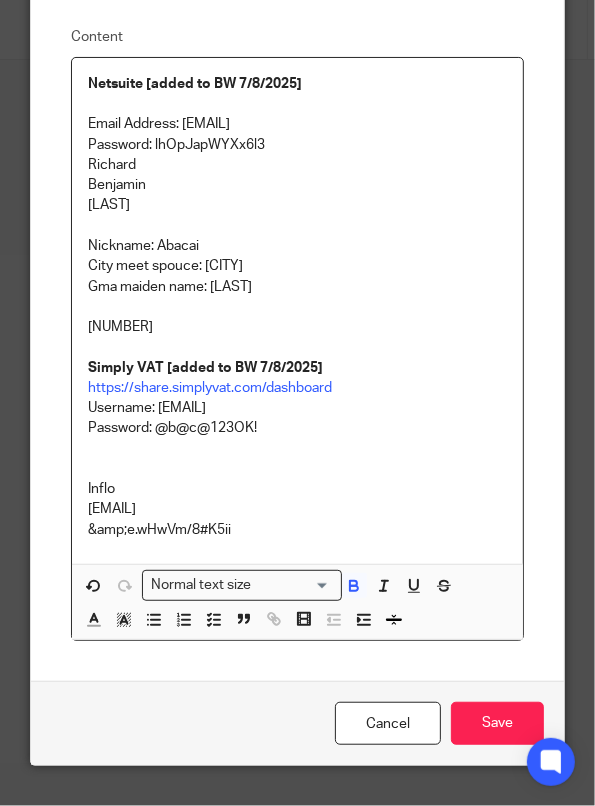 click on "Inflo" at bounding box center [298, 489] 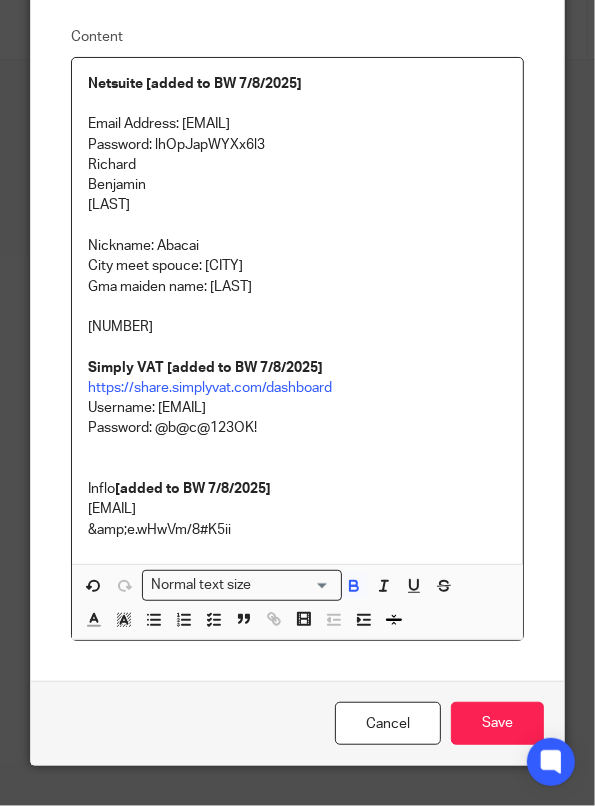 click on "Inflo [added to BW 7/8/2025]" at bounding box center [298, 489] 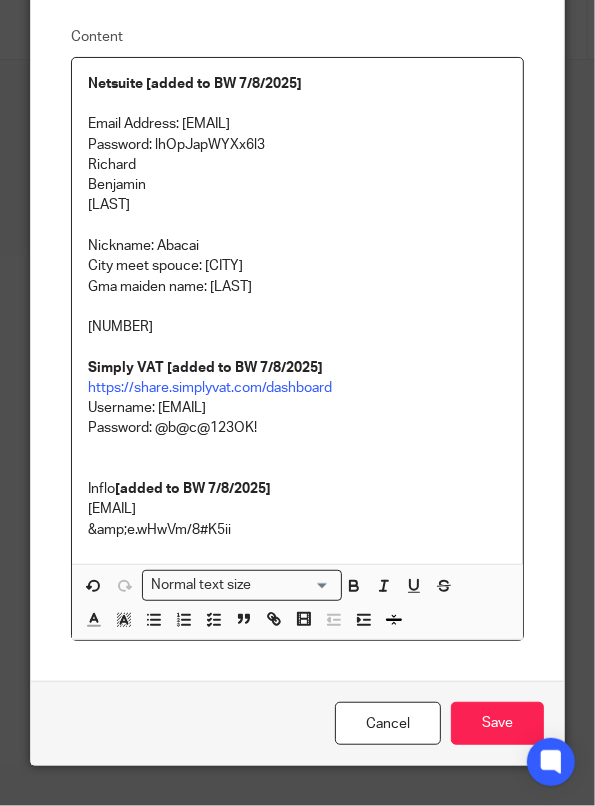 click on "Inflo [added to BW 7/8/2025]" at bounding box center [298, 489] 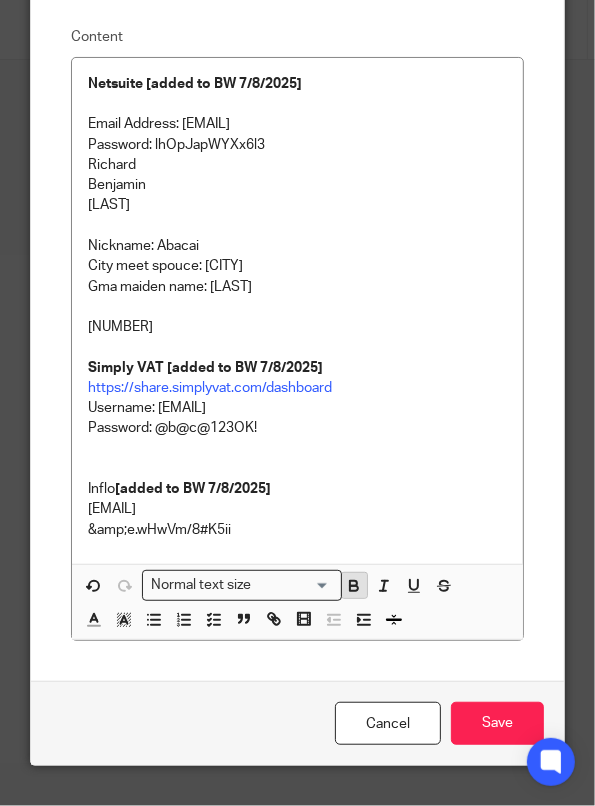 click 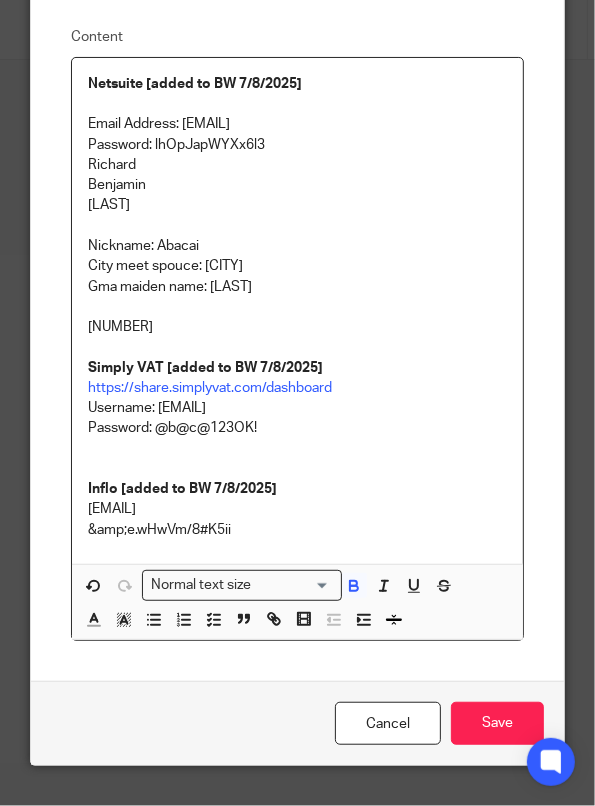 click on "Inflo" at bounding box center [103, 489] 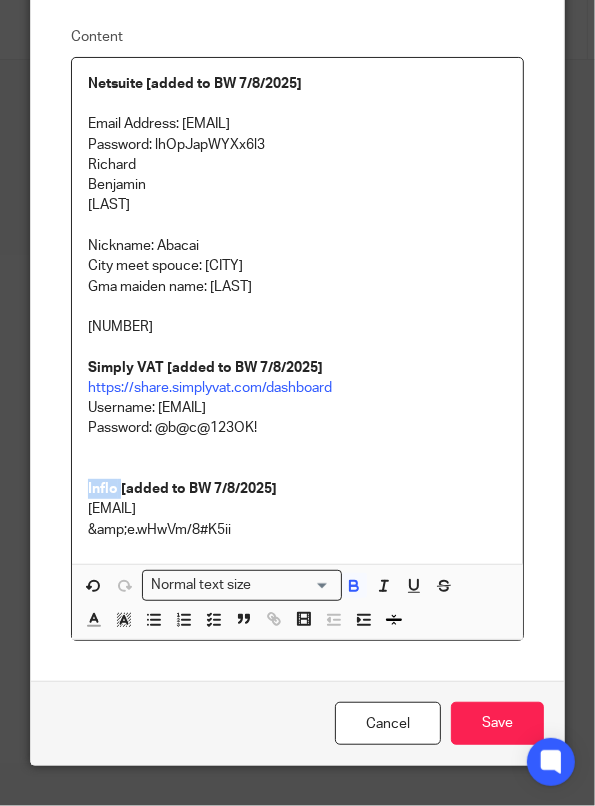 click on "Inflo" at bounding box center [103, 489] 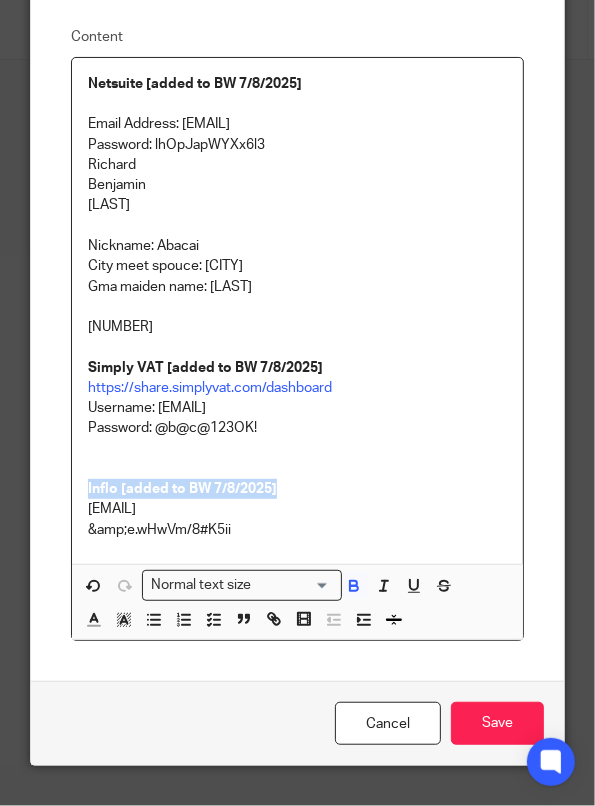 click on "Inflo" at bounding box center (103, 489) 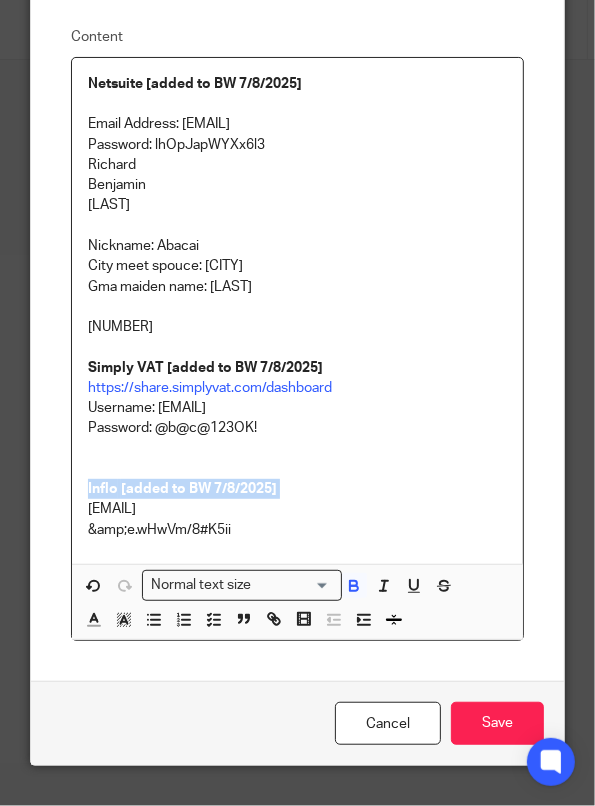 click on "Inflo" at bounding box center (103, 489) 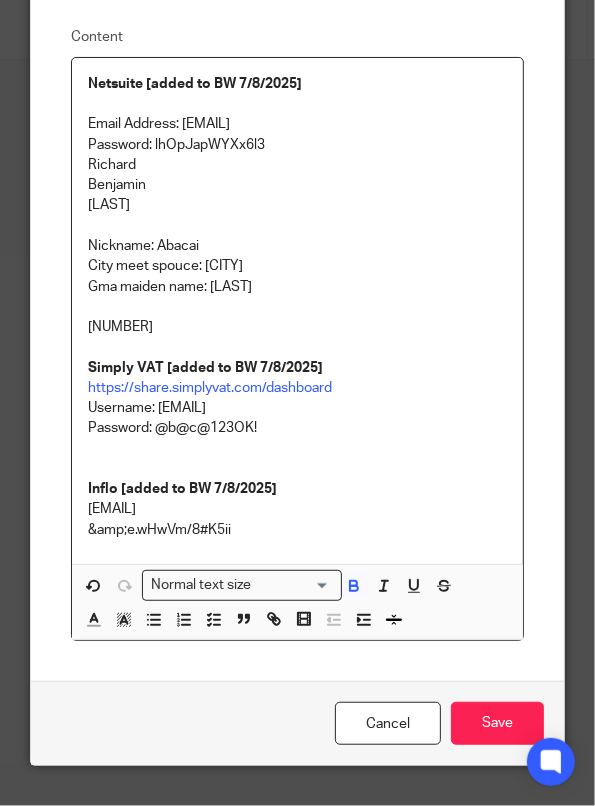 click on "[EMAIL]" at bounding box center [298, 509] 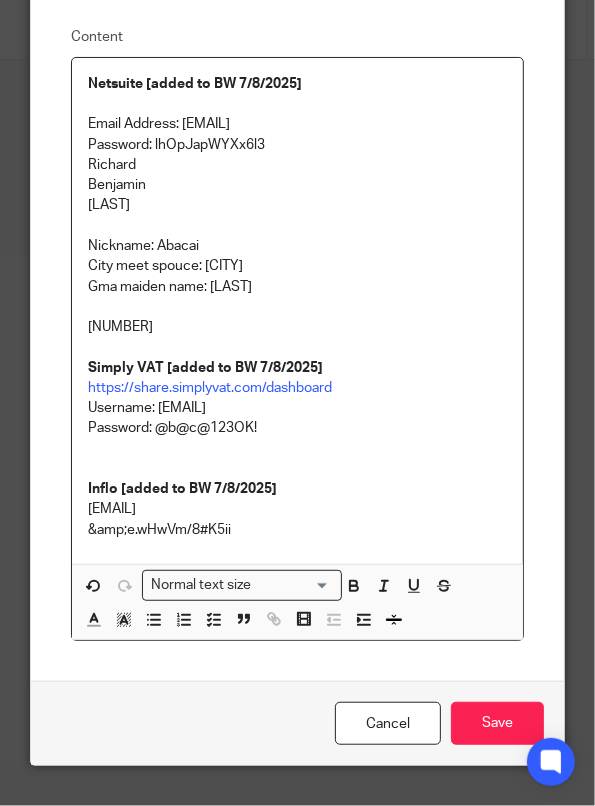 click on "Inflo" at bounding box center (103, 489) 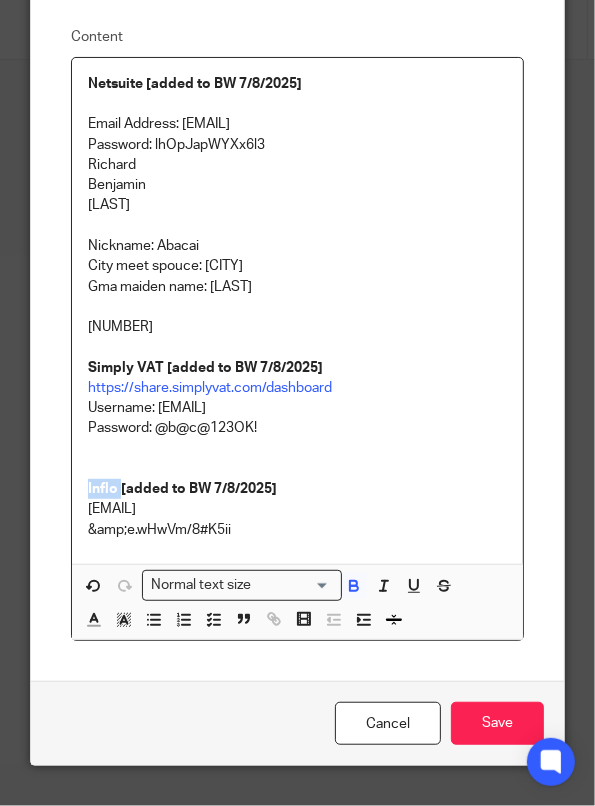 click on "Inflo" at bounding box center [103, 489] 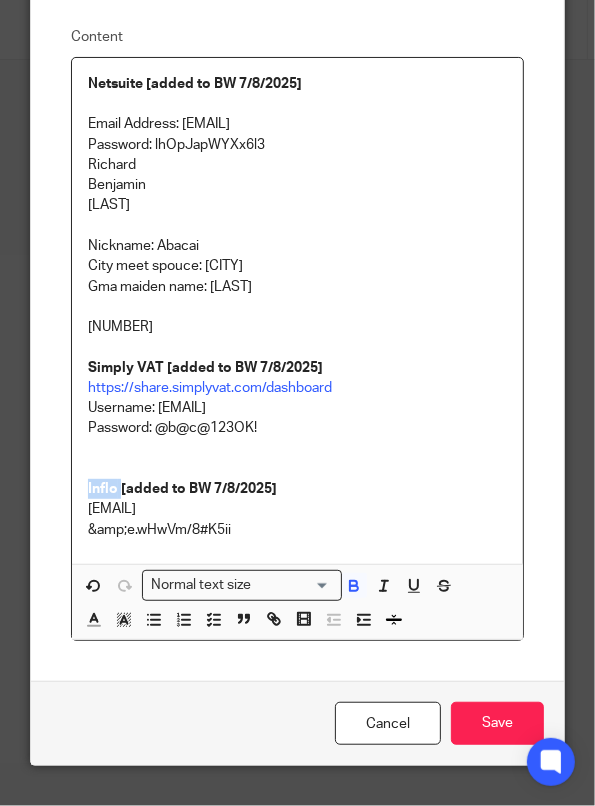 copy on "Inflo" 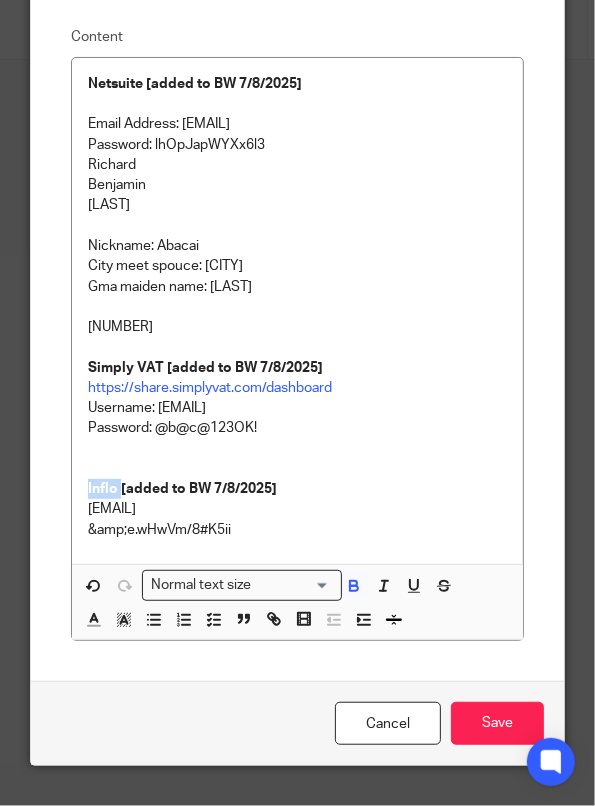 click on "Inflo" at bounding box center (103, 489) 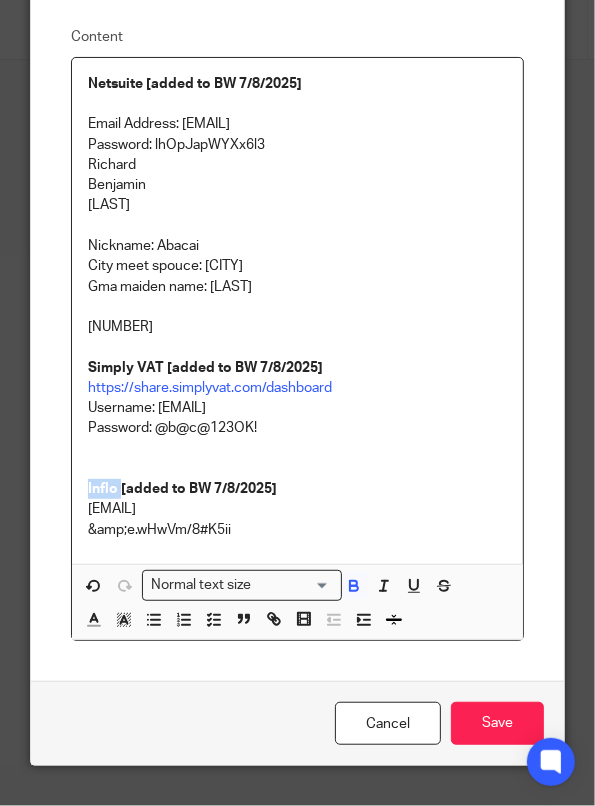 click on "Inflo" at bounding box center [103, 489] 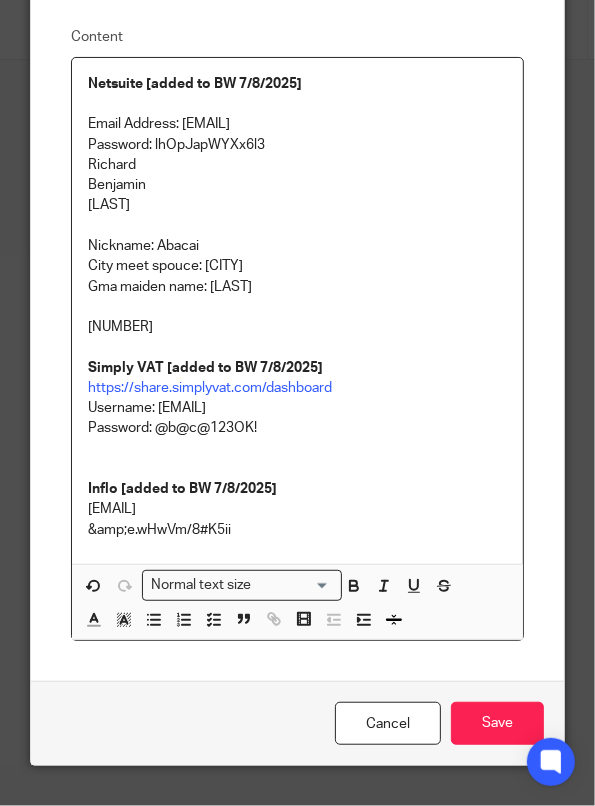 click on "[EMAIL]" at bounding box center [298, 509] 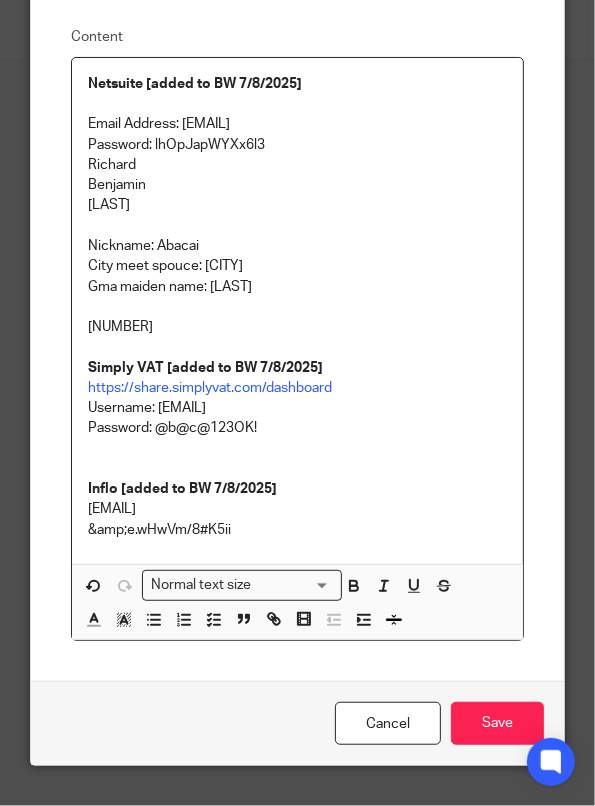 click on "[EMAIL]" at bounding box center (298, 509) 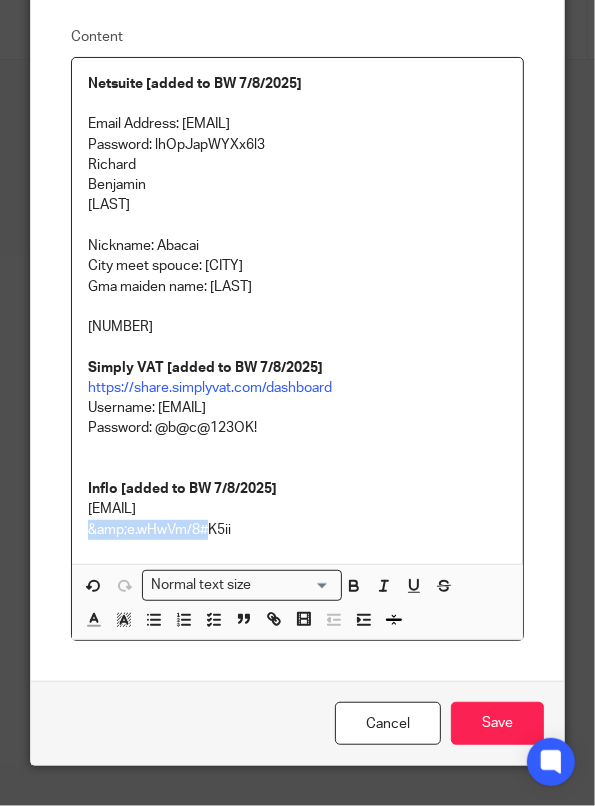 drag, startPoint x: 212, startPoint y: 534, endPoint x: 16, endPoint y: 527, distance: 196.12495 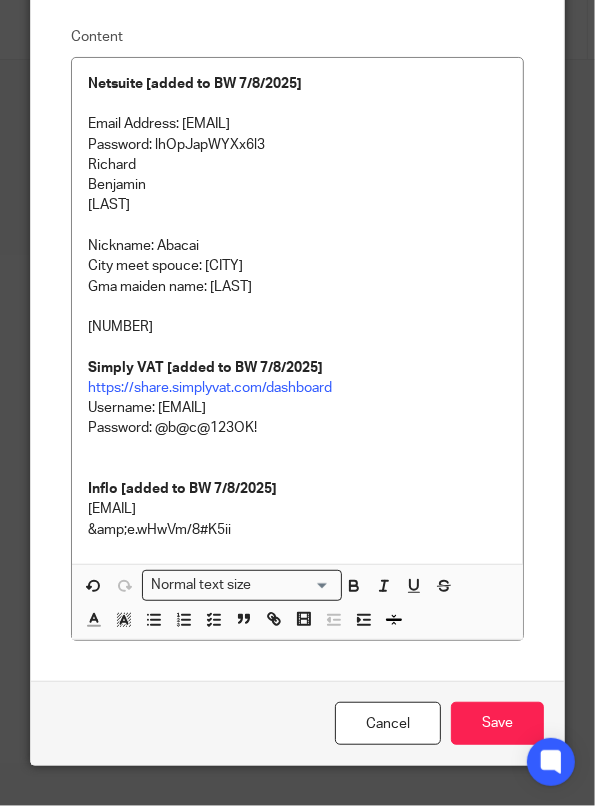 click on "Netsuite [added to BW 7/8/2025] Email Address: [EMAIL] Password: [PASSWORD] [FIRST] [LAST] Nickname: Abacai City meet spouce: [CITY] Gma maiden name: Adam [NUMBER] Simply VAT [added to BW 7/8/2025] https://share.simplyvat.com/dashboard Username: [EMAIL] Password: [PASSWORD] Inflo [added to BW 7/8/2025] [EMAIL] &amp;e.wHwVm/8#K5ii" at bounding box center [298, 311] 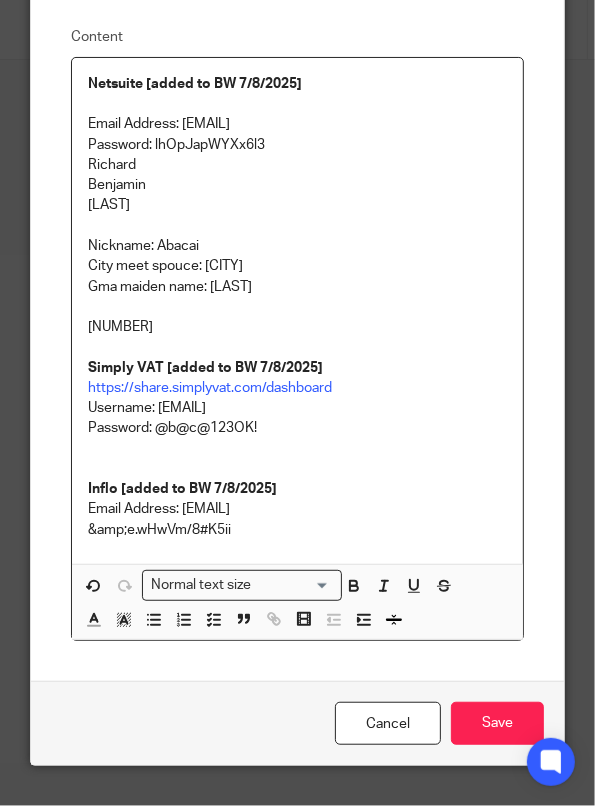 click on "&amp;e.wHwVm/8#K5ii" at bounding box center [298, 530] 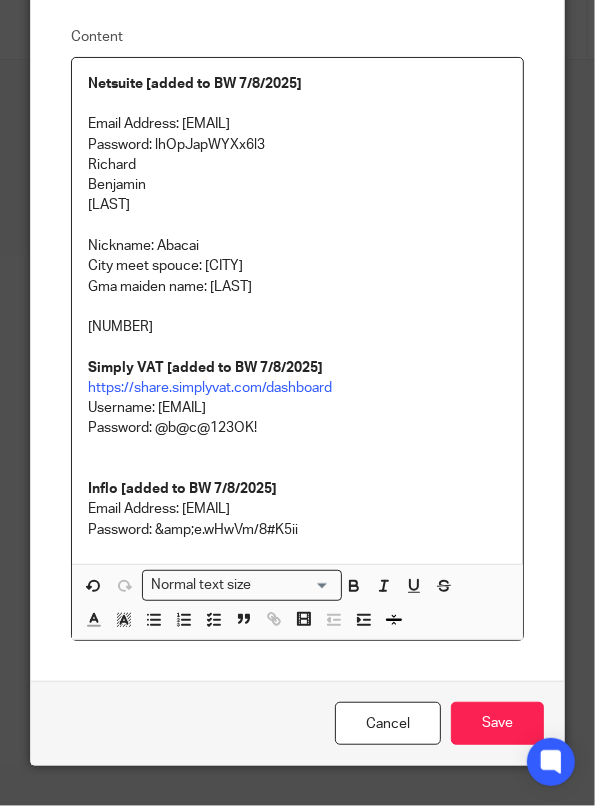 click on "Username: [EMAIL]<br>Password: [PASSWORD]" at bounding box center (298, 418) 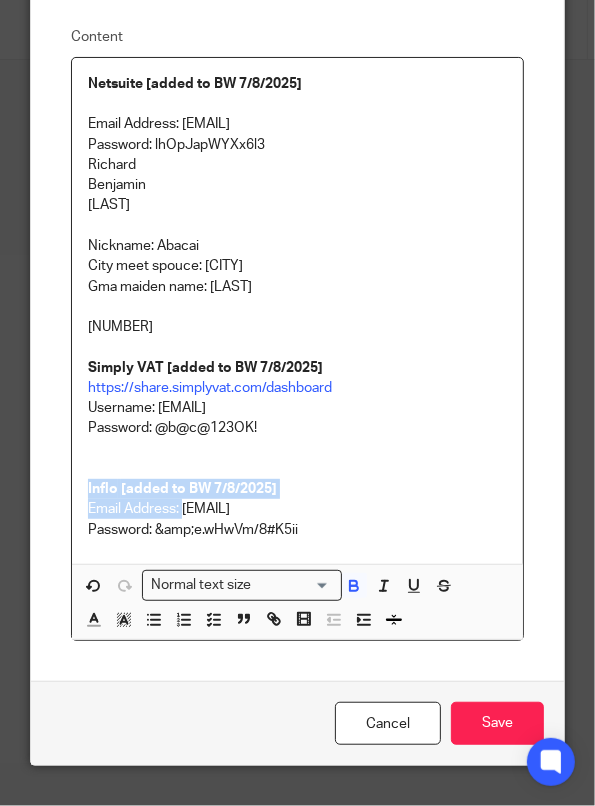 drag, startPoint x: 174, startPoint y: 509, endPoint x: 18, endPoint y: 501, distance: 156.20499 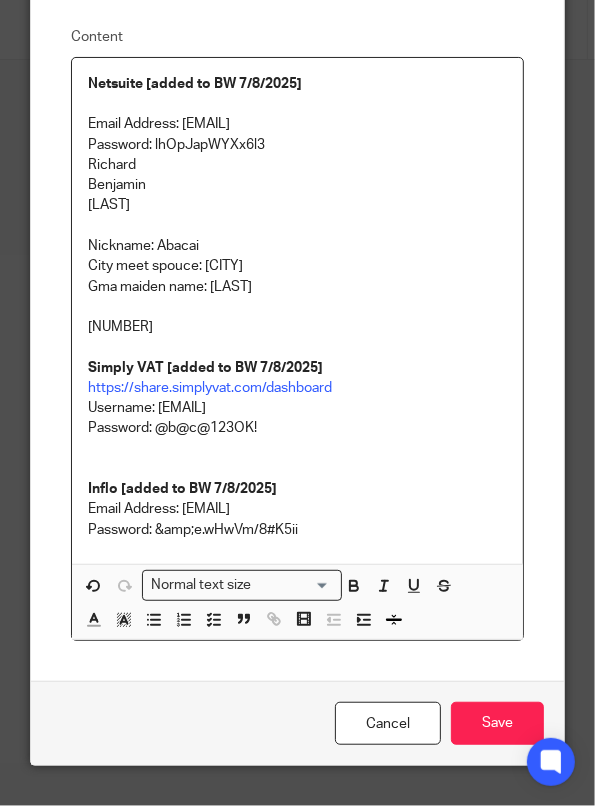 click on "Password: &amp;e.wHwVm/8#K5ii" at bounding box center [298, 530] 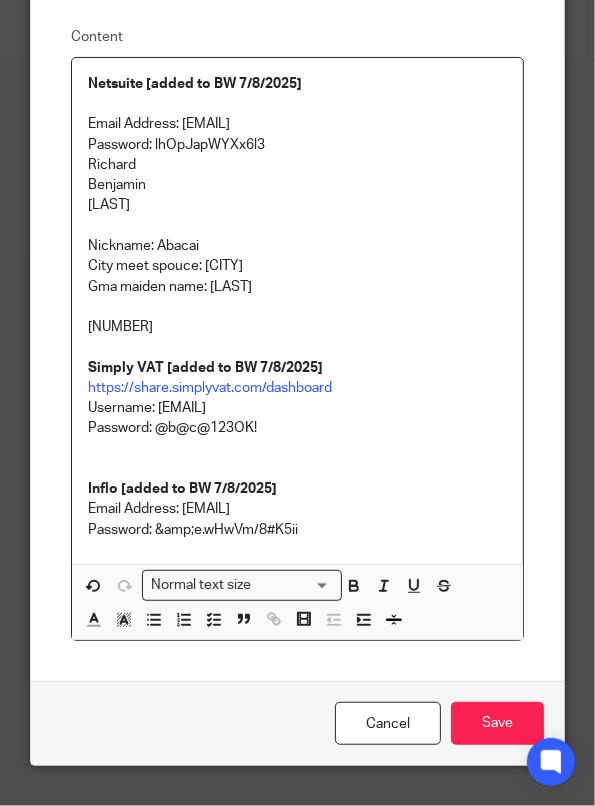 click on "Email Address: [EMAIL]" at bounding box center [298, 509] 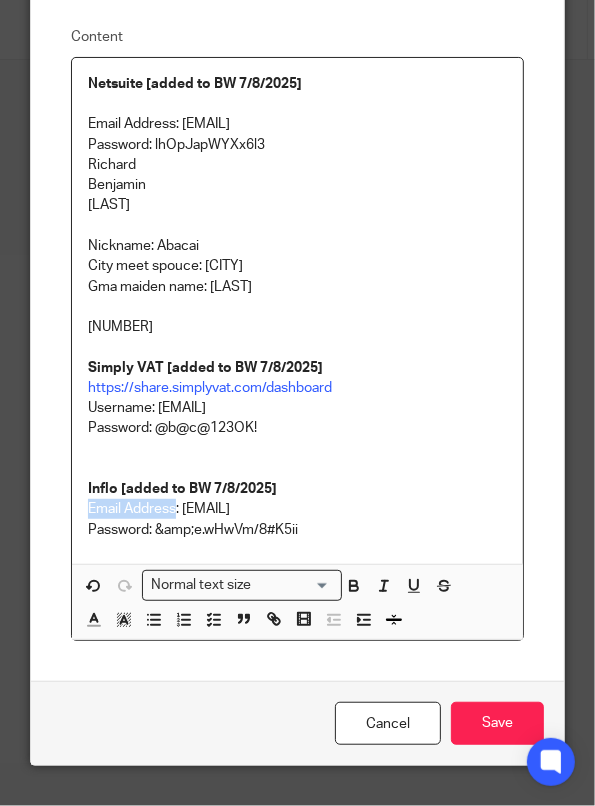drag, startPoint x: 170, startPoint y: 509, endPoint x: 55, endPoint y: 509, distance: 115 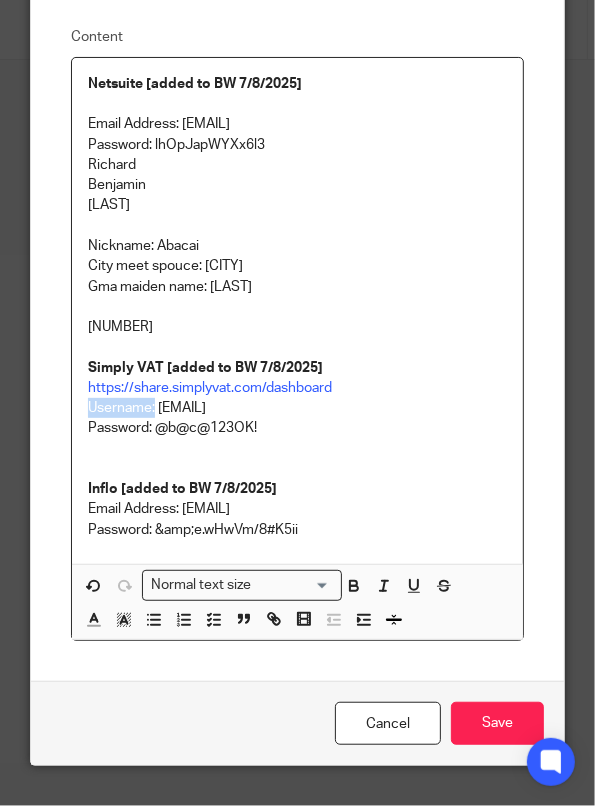 drag, startPoint x: 146, startPoint y: 410, endPoint x: 76, endPoint y: 409, distance: 70.00714 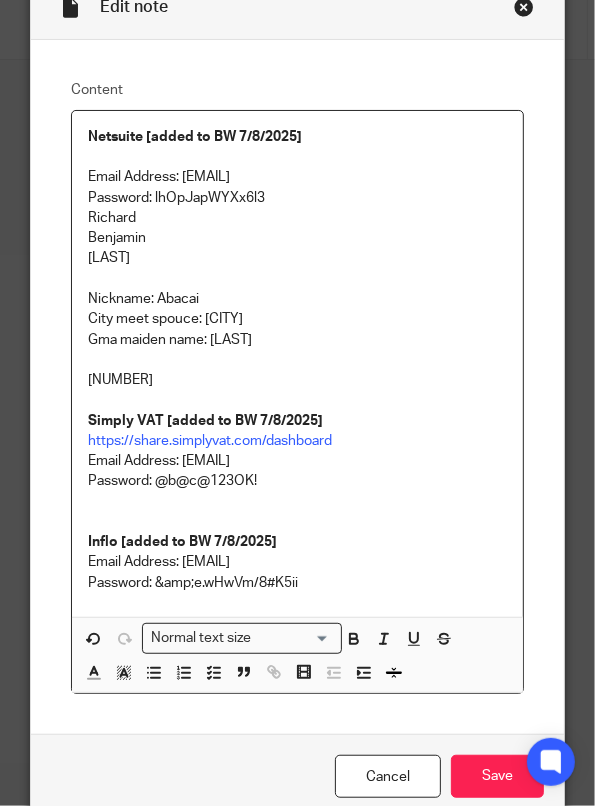scroll, scrollTop: 34, scrollLeft: 0, axis: vertical 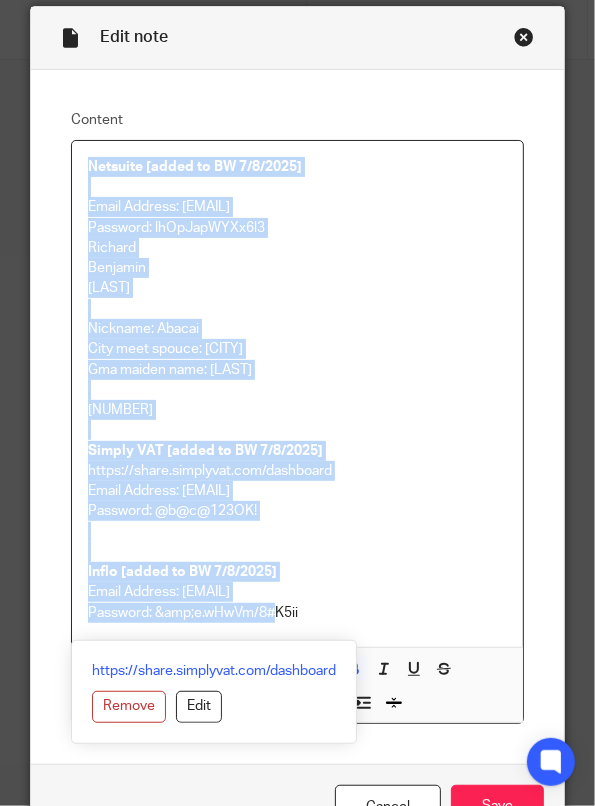 drag, startPoint x: 292, startPoint y: 635, endPoint x: 16, endPoint y: 137, distance: 569.36804 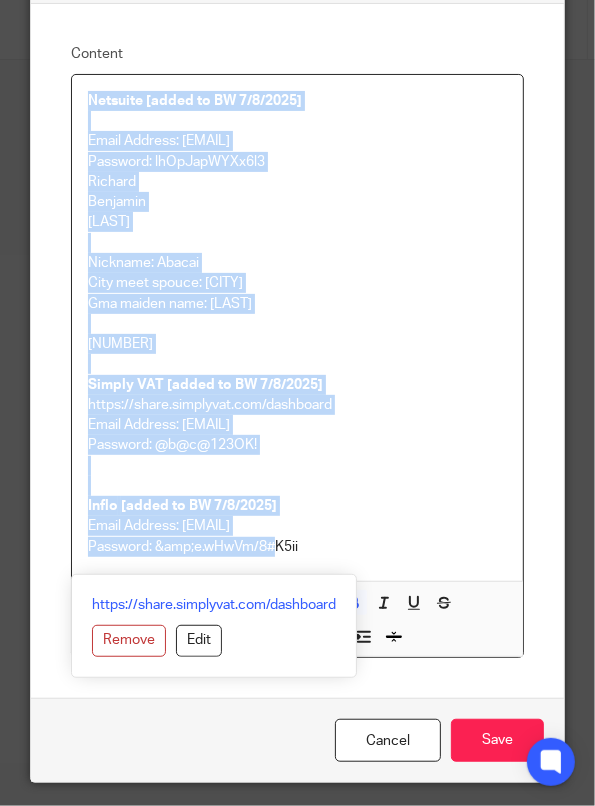 scroll, scrollTop: 134, scrollLeft: 0, axis: vertical 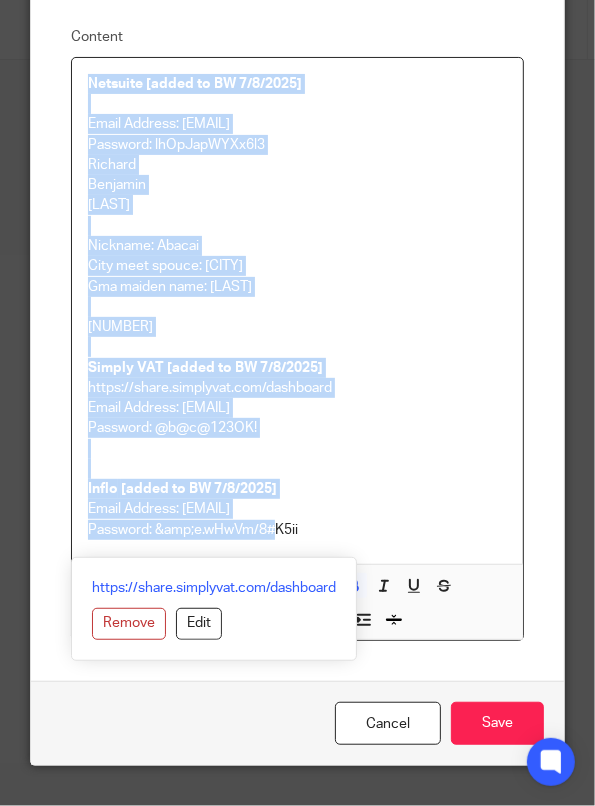 click at bounding box center [298, 459] 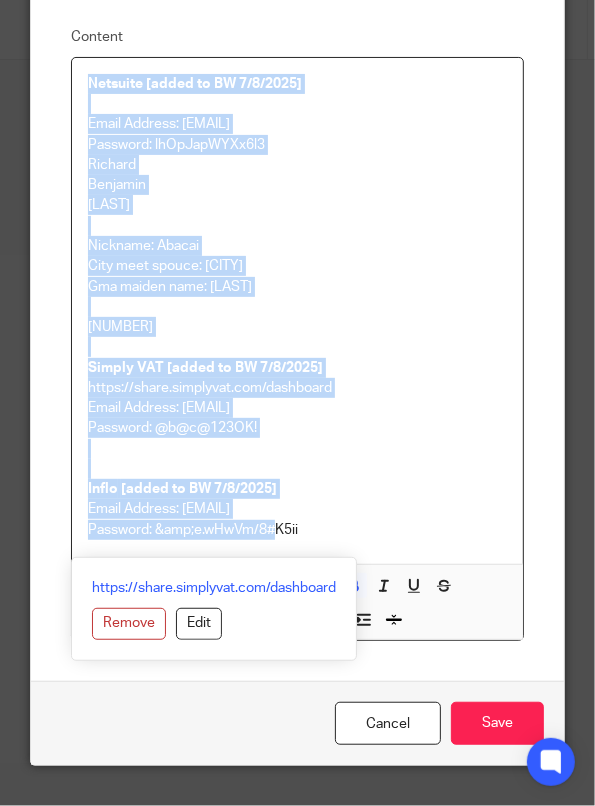 drag, startPoint x: 304, startPoint y: 528, endPoint x: 42, endPoint y: 53, distance: 542.46564 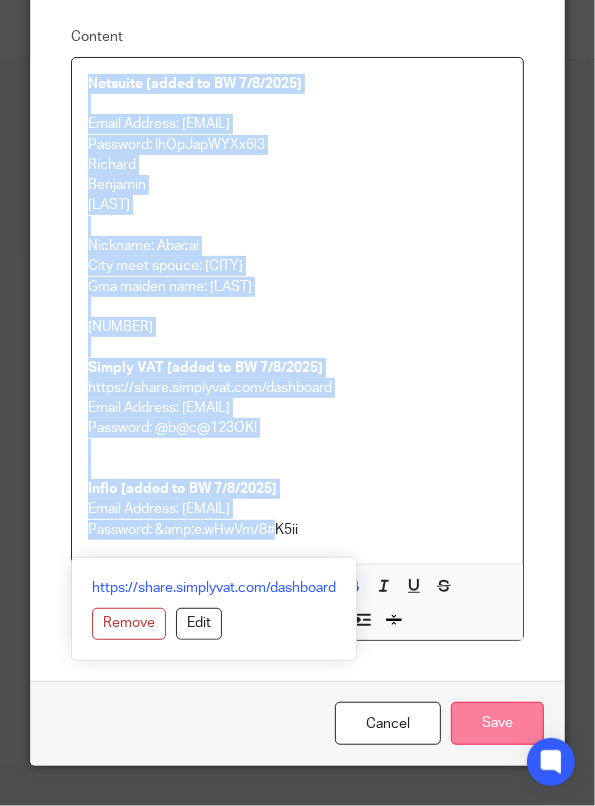 click on "Save" at bounding box center [497, 723] 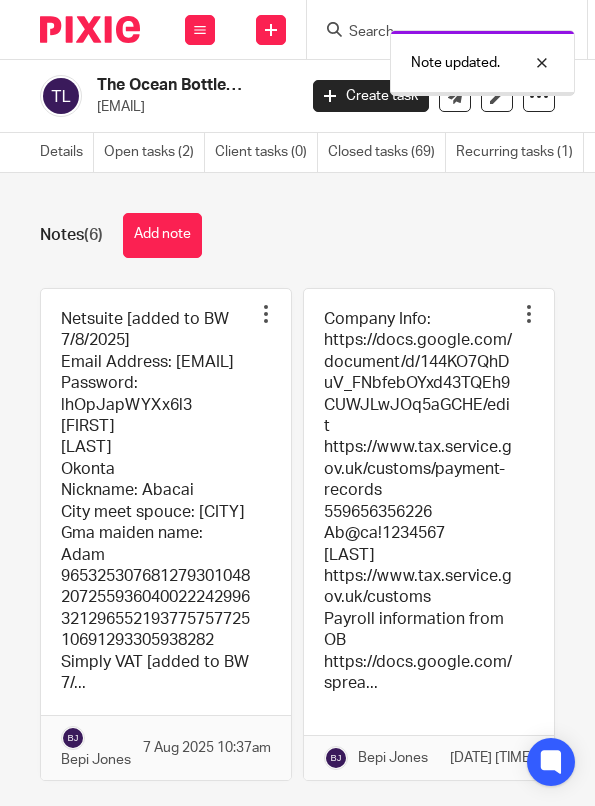scroll, scrollTop: 0, scrollLeft: 0, axis: both 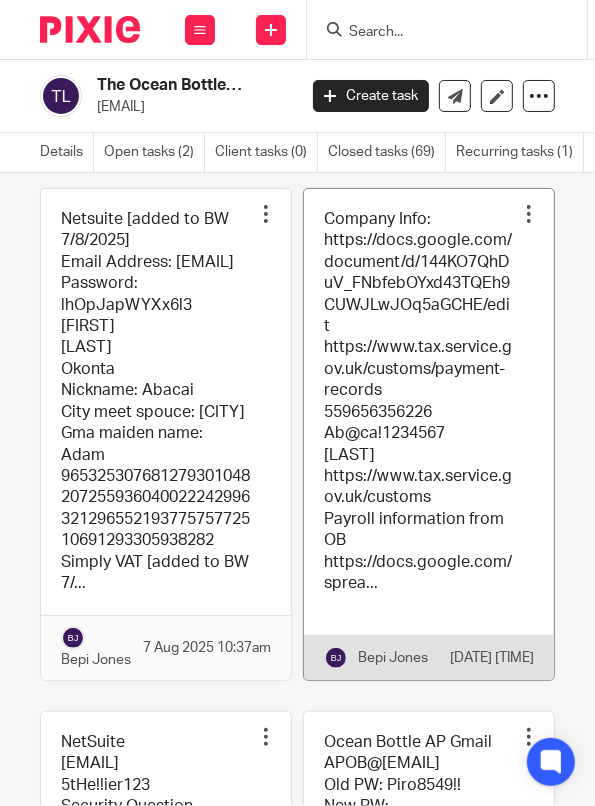 click at bounding box center (429, 434) 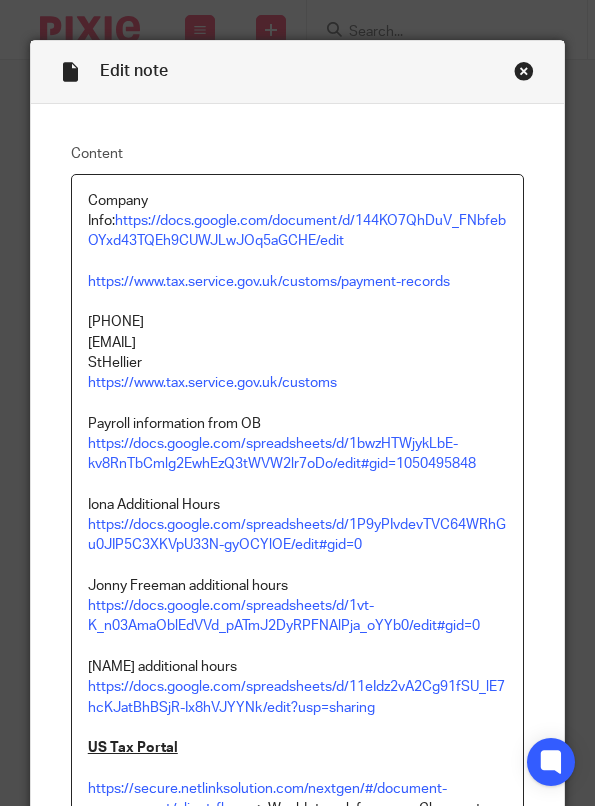 scroll, scrollTop: 0, scrollLeft: 0, axis: both 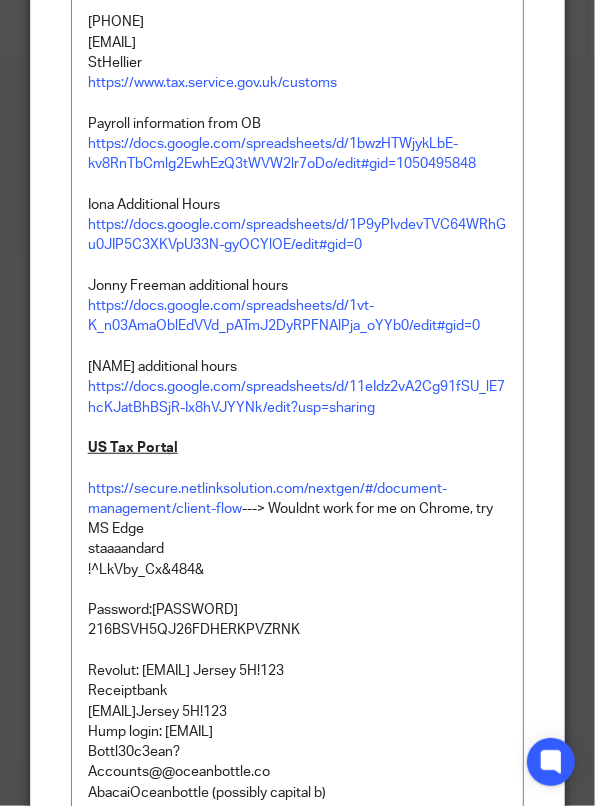 click on "Receiptbank  [EMAIL]  Jersey 5H!123" at bounding box center [298, 701] 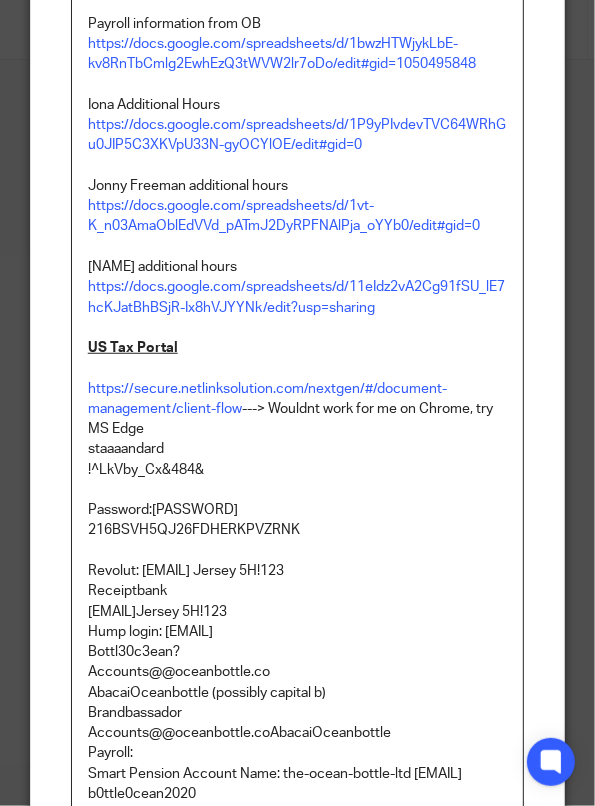 scroll, scrollTop: 100, scrollLeft: 0, axis: vertical 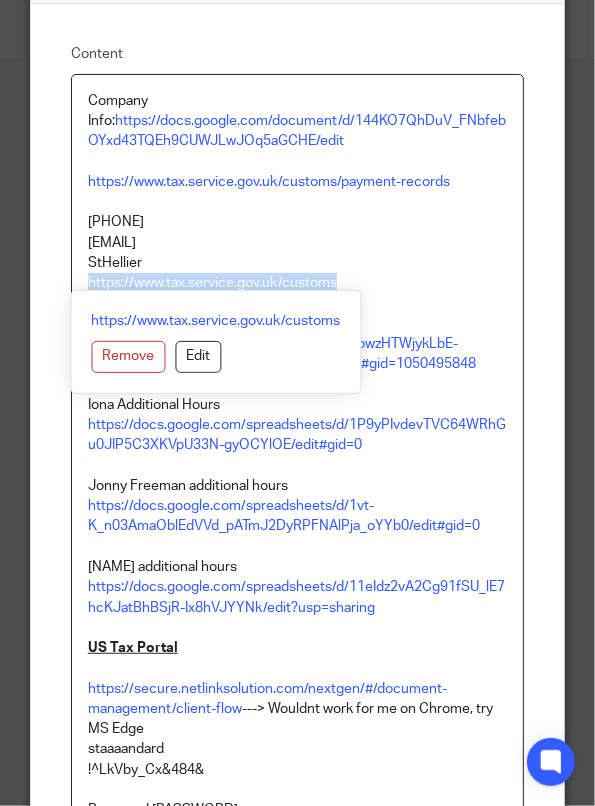 drag, startPoint x: 357, startPoint y: 280, endPoint x: 65, endPoint y: 283, distance: 292.0154 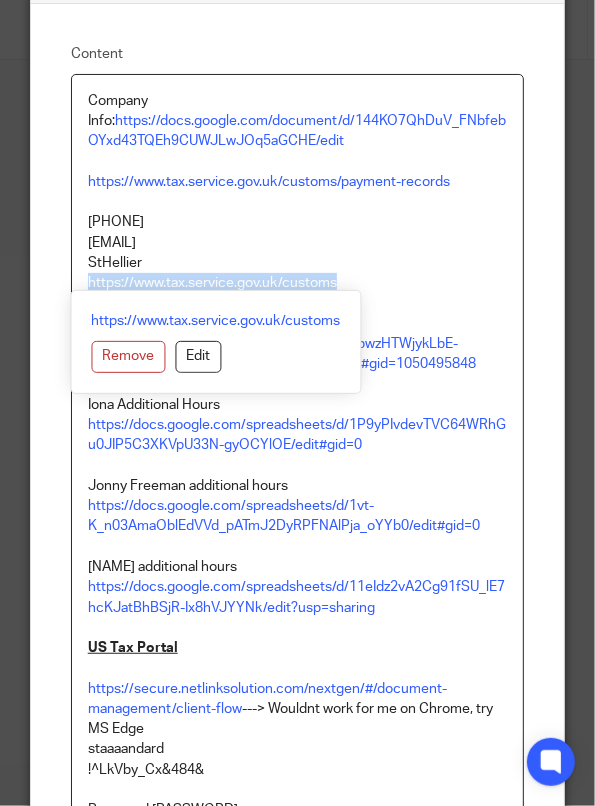 click on "Company Info:  https://docs.google.com/document/d/144KO7QhDuV_FNbfebOYxd43TQEh9CUWJLwJOq5aGCHE/edit https://www.tax.service.gov.uk/customs/payment-records [PHONE] [EMAIL] [NAME] https://www.tax.service.gov.uk/customs Payroll information from OB https://docs.google.com/spreadsheets/d/1bwzHTWjykLbE-kv8RnTbCmlg2EwhEzQ3tWVW2lr7oDo/edit#gid=1050495848 [NAME] Additional Hours https://docs.google.com/spreadsheets/d/1P9yPIvdevTVC64WRhGu0JIP5C3XKVpU33N-gyOCYlOE/edit#gid=0 [NAME] additional hours https://docs.google.com/spreadsheets/d/1vt-K_n03AmaOblEdVVd_pATmJ2DyRPFNAlPja_oYYb0/edit#gid=0 [NAME] additional hours https://docs.google.com/spreadsheets/d/11eIdz2vA2Cg91fSU_lE7hcKJatBhBSjR-Ix8hVJYYNk/edit?usp=sharing US Tax Portal https://secure.netlinksolution.com/nextgen/#/document-management/client-flow  ---> Wouldn't work for me on Chrome, try MS Edge staaaandard [PASSWORD] [PASSWORD] [SSN] Revolut: [EMAIL] Jersey 5H!123 Receiptbank  Payroll:" at bounding box center (298, 855) 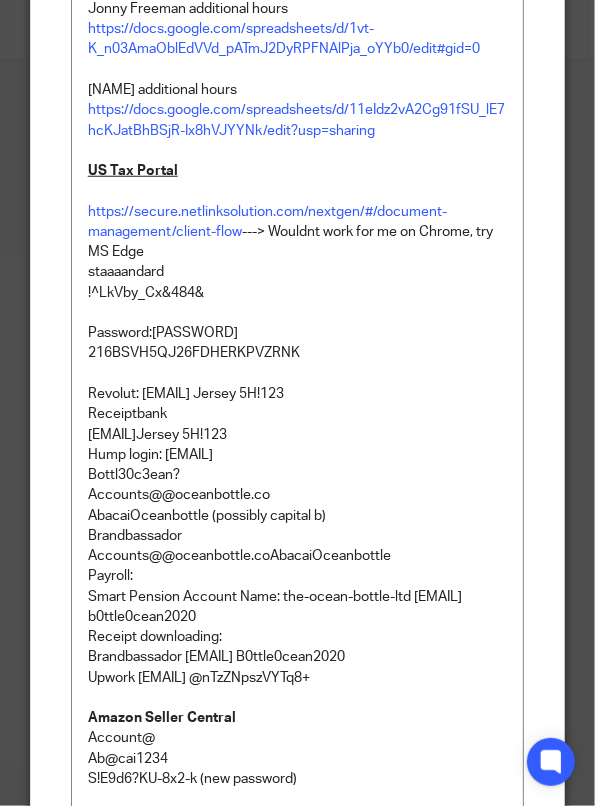 scroll, scrollTop: 600, scrollLeft: 0, axis: vertical 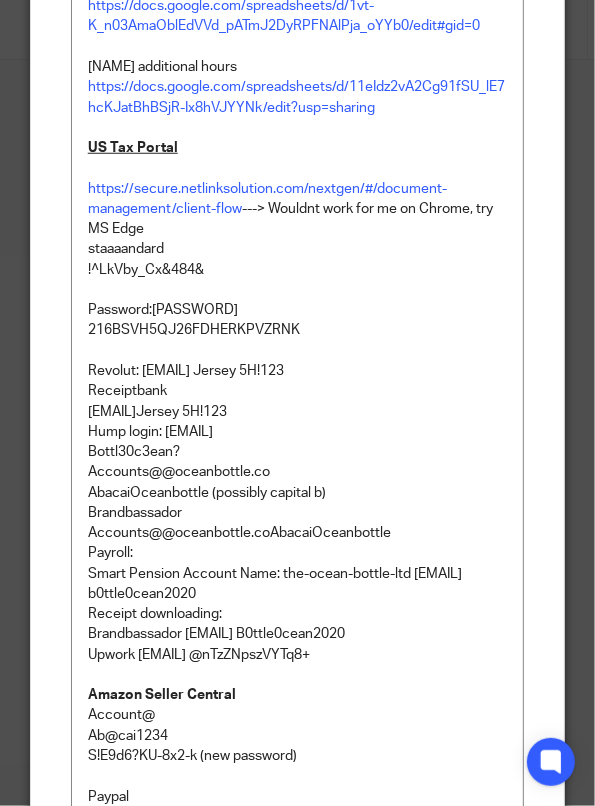 click on "216BSVH5QJ26FDHERKPVZRNK" at bounding box center [298, 340] 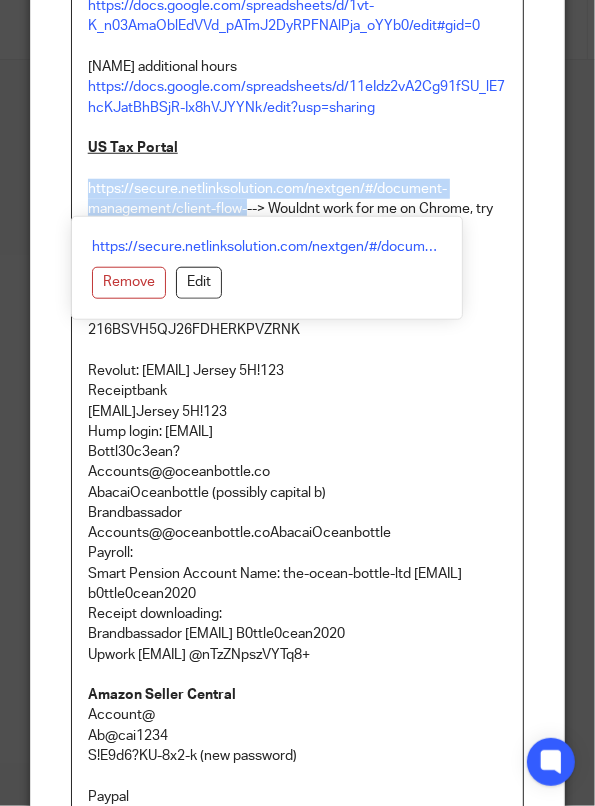 drag, startPoint x: 237, startPoint y: 208, endPoint x: 55, endPoint y: 192, distance: 182.70195 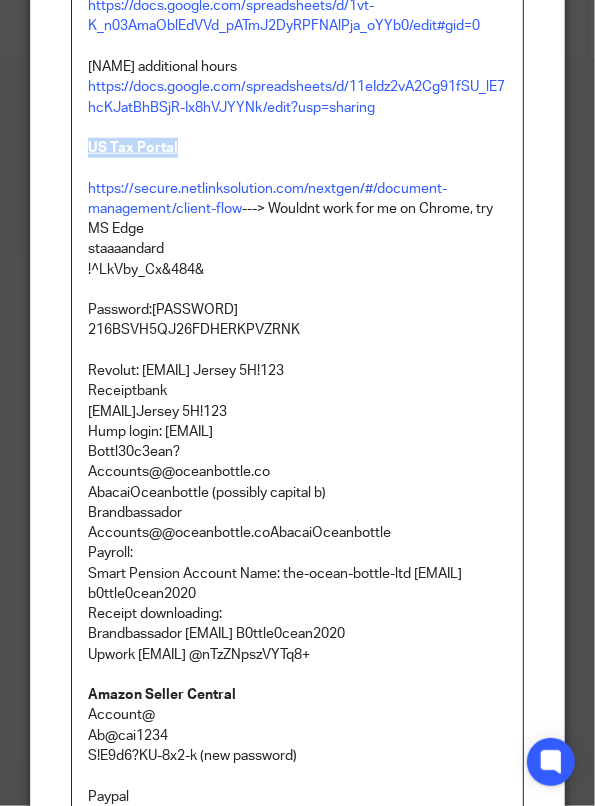 drag, startPoint x: 190, startPoint y: 146, endPoint x: 47, endPoint y: 146, distance: 143 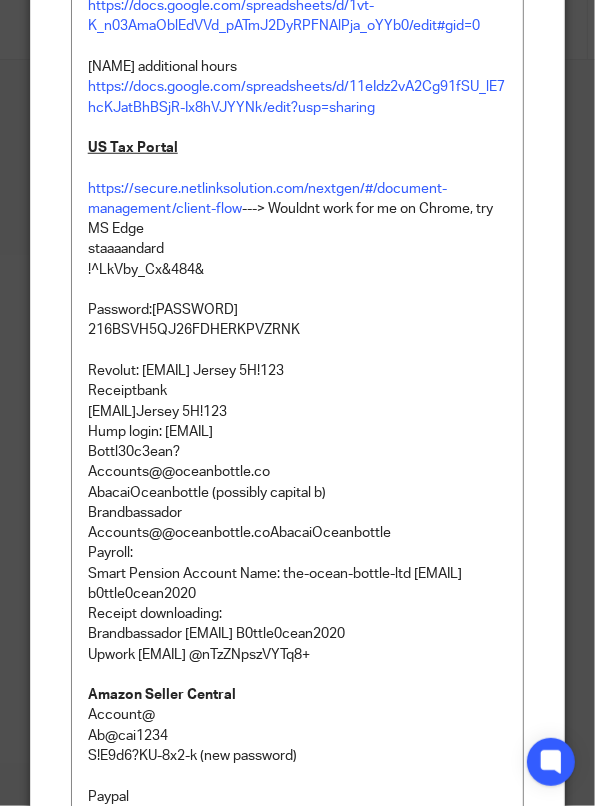 click on "staaaandard" at bounding box center (298, 249) 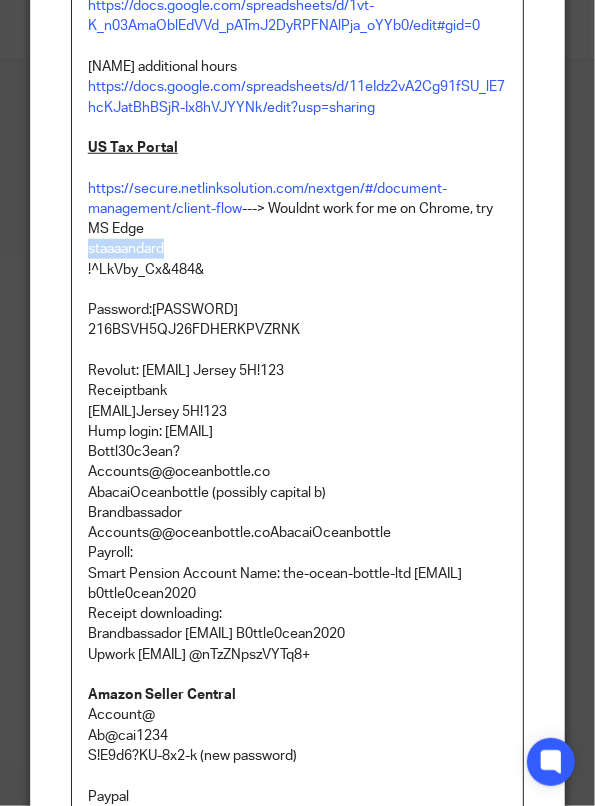 click on "staaaandard" at bounding box center (298, 249) 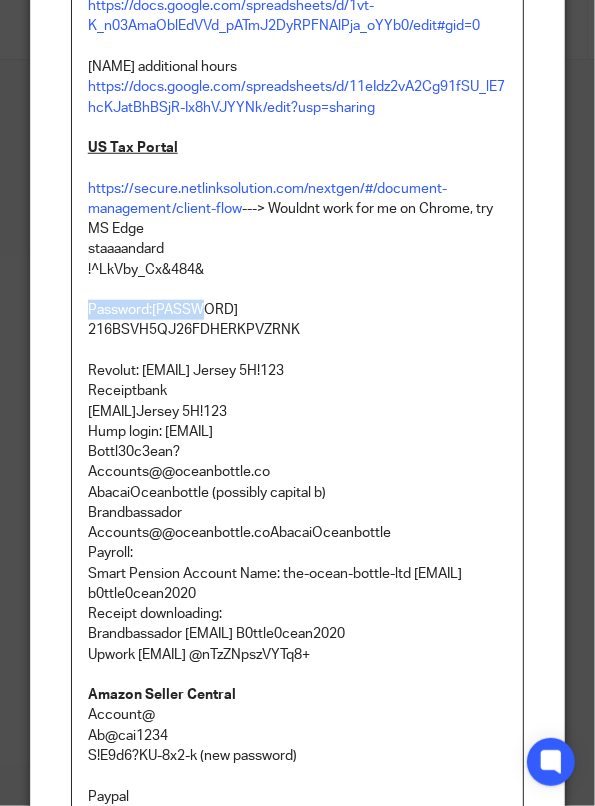 drag, startPoint x: 204, startPoint y: 309, endPoint x: 55, endPoint y: 306, distance: 149.0302 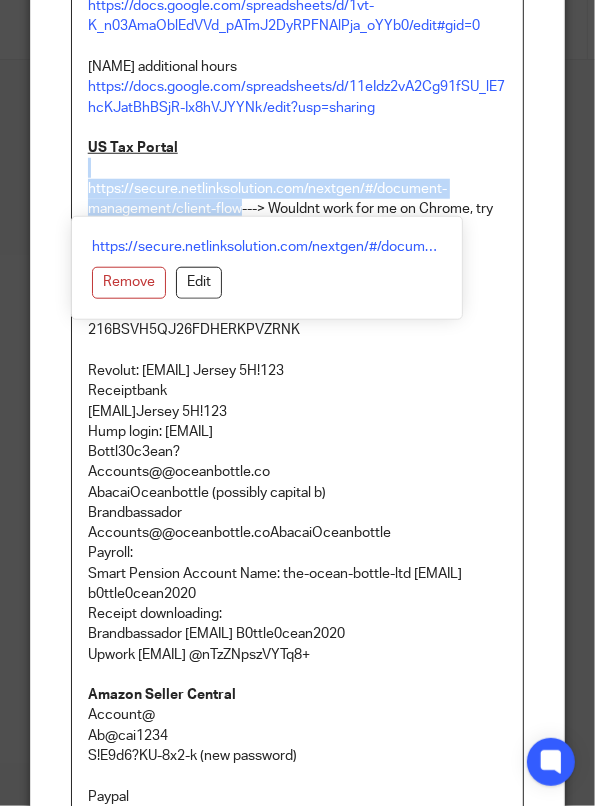 drag, startPoint x: 233, startPoint y: 204, endPoint x: 76, endPoint y: 173, distance: 160.03125 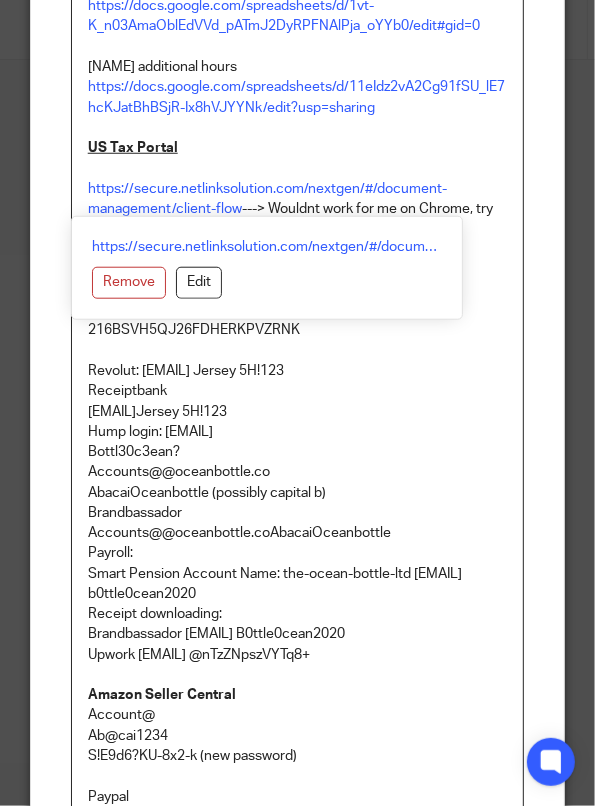 click on "Receiptbank  adam@abacai.co.uk  Jersey 5H!123" at bounding box center (298, 401) 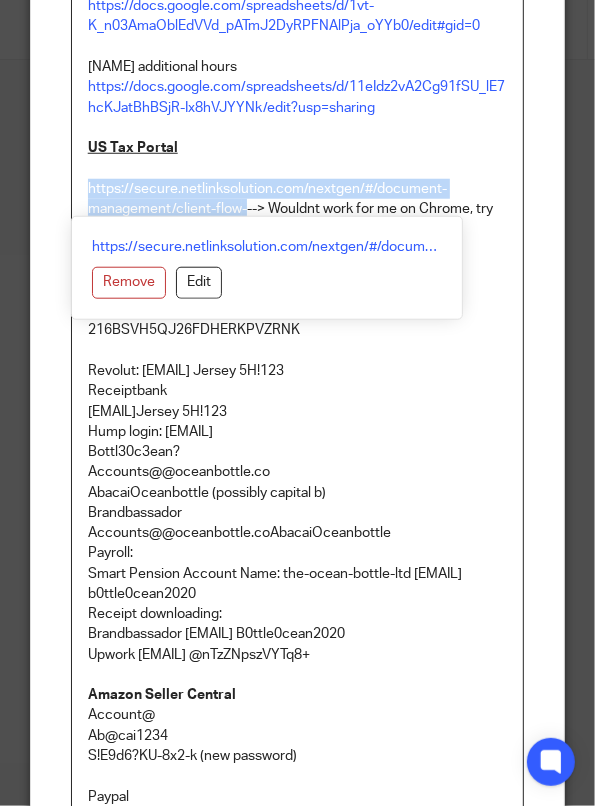 drag, startPoint x: 235, startPoint y: 213, endPoint x: 64, endPoint y: 190, distance: 172.53986 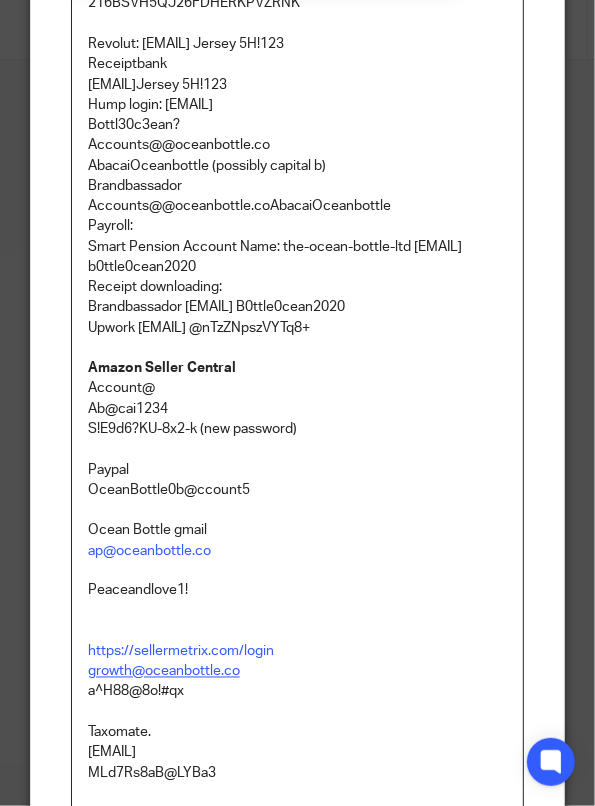 scroll, scrollTop: 700, scrollLeft: 0, axis: vertical 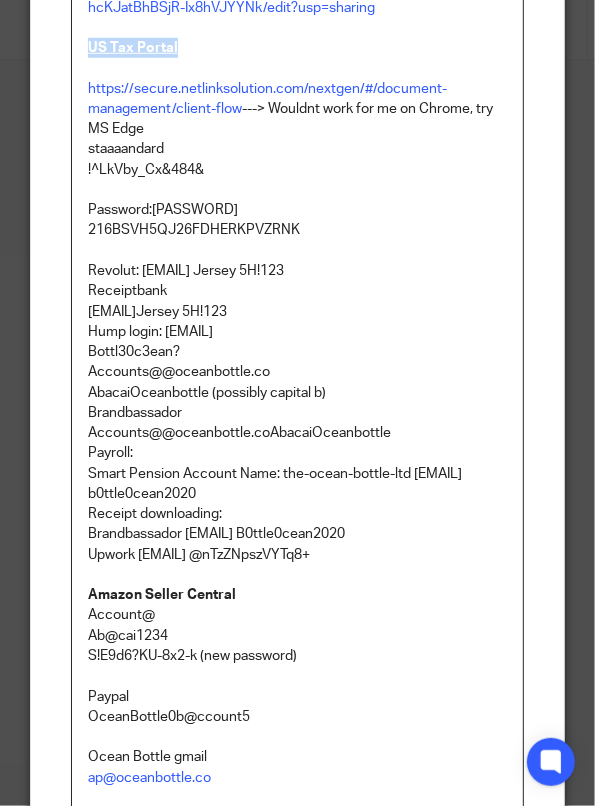 drag, startPoint x: 176, startPoint y: 45, endPoint x: 57, endPoint y: 47, distance: 119.01681 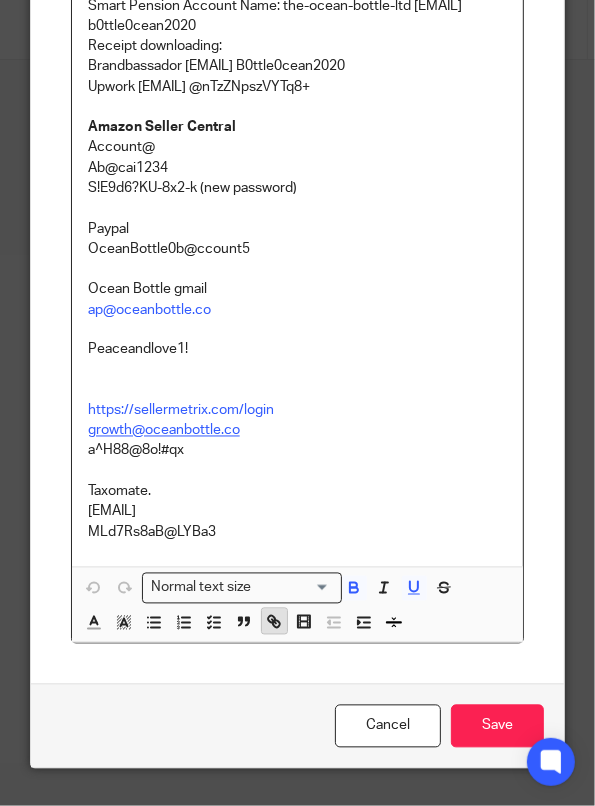 click 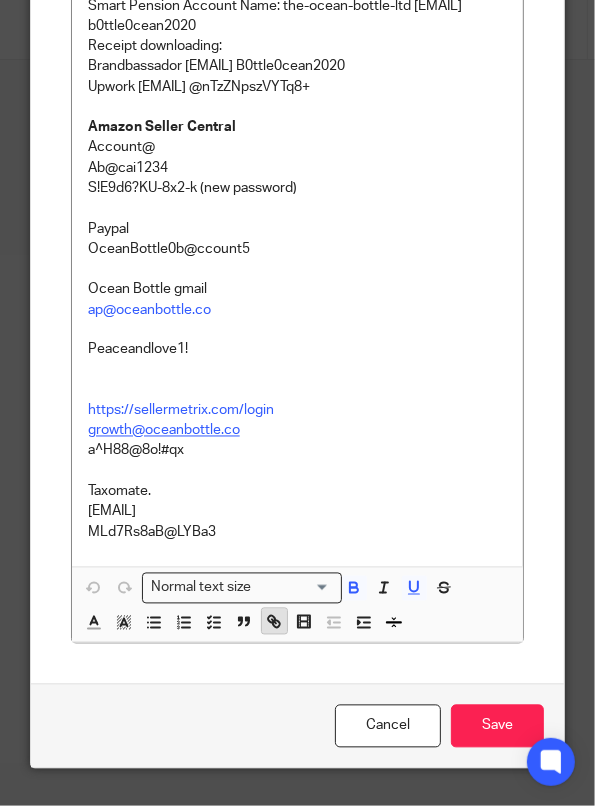 scroll, scrollTop: 443, scrollLeft: 0, axis: vertical 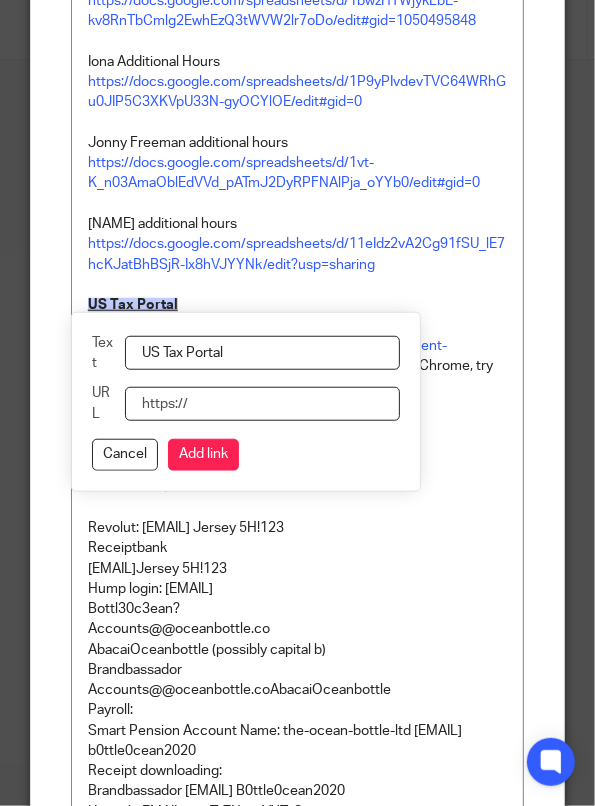 paste on "https://secure.netlinksolution.com/nextgen/#/document-management/client-flow" 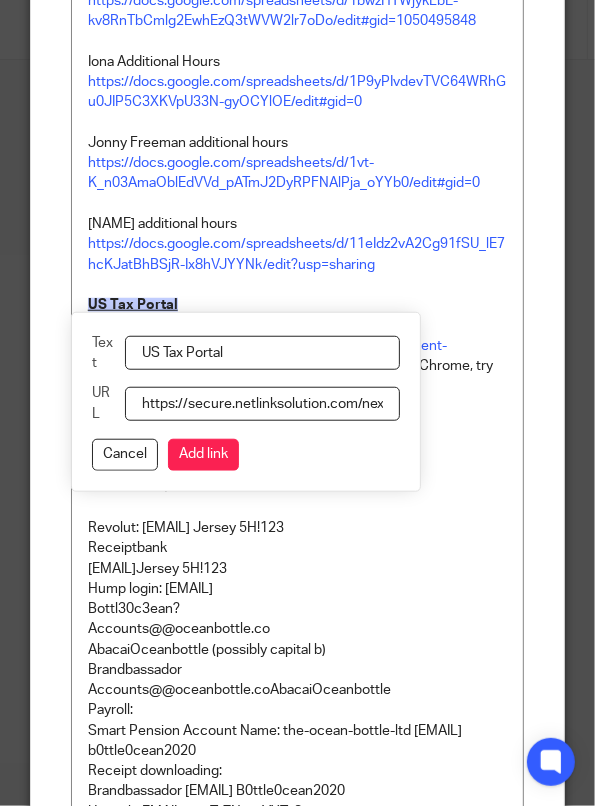 scroll, scrollTop: 0, scrollLeft: 268, axis: horizontal 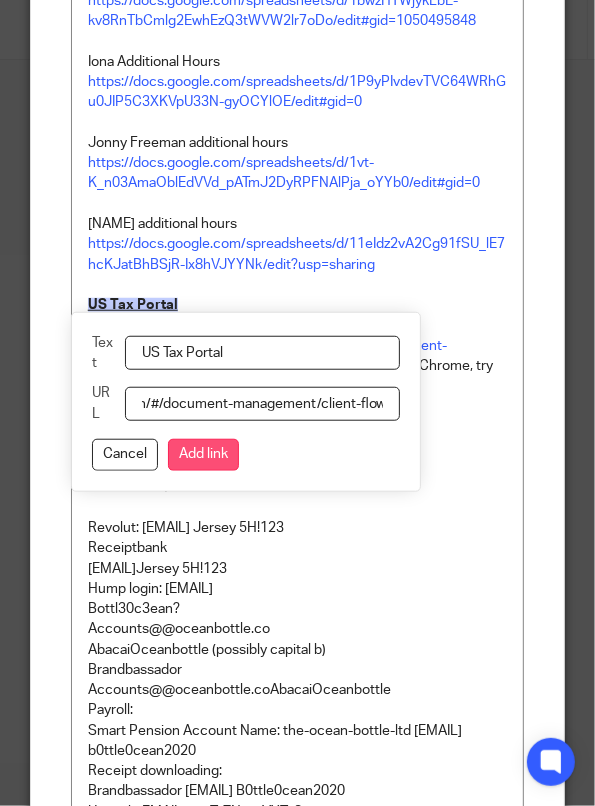 type on "https://secure.netlinksolution.com/nextgen/#/document-management/client-flow" 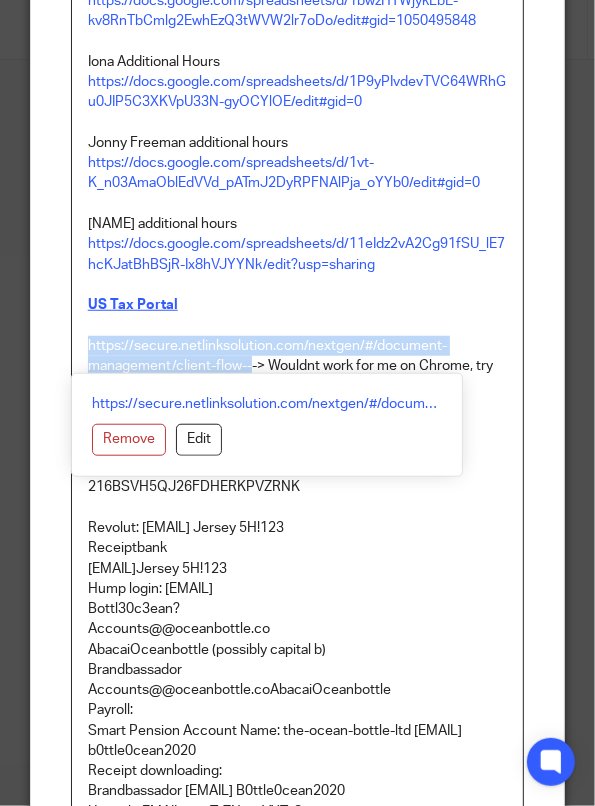drag, startPoint x: 240, startPoint y: 364, endPoint x: 61, endPoint y: 342, distance: 180.3469 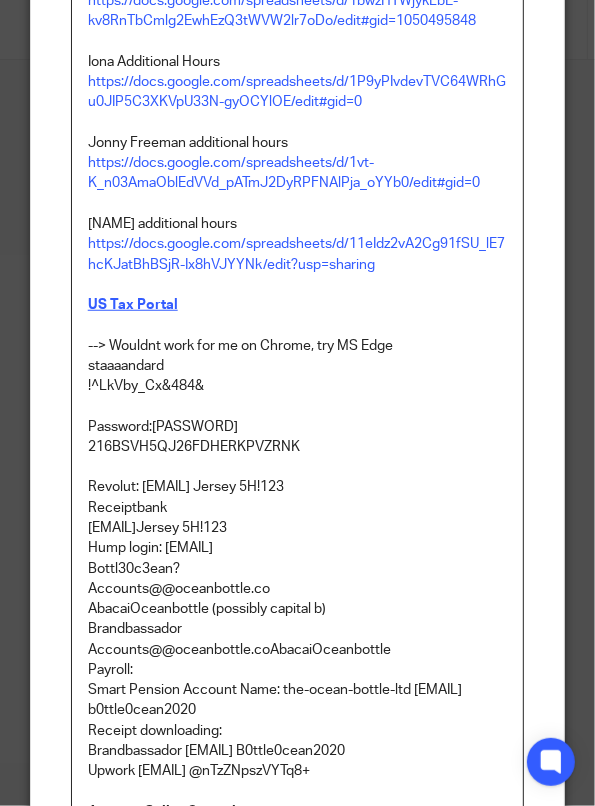 type 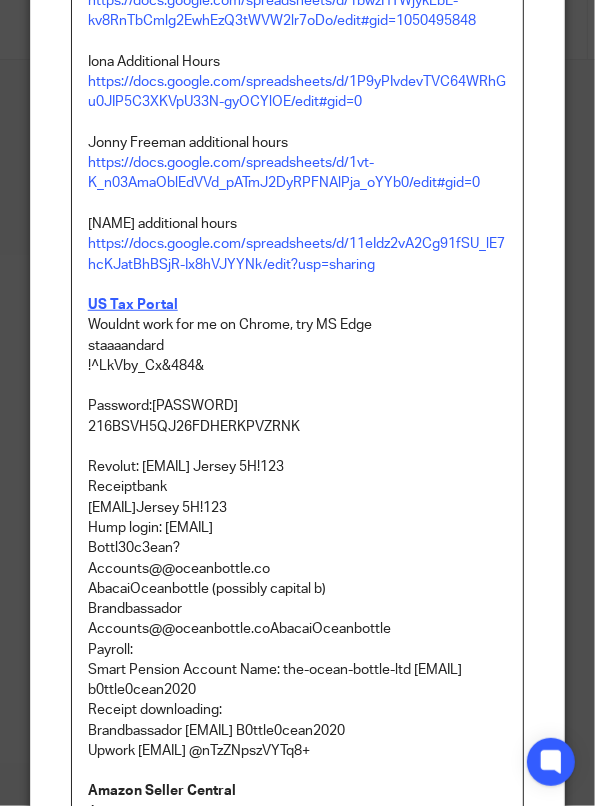 click on "staaaandard" at bounding box center [298, 346] 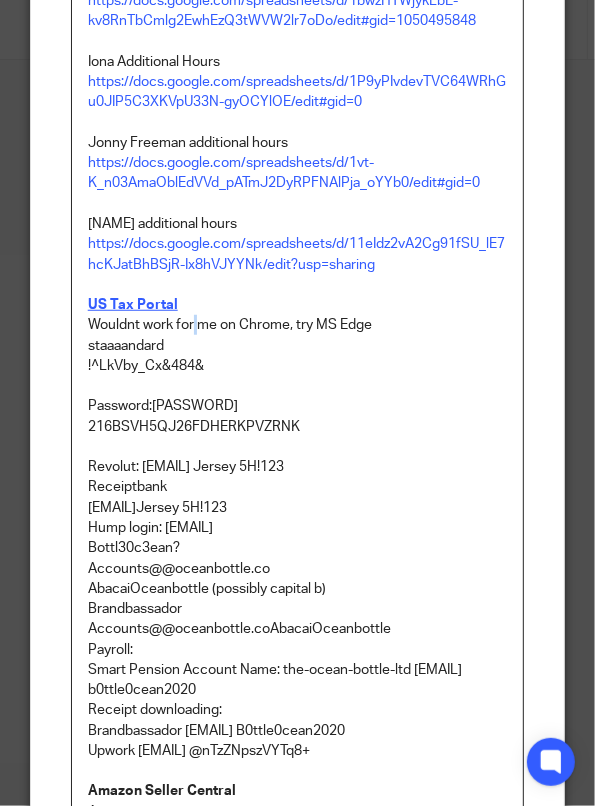 click on "Wouldnt work for me on Chrome, try MS Edge" at bounding box center [298, 325] 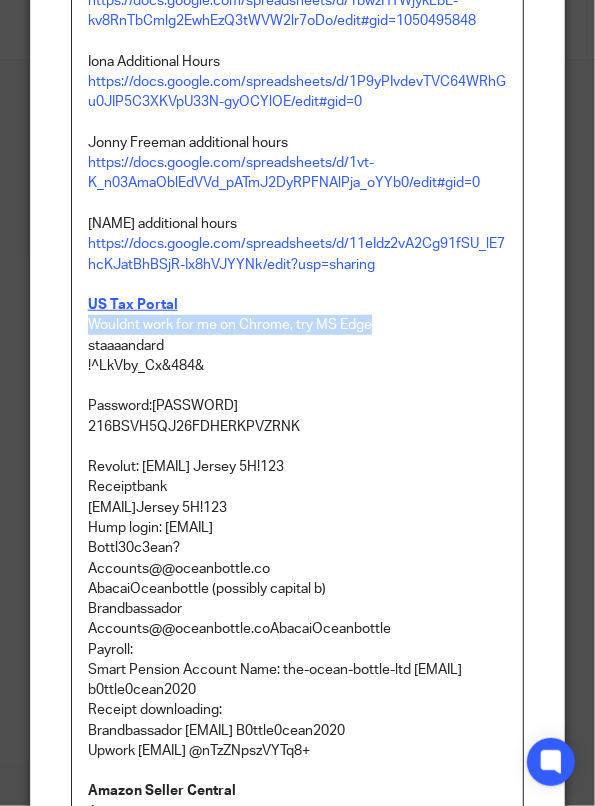 click on "Wouldnt work for me on Chrome, try MS Edge" at bounding box center [298, 325] 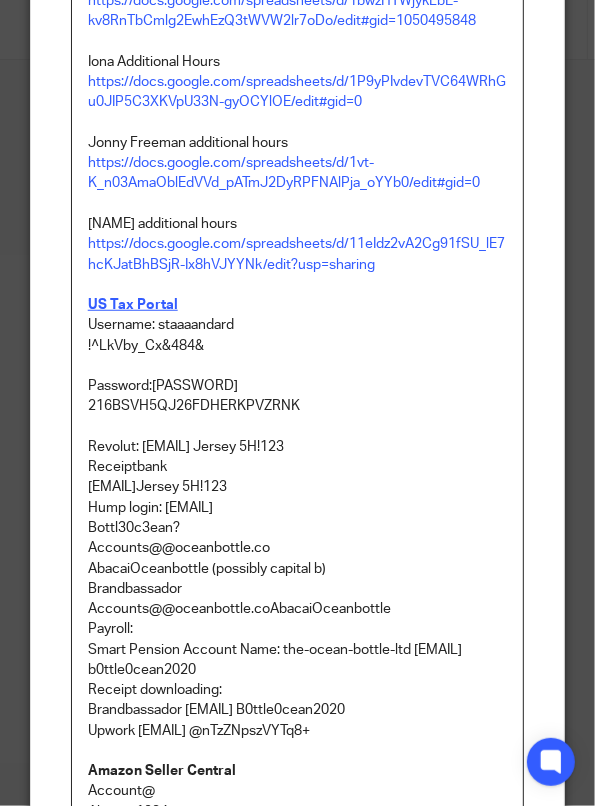 click on "Company Info:  https://docs.google.com/document/d/144KO7QhDuV_FNbfebOYxd43TQEh9CUWJLwJOq5aGCHE/edit https://www.tax.service.gov.uk/customs/payment-records 559656356226 Ab@ca!1234567 StHellier https://www.tax.service.gov.uk/customs Payroll information from OB https://docs.google.com/spreadsheets/d/1bwzHTWjykLbE-kv8RnTbCmlg2EwhEzQ3tWVW2lr7oDo/edit#gid=1050495848 Iona Additional Hours https://docs.google.com/spreadsheets/d/1P9yPIvdevTVC64WRhGu0JIP5C3XKVpU33N-gyOCYlOE/edit#gid=0 Jonny Freeman additional hours https://docs.google.com/spreadsheets/d/1vt-K_n03AmaOblEdVVd_pATmJ2DyRPFNAlPja_oYYb0/edit#gid=0 Jess Price additional hours https://docs.google.com/spreadsheets/d/11eIdz2vA2Cg91fSU_lE7hcKJatBhBSjR-Ix8hVJYYNk/edit?usp=sharing US Tax Portal Username: staaaandard !^LkVby_Cx&484& sU2+.m$VWM8Qqjf (new password) 216BSVH5QJ26FDHERKPVZRNK Revolut: Bepi@abacai.co.uk Jersey 5H!123 Receiptbank  adam@abacai.co.uk  Jersey 5H!123 Hump login: humphrey@oceanbottle.co  Bottl30c3ean? Accounts@@oceanbottle.co  Brandbassador" at bounding box center (298, 471) 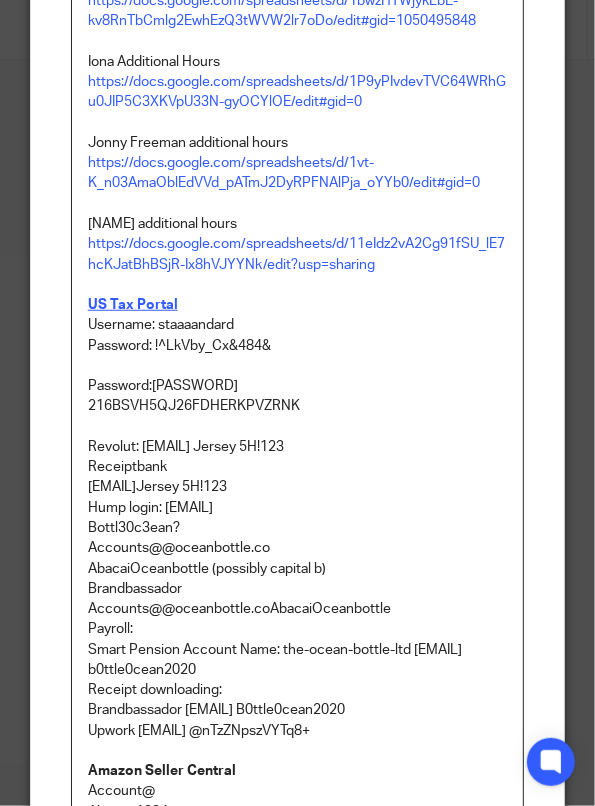 click on "sU2+.m$VWM8Qqjf (new password)" at bounding box center (298, 386) 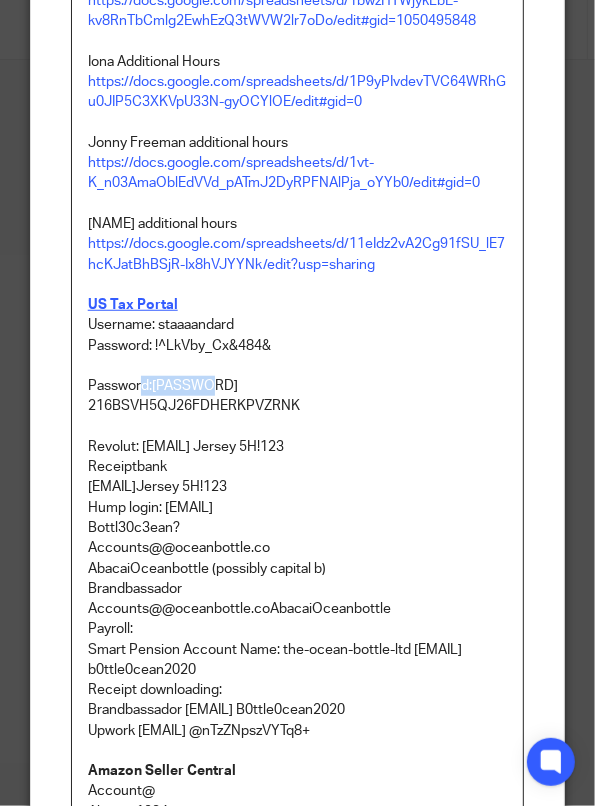 click on "sU2+.m$VWM8Qqjf (new password)" at bounding box center (298, 386) 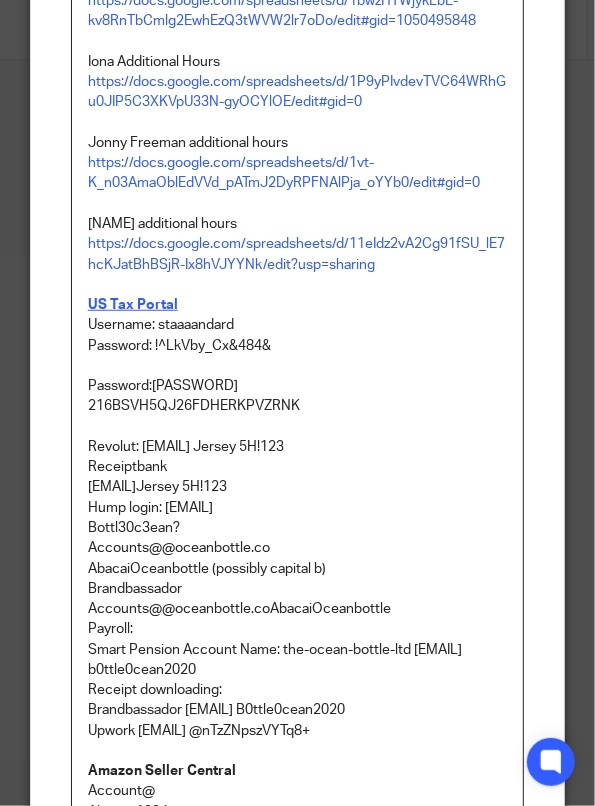click on "sU2+.m$VWM8Qqjf (new password)" at bounding box center (298, 386) 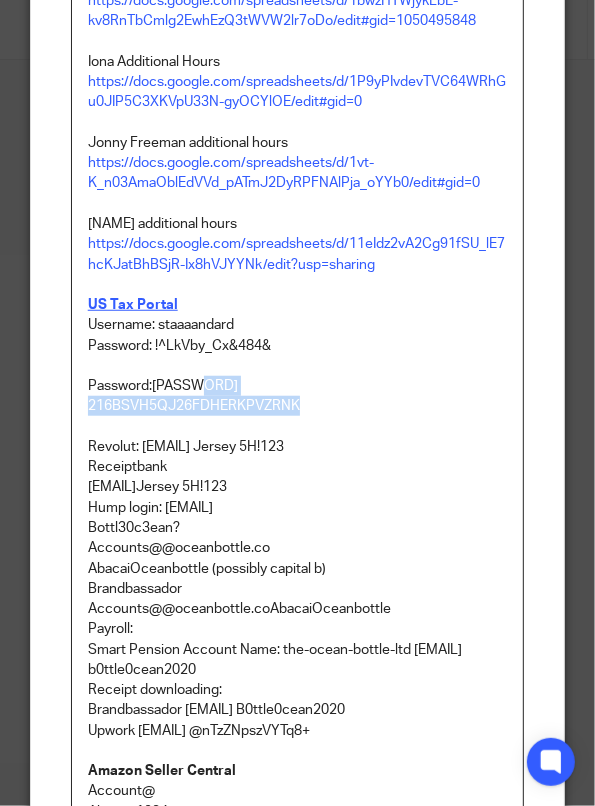drag, startPoint x: 207, startPoint y: 389, endPoint x: 311, endPoint y: 395, distance: 104.172935 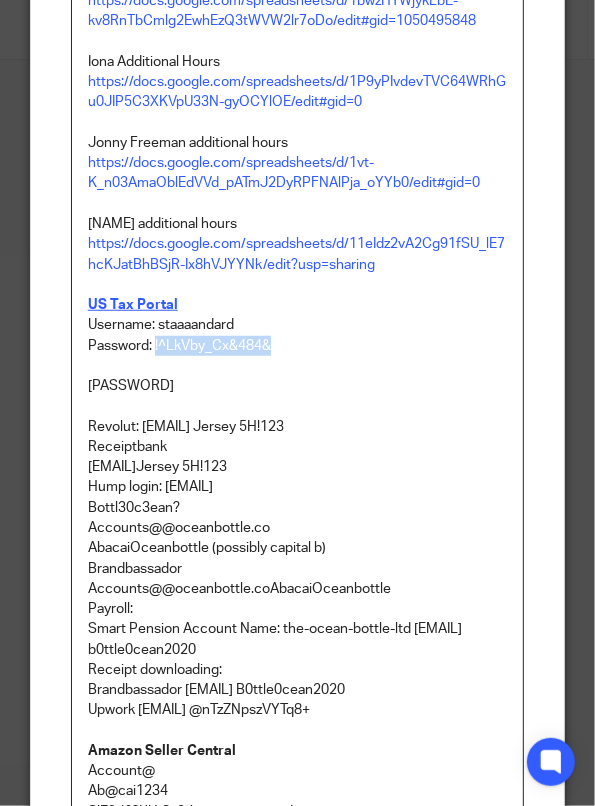 drag, startPoint x: 226, startPoint y: 345, endPoint x: 147, endPoint y: 345, distance: 79 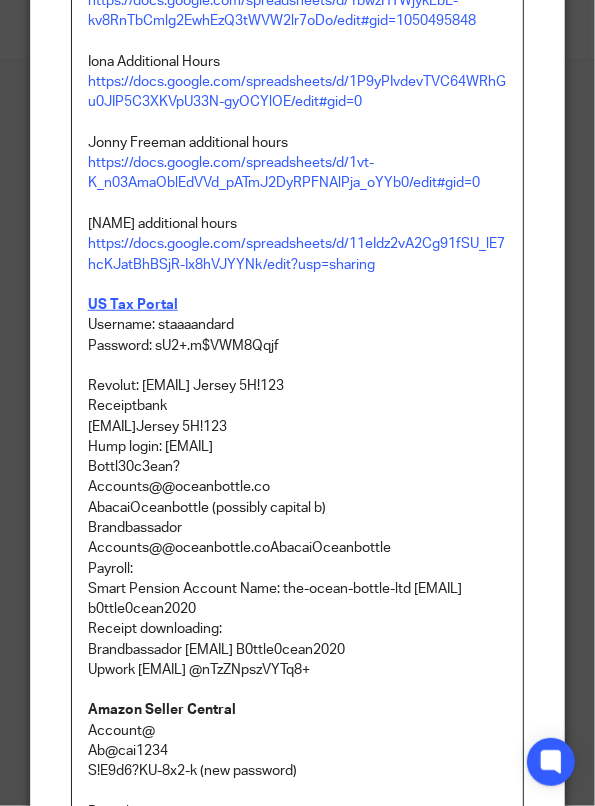 click on "Revolut: Bepi@abacai.co.uk Jersey 5H!123" at bounding box center [298, 386] 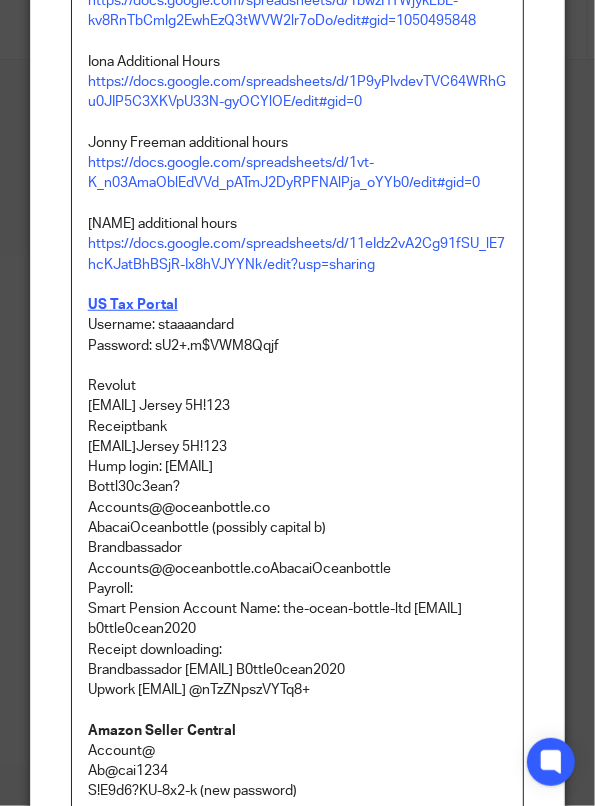 click on "Bepi@abacai.co.uk Jersey 5H!123" at bounding box center (298, 406) 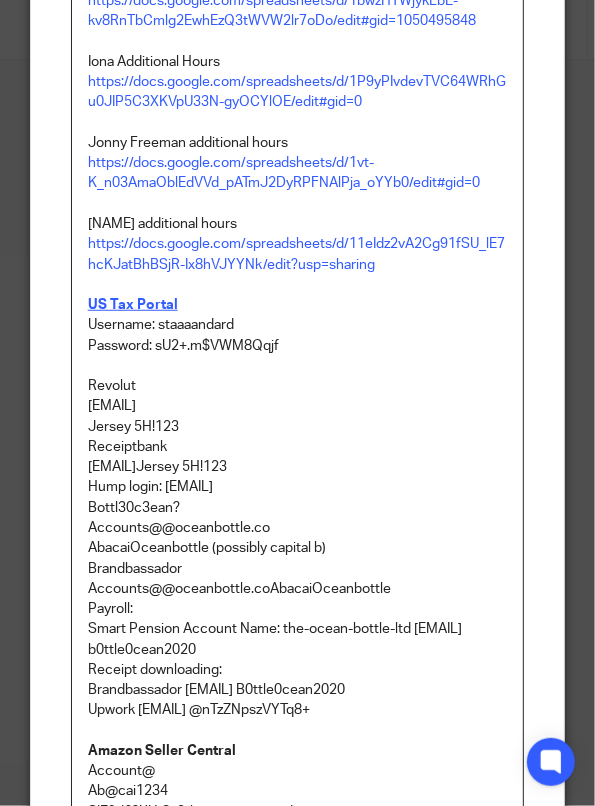 click on "Jersey 5H!123" at bounding box center [298, 427] 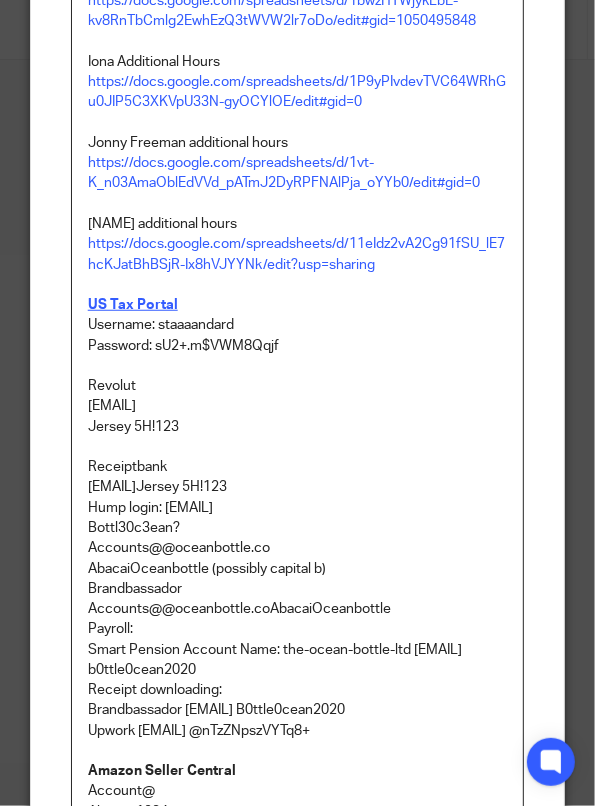 click on "Revolut" at bounding box center (298, 386) 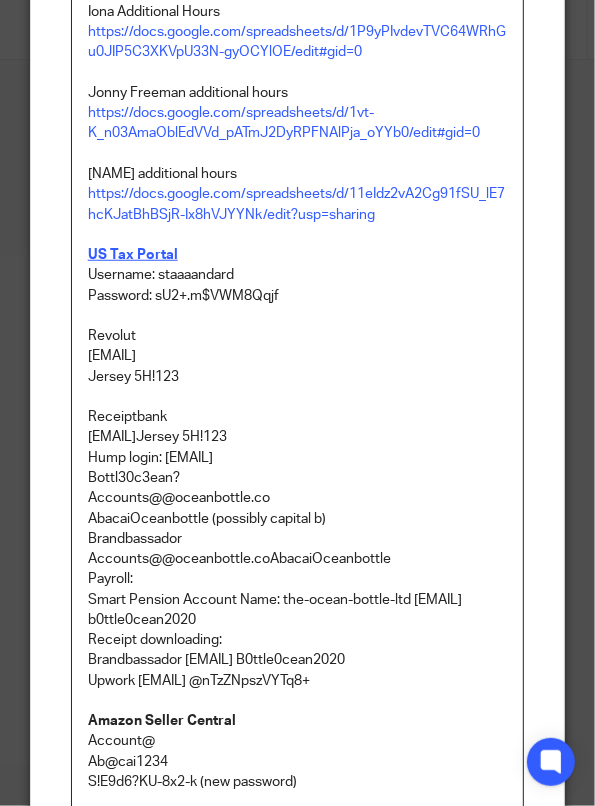 scroll, scrollTop: 500, scrollLeft: 0, axis: vertical 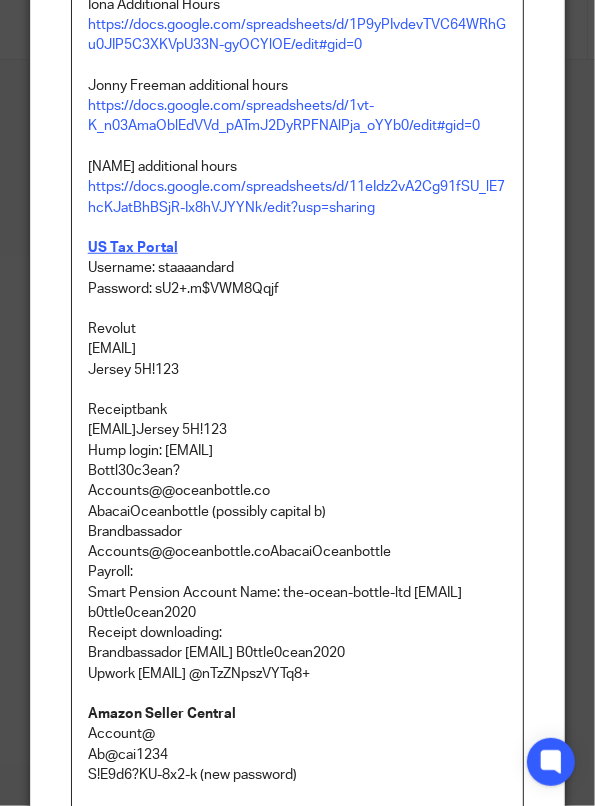 click on "US Tax Portal" at bounding box center (298, 248) 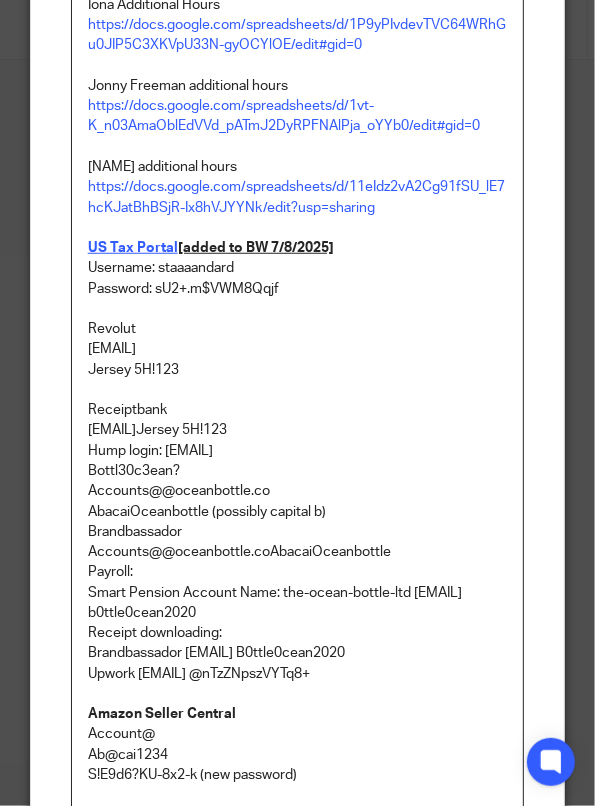 click on "Revolut" at bounding box center (298, 329) 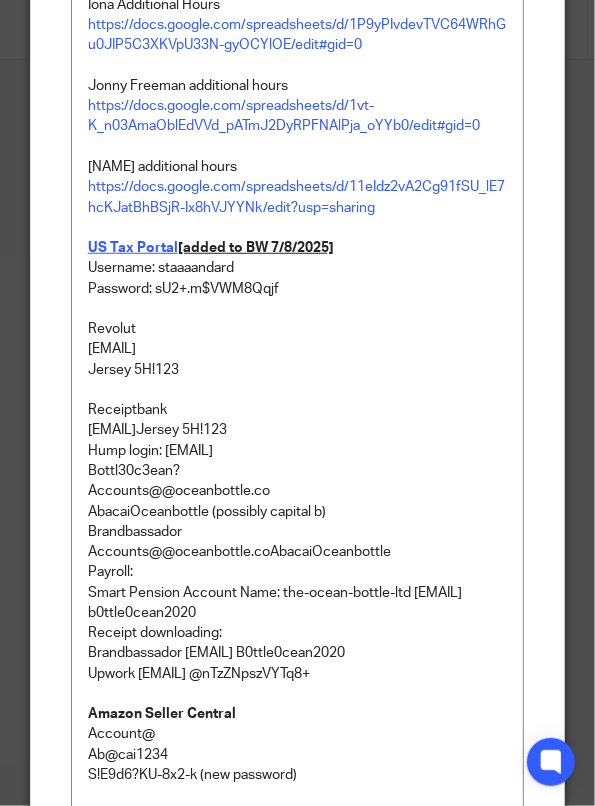 click on "Bepi@abacai.co.uk" at bounding box center [298, 349] 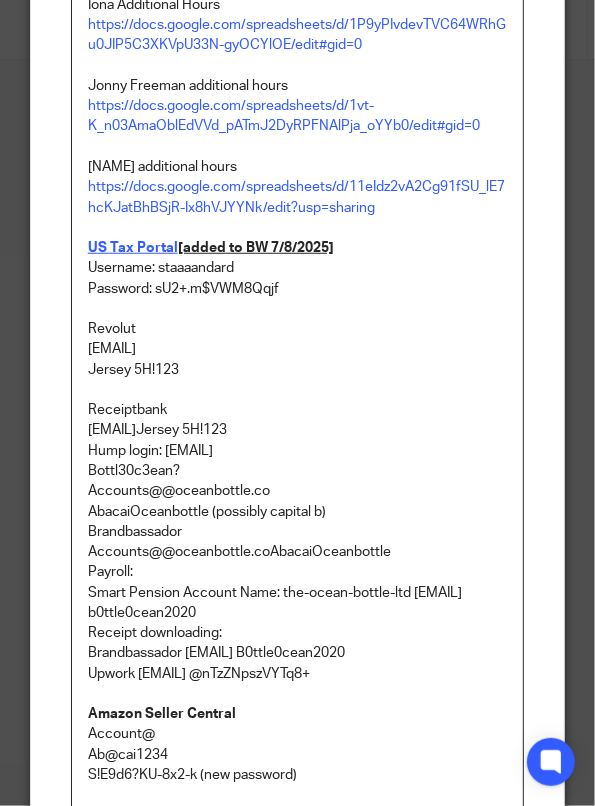 click on "Bepi@abacai.co.uk" at bounding box center (298, 349) 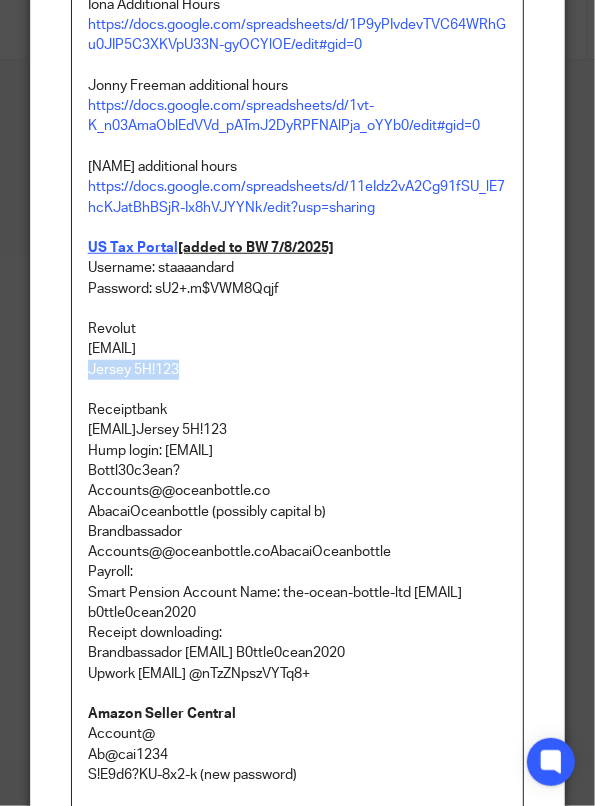 drag, startPoint x: 179, startPoint y: 371, endPoint x: 56, endPoint y: 371, distance: 123 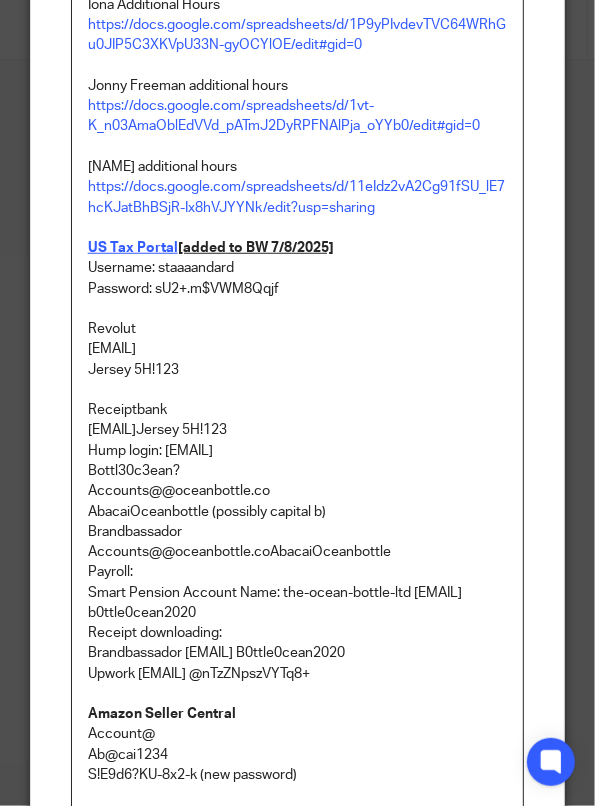 click on "Revolut" at bounding box center [298, 329] 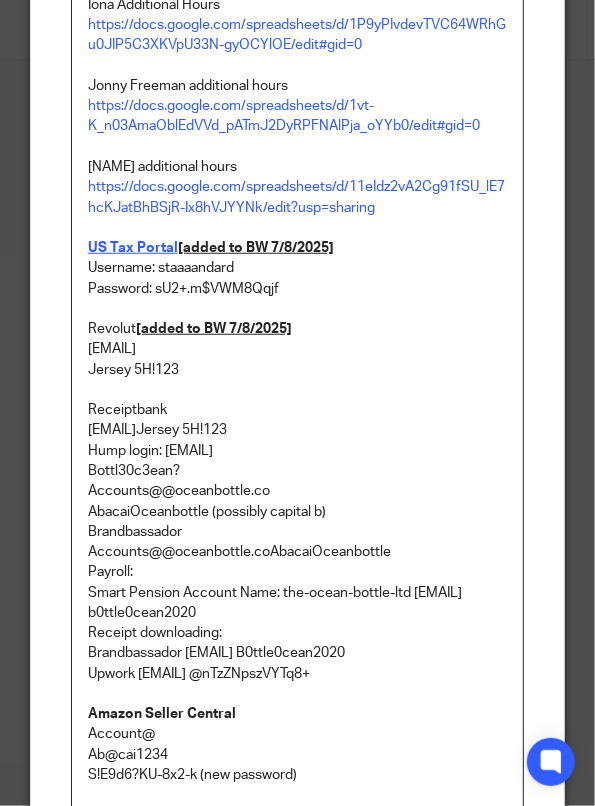 click on "Revolut  [added to BW 7/8/2025]" at bounding box center [298, 329] 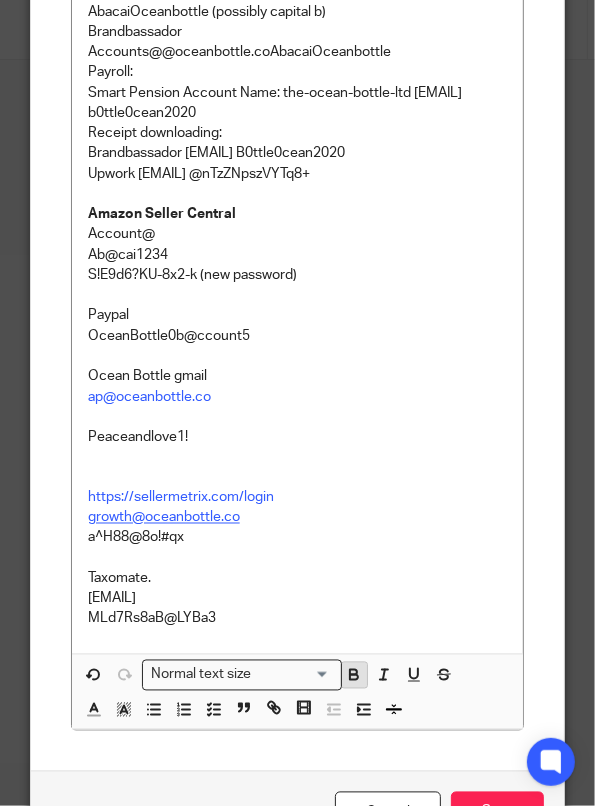 click 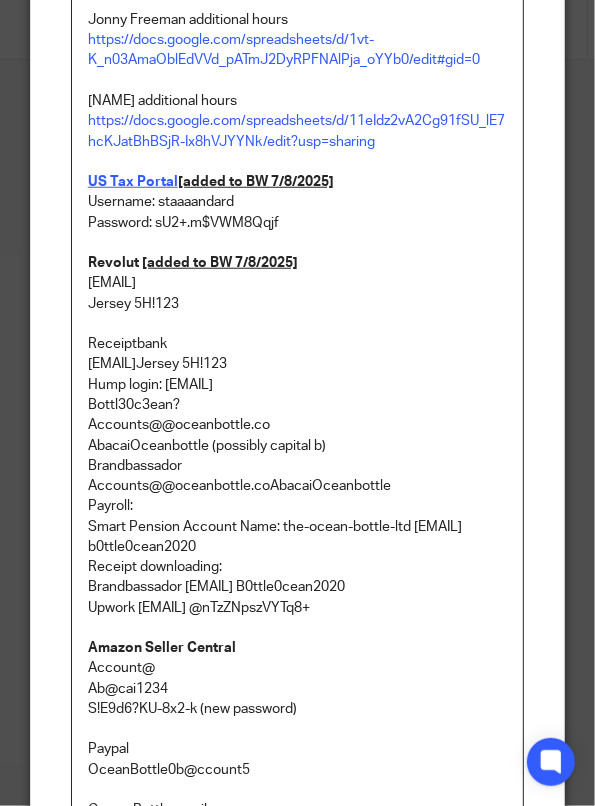 scroll, scrollTop: 516, scrollLeft: 0, axis: vertical 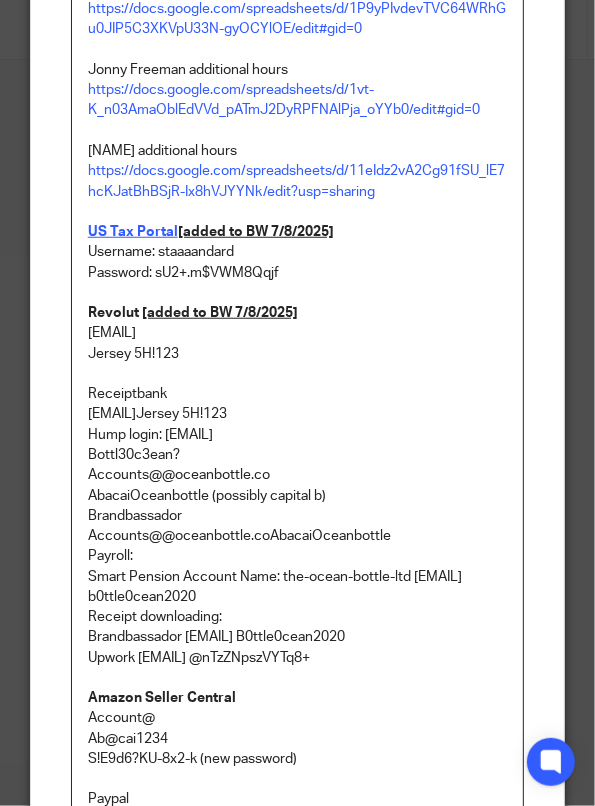 click on "Jersey 5H!123" at bounding box center (298, 354) 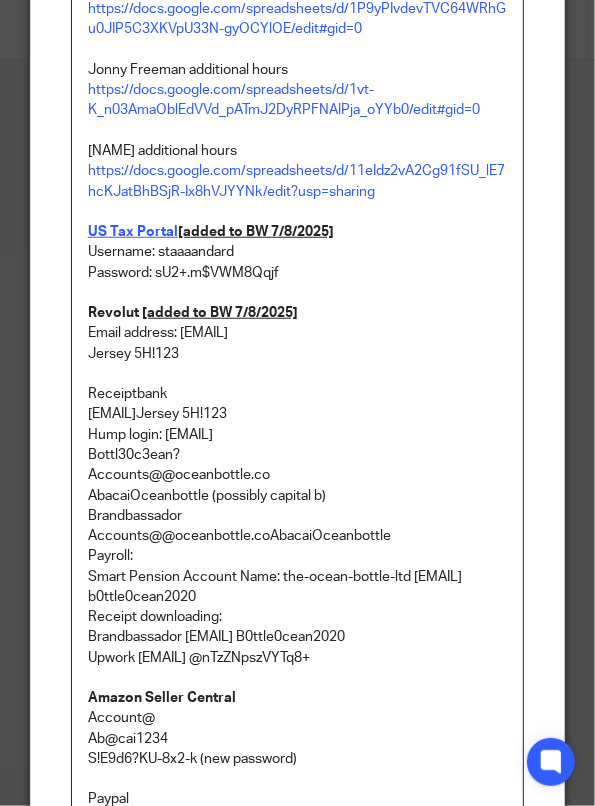 click on "Jersey 5H!123" at bounding box center [298, 354] 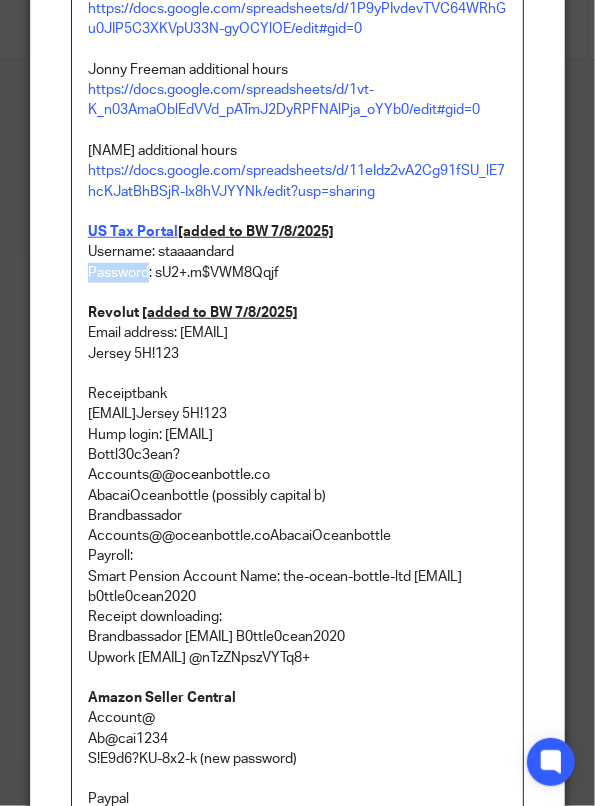 click on "Password: sU2+.m$VWM8Qqjf" at bounding box center [298, 283] 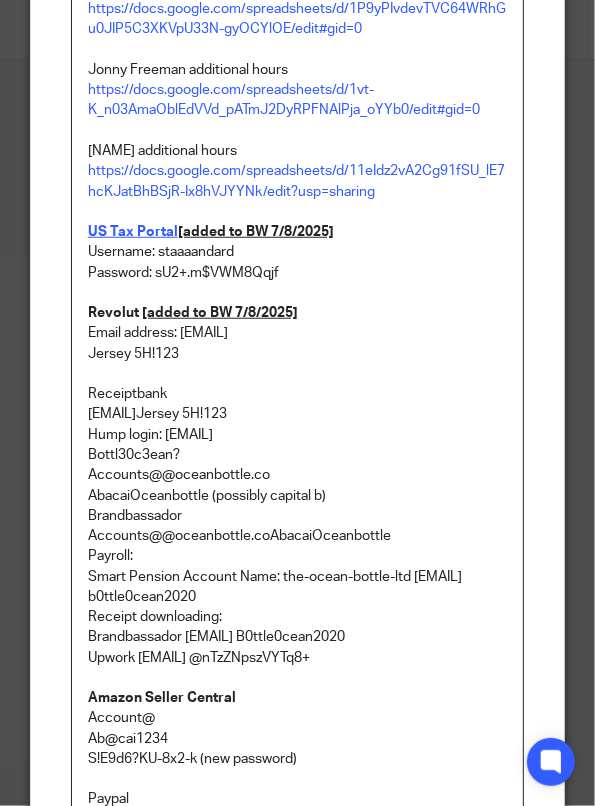 click on "Jersey 5H!123" at bounding box center (298, 354) 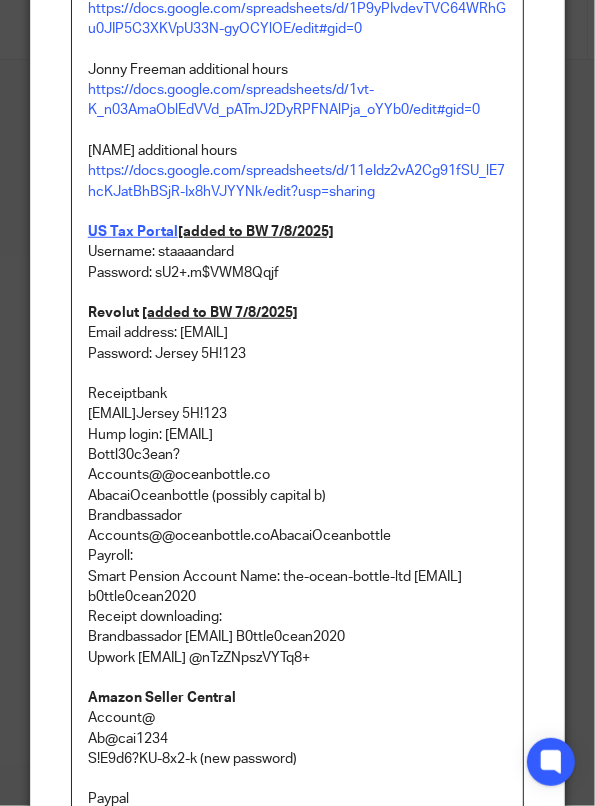 click on "Receiptbank  adam@abacai.co.uk  Jersey 5H!123" at bounding box center [298, 404] 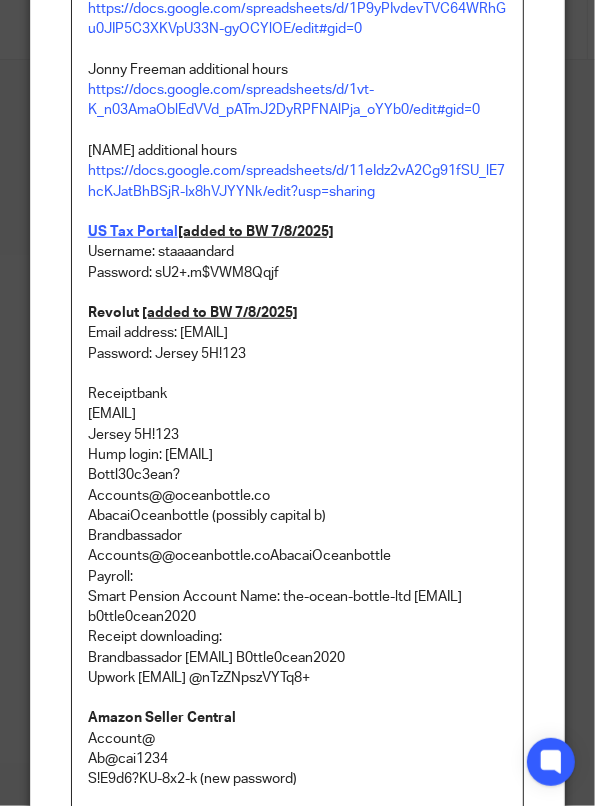 click on "Jersey 5H!123" at bounding box center (298, 435) 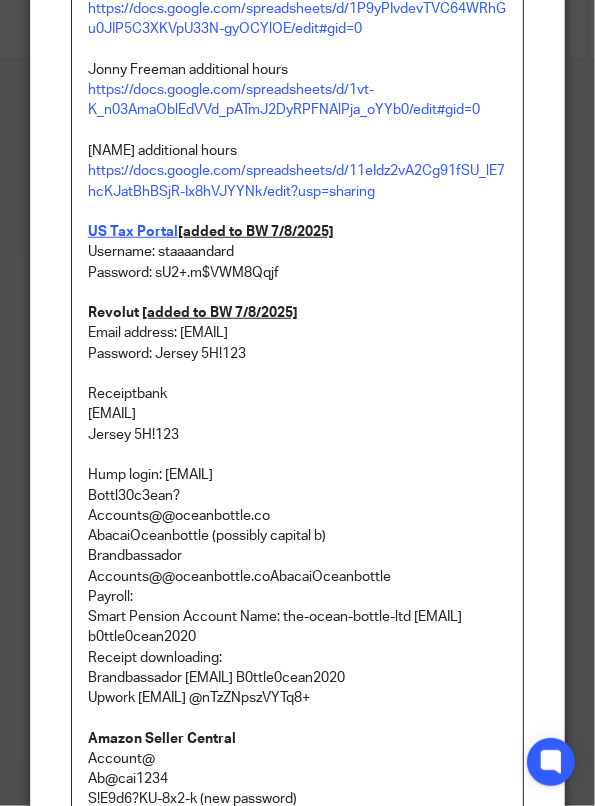 click on "Receiptbank  adam@abacai.co.uk" at bounding box center [298, 404] 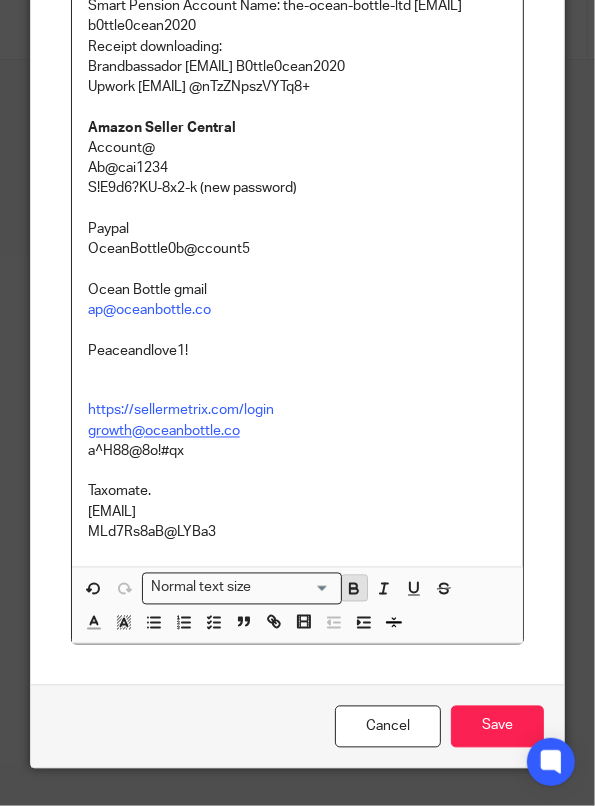 click 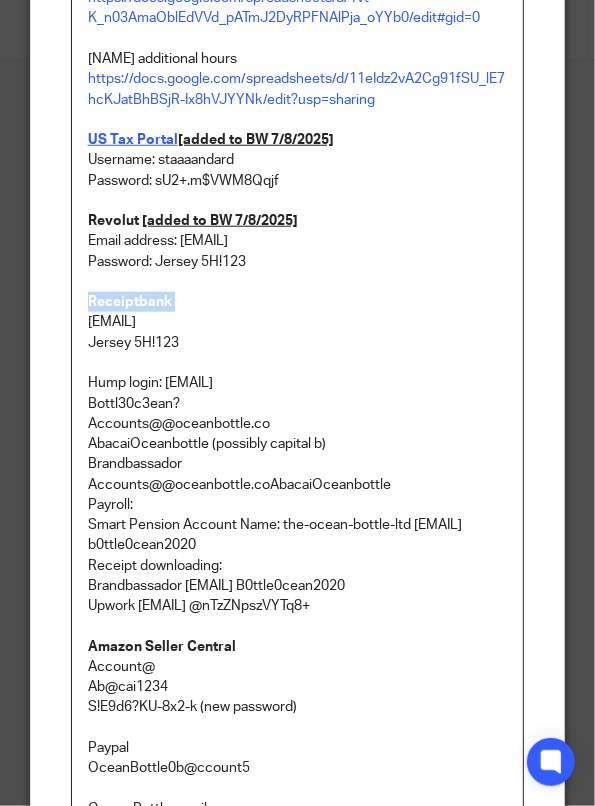 scroll, scrollTop: 597, scrollLeft: 0, axis: vertical 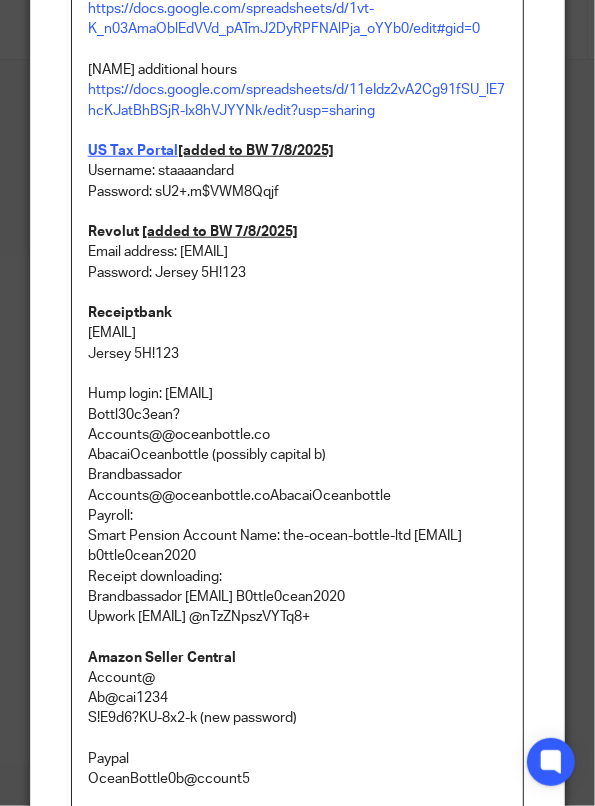 click on "Hump login: humphrey@oceanbottle.co  Bottl30c3ean?" at bounding box center [298, 404] 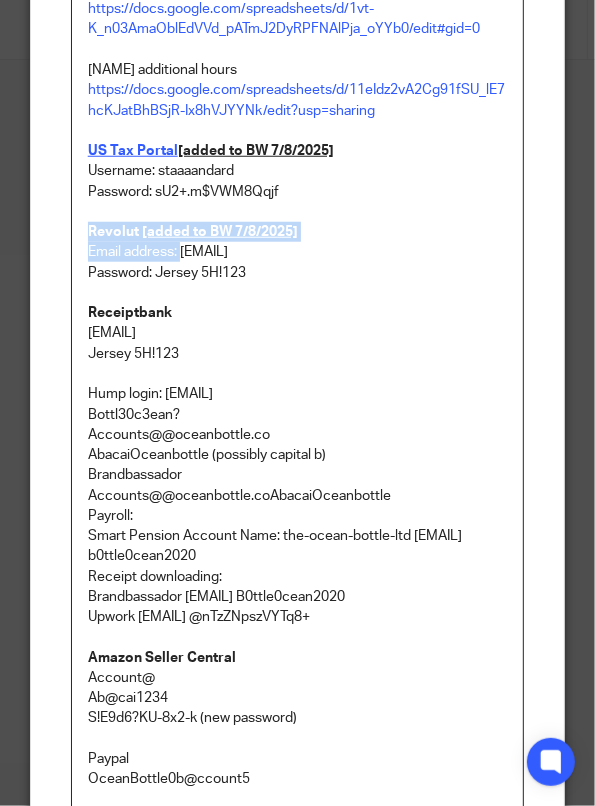 drag, startPoint x: 174, startPoint y: 252, endPoint x: 77, endPoint y: 241, distance: 97.62172 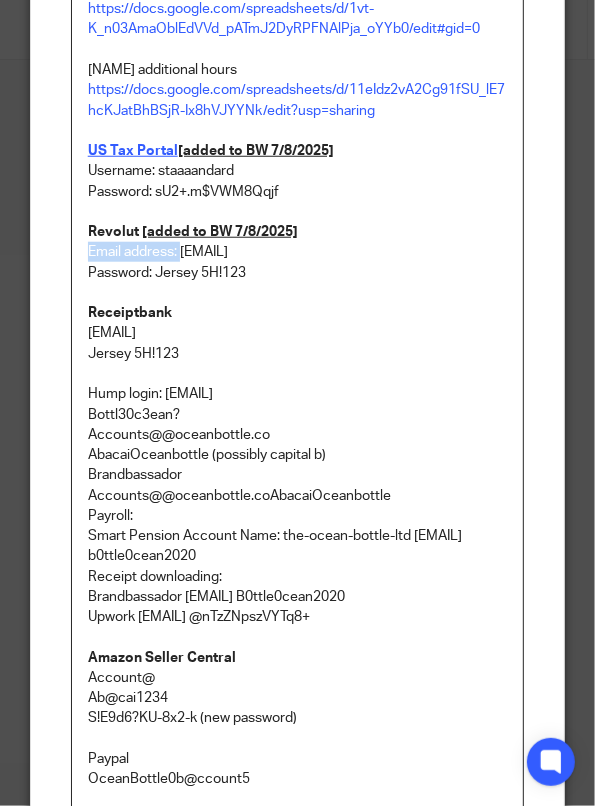 drag, startPoint x: 172, startPoint y: 245, endPoint x: 68, endPoint y: 248, distance: 104.04326 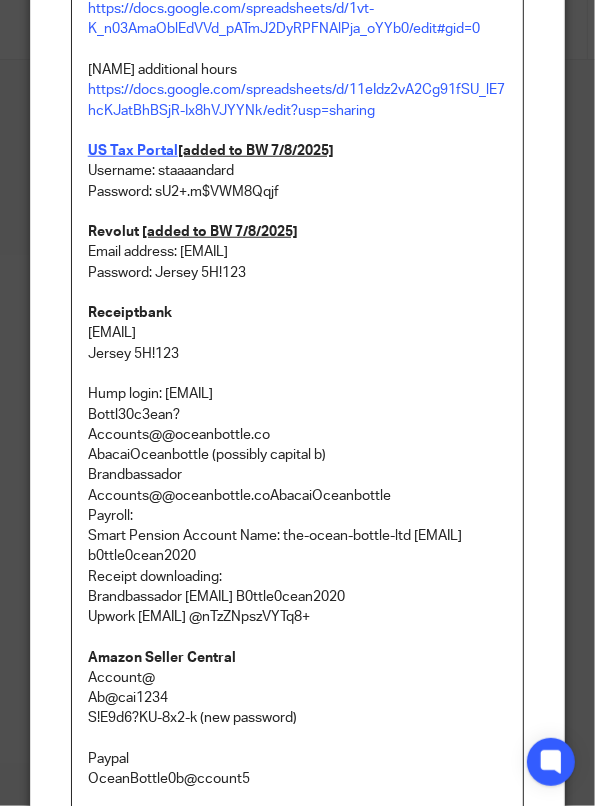 click on "Receiptbank   adam@abacai.co.uk" at bounding box center [298, 323] 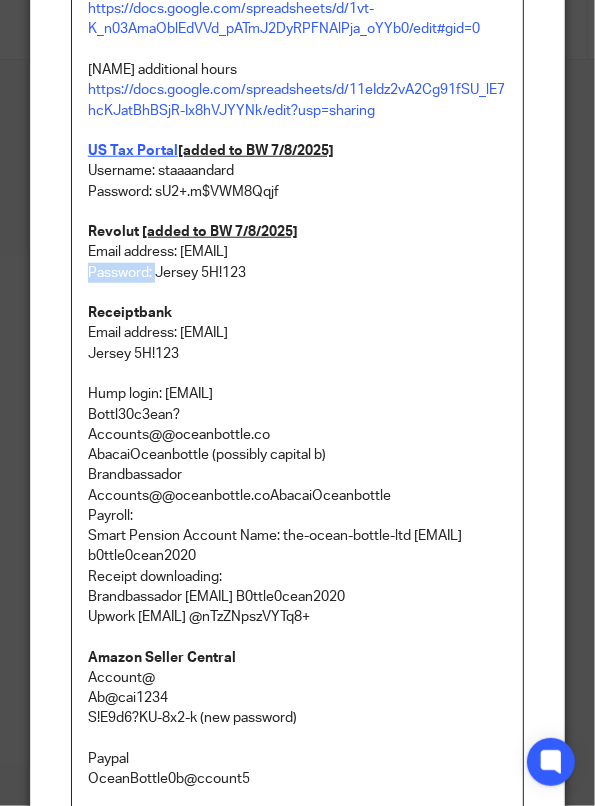 drag, startPoint x: 148, startPoint y: 265, endPoint x: 57, endPoint y: 265, distance: 91 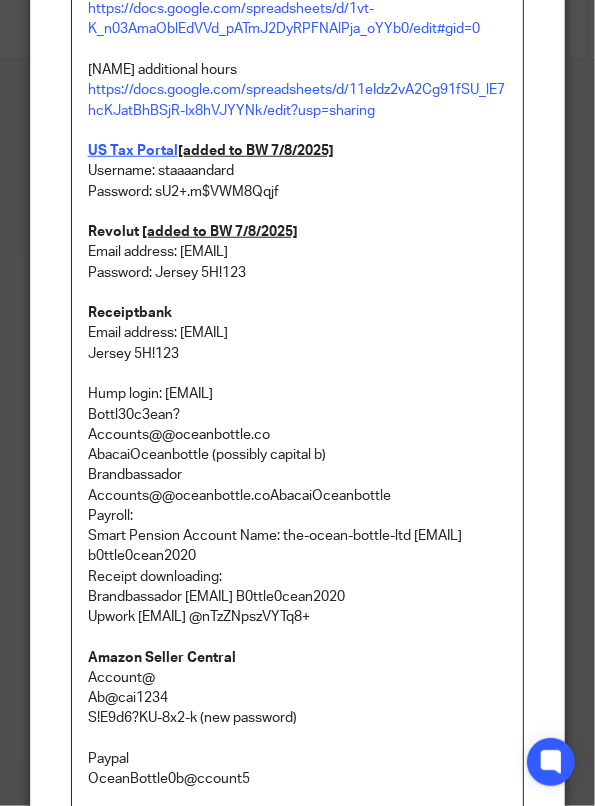 click on "Jersey 5H!123" at bounding box center (298, 354) 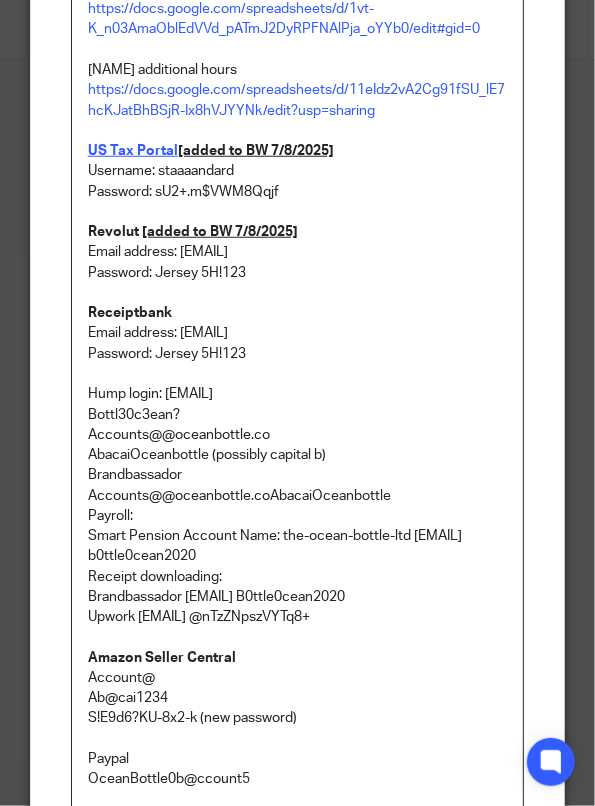 click on "Hump login: humphrey@oceanbottle.co  Bottl30c3ean?" at bounding box center (298, 404) 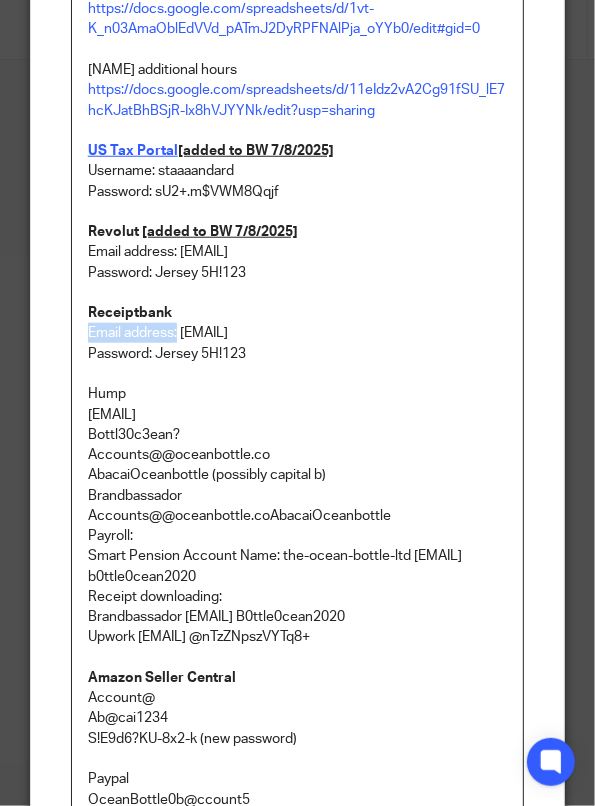 drag, startPoint x: 170, startPoint y: 331, endPoint x: 76, endPoint y: 331, distance: 94 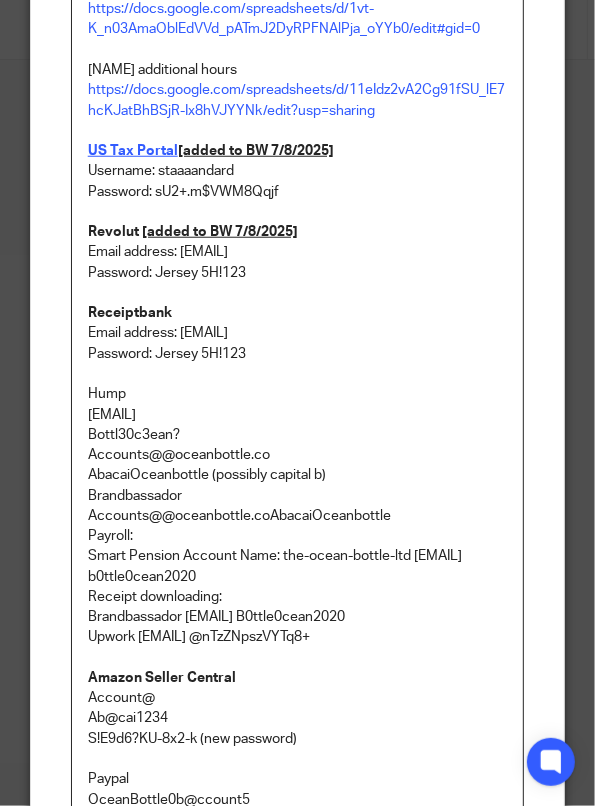 click on "humphrey@oceanbottle.co  Bottl30c3ean?" at bounding box center (298, 425) 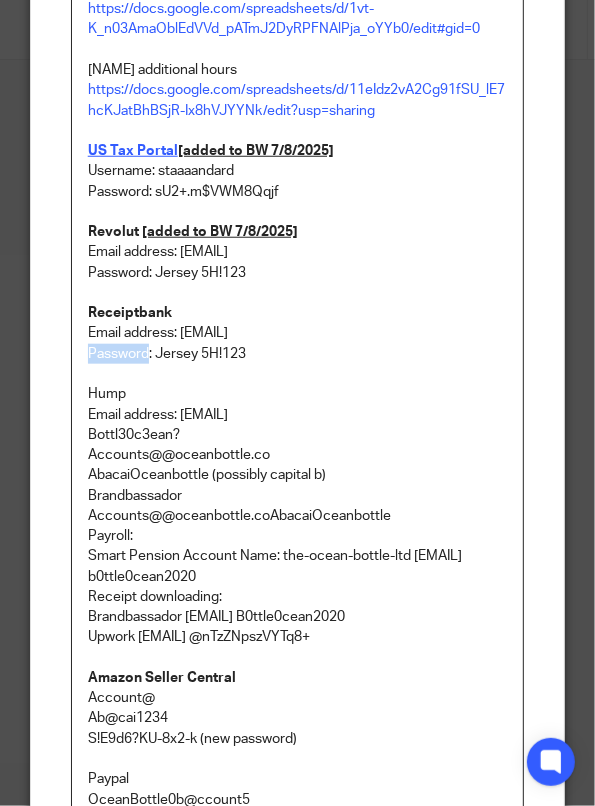 drag, startPoint x: 142, startPoint y: 357, endPoint x: 71, endPoint y: 356, distance: 71.00704 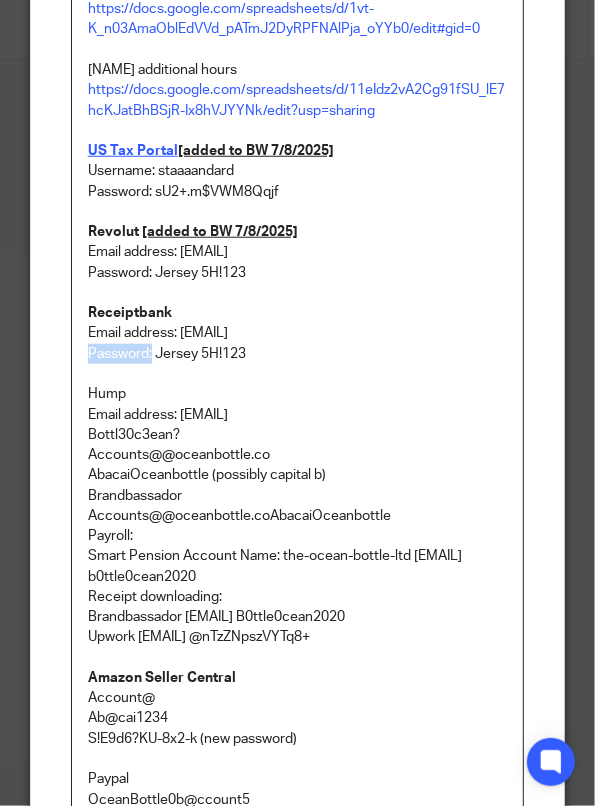 drag, startPoint x: 144, startPoint y: 353, endPoint x: 67, endPoint y: 353, distance: 77 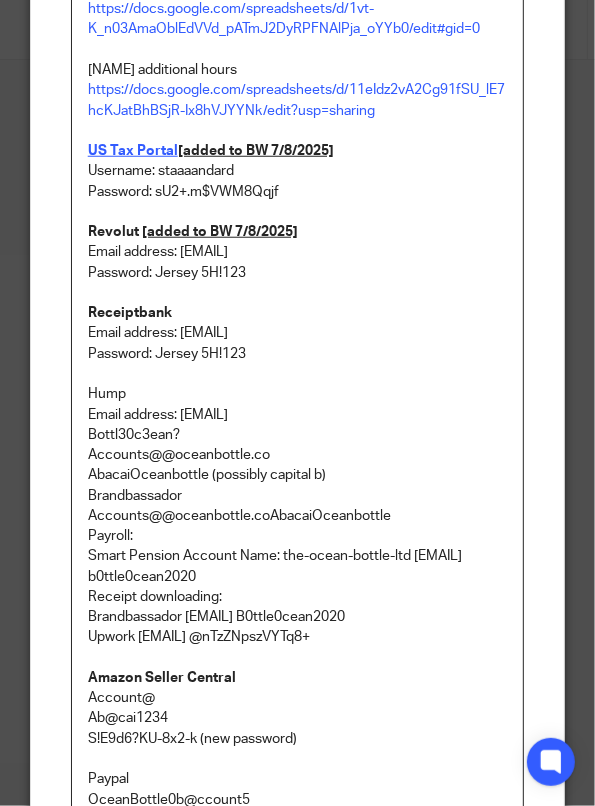 click on "Company Info:  https://docs.google.com/document/d/144KO7QhDuV_FNbfebOYxd43TQEh9CUWJLwJOq5aGCHE/edit https://www.tax.service.gov.uk/customs/payment-records 559656356226 Ab@ca!1234567 StHellier https://www.tax.service.gov.uk/customs Payroll information from OB https://docs.google.com/spreadsheets/d/1bwzHTWjykLbE-kv8RnTbCmlg2EwhEzQ3tWVW2lr7oDo/edit#gid=1050495848 Iona Additional Hours https://docs.google.com/spreadsheets/d/1P9yPIvdevTVC64WRhGu0JIP5C3XKVpU33N-gyOCYlOE/edit#gid=0 Jonny Freeman additional hours https://docs.google.com/spreadsheets/d/1vt-K_n03AmaOblEdVVd_pATmJ2DyRPFNAlPja_oYYb0/edit#gid=0 Jess Price additional hours https://docs.google.com/spreadsheets/d/11eIdz2vA2Cg91fSU_lE7hcKJatBhBSjR-Ix8hVJYYNk/edit?usp=sharing US Tax Portal  [added to BW 7/8/2025] Username: staaaandard Password: sU2+.m$VWM8Qqjf Revolut   [added to BW 7/8/2025] Email address: Bepi@abacai.co.uk Password: Jersey 5H!123 Receiptbank   Email address: adam@abacai.co.uk Password: Jersey 5H!123 Hump Bottl30c3ean? Brandbassador  Amazon" at bounding box center (298, 348) 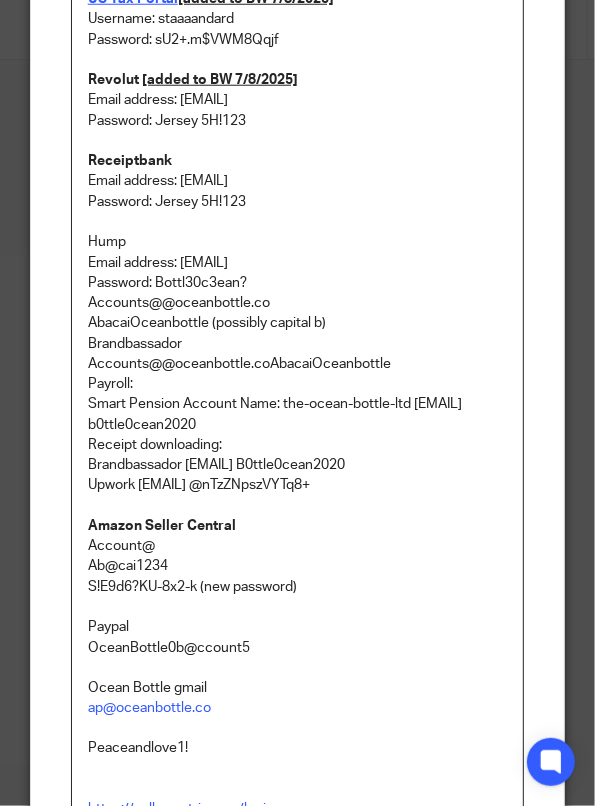 scroll, scrollTop: 797, scrollLeft: 0, axis: vertical 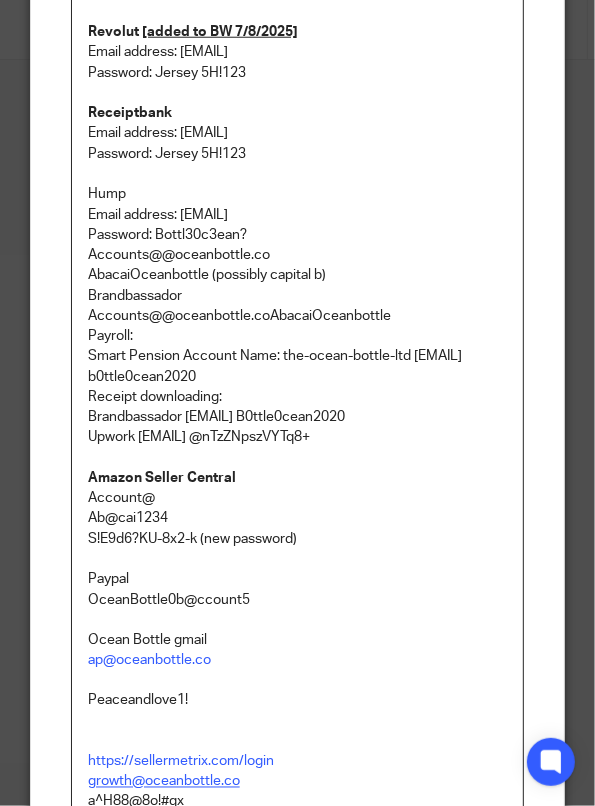 click on "Email address: humphrey@oceanbottle.co  Password: Bottl30c3ean?" at bounding box center (298, 225) 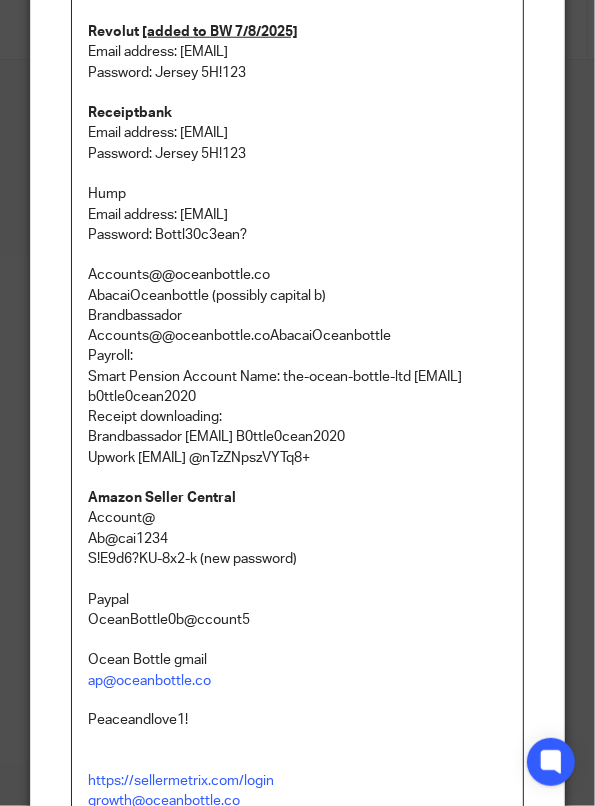 click on "Hump" at bounding box center (298, 194) 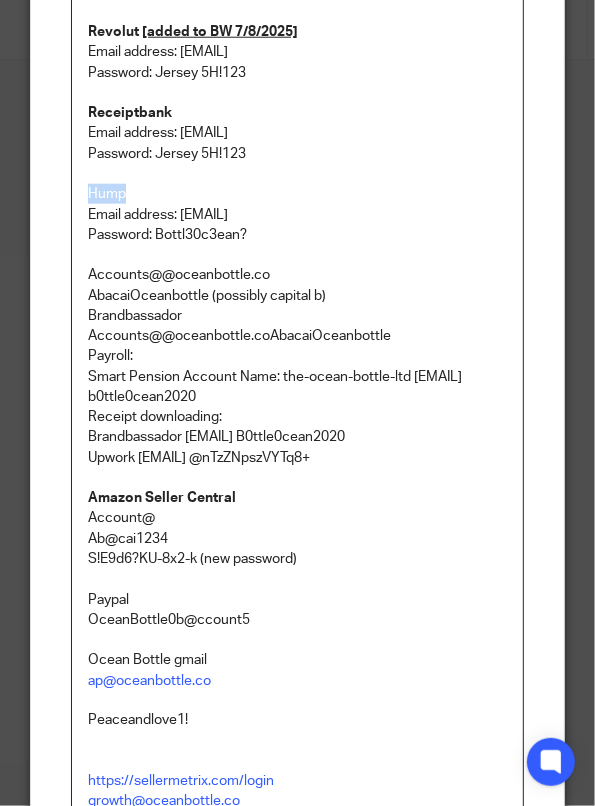 click on "Hump" at bounding box center (298, 194) 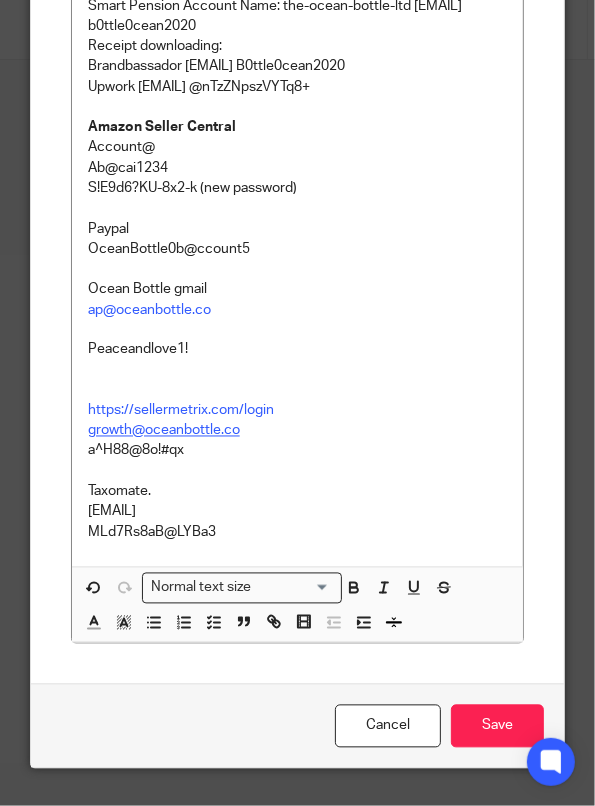 click 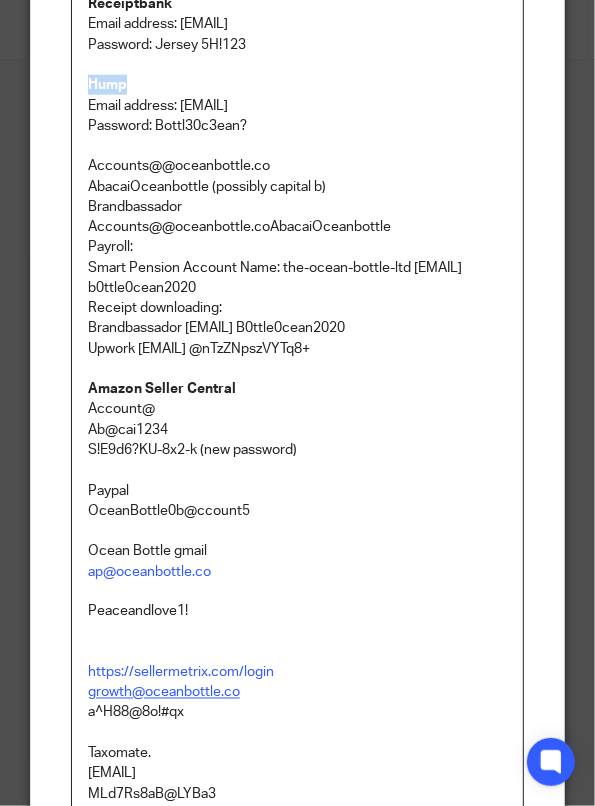 scroll, scrollTop: 779, scrollLeft: 0, axis: vertical 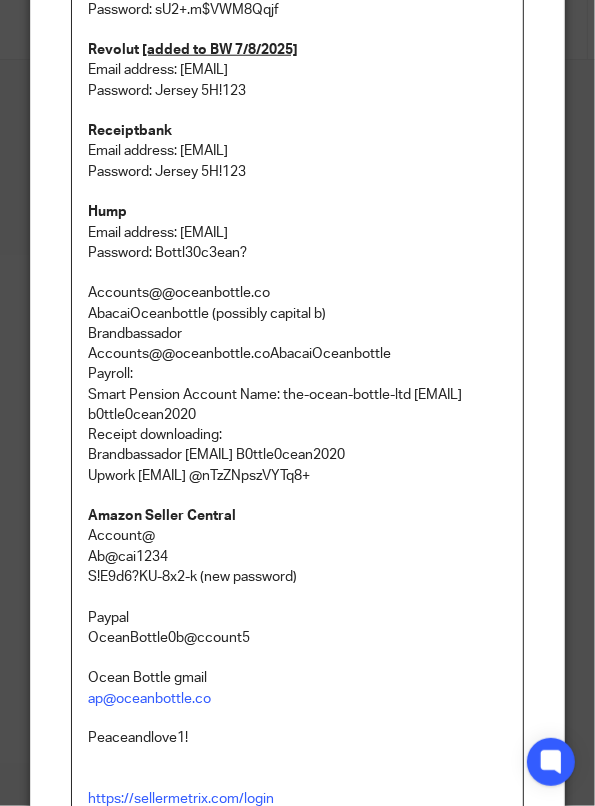 click on "Payroll:  Smart Pension Account Name: the-ocean-bottle-ltd humphrey@oceanbottle.co b0ttle0cean2020" at bounding box center (298, 394) 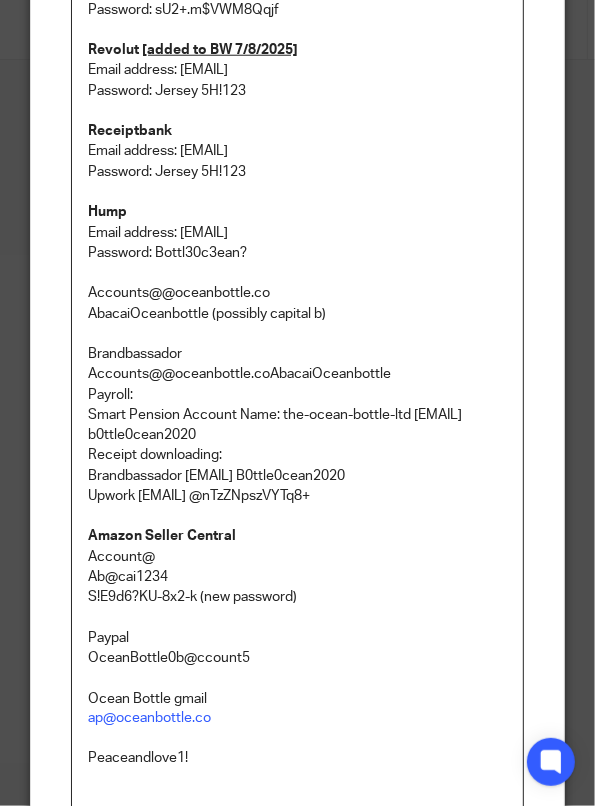 click on "Brandbassador  Accounts@@oceanbottle.co  AbacaiOceanbottle" at bounding box center (298, 364) 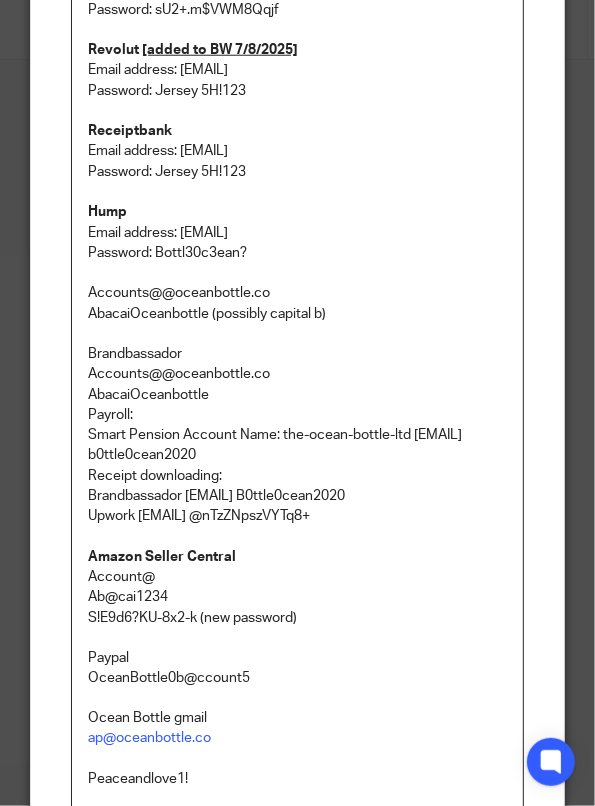 click on "Payroll:  Smart Pension Account Name: the-ocean-bottle-ltd humphrey@oceanbottle.co b0ttle0cean2020" at bounding box center [298, 435] 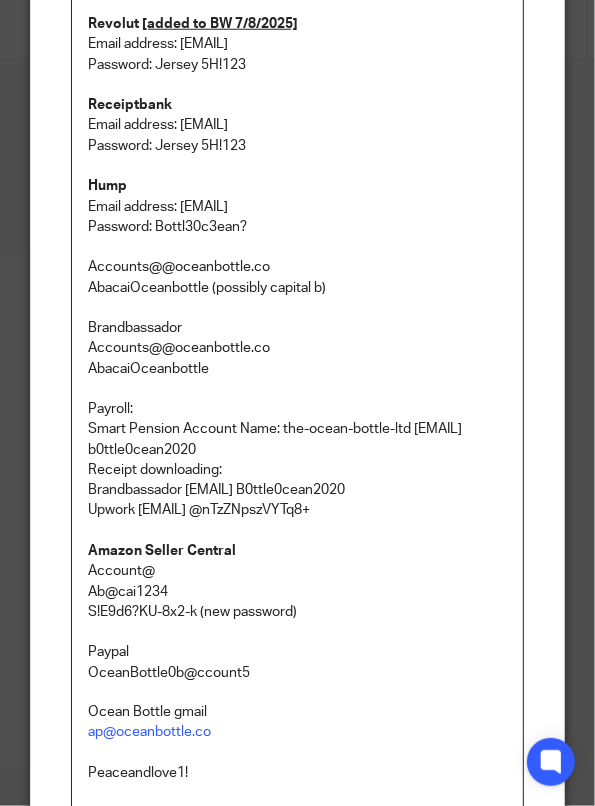 scroll, scrollTop: 879, scrollLeft: 0, axis: vertical 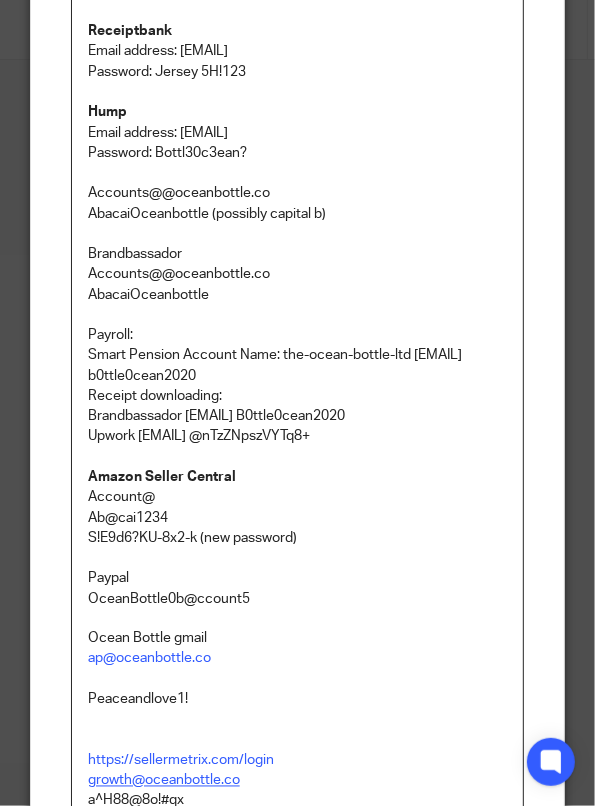 click on "Company Info:  https://docs.google.com/document/d/144KO7QhDuV_FNbfebOYxd43TQEh9CUWJLwJOq5aGCHE/edit https://www.tax.service.gov.uk/customs/payment-records 559656356226 Ab@ca!1234567 StHellier https://www.tax.service.gov.uk/customs Payroll information from OB https://docs.google.com/spreadsheets/d/1bwzHTWjykLbE-kv8RnTbCmlg2EwhEzQ3tWVW2lr7oDo/edit#gid=1050495848 Iona Additional Hours https://docs.google.com/spreadsheets/d/1P9yPIvdevTVC64WRhGu0JIP5C3XKVpU33N-gyOCYlOE/edit#gid=0 Jonny Freeman additional hours https://docs.google.com/spreadsheets/d/1vt-K_n03AmaOblEdVVd_pATmJ2DyRPFNAlPja_oYYb0/edit#gid=0 Jess Price additional hours https://docs.google.com/spreadsheets/d/11eIdz2vA2Cg91fSU_lE7hcKJatBhBSjR-Ix8hVJYYNk/edit?usp=sharing US Tax Portal  [added to BW 7/8/2025] Username: staaaandard Password: sU2+.m$VWM8Qqjf Revolut   [added to BW 7/8/2025] Email address: Bepi@abacai.co.uk Password: Jersey 5H!123 Receiptbank   Email address: adam@abacai.co.uk Password: Jersey 5H!123 Hump Password: Bottl30c3ean? Payroll:" at bounding box center (298, 106) 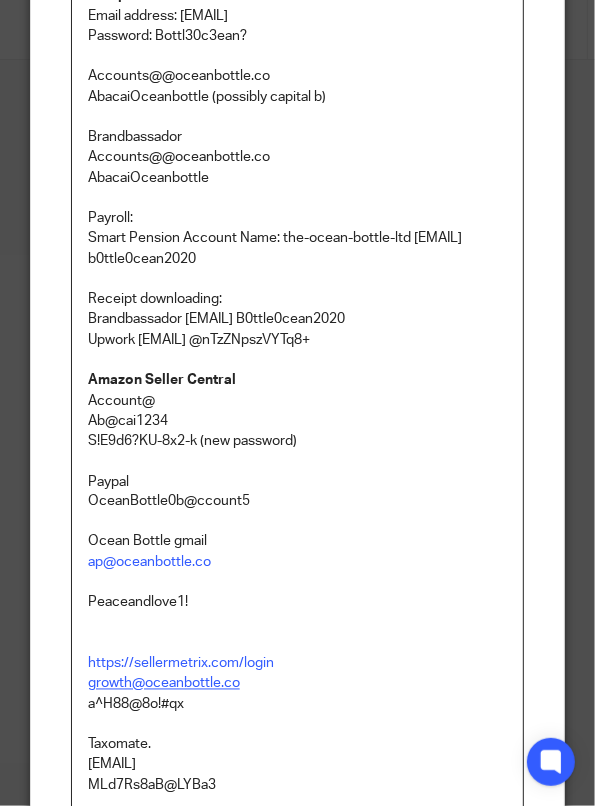 scroll, scrollTop: 1179, scrollLeft: 0, axis: vertical 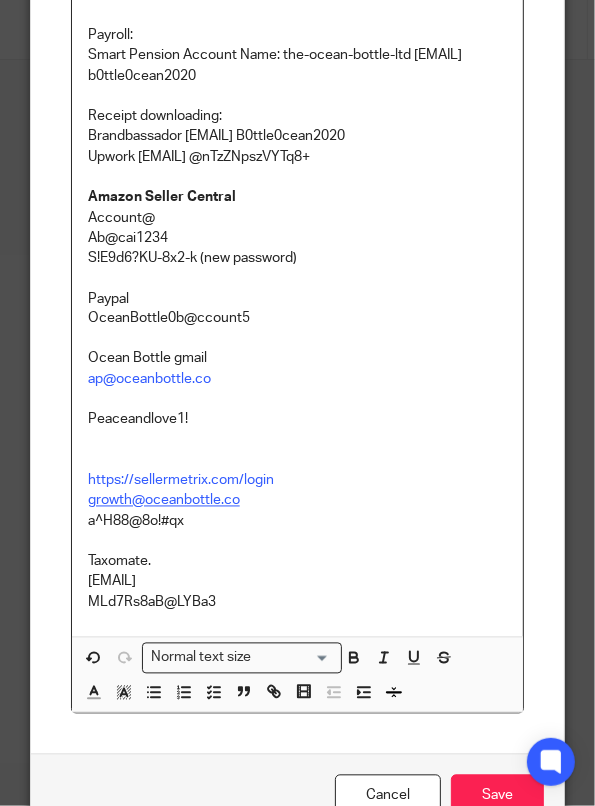 drag, startPoint x: 179, startPoint y: 202, endPoint x: 20, endPoint y: 211, distance: 159.25452 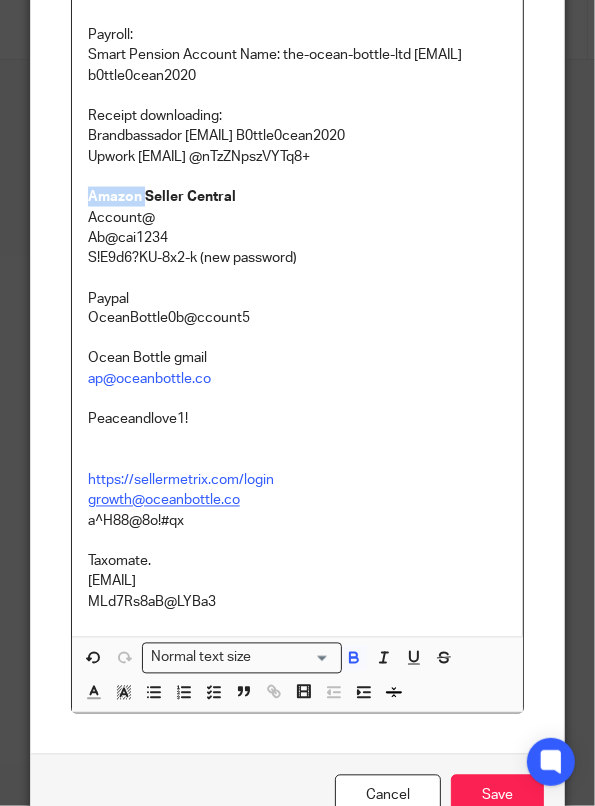 click on "Amazon   Seller Central" at bounding box center [298, 197] 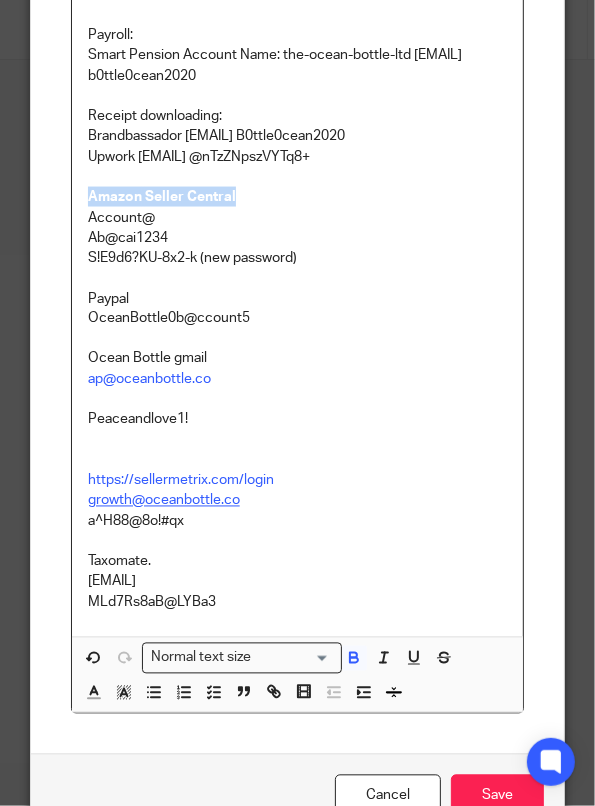 click on "Amazon   Seller Central" at bounding box center (298, 197) 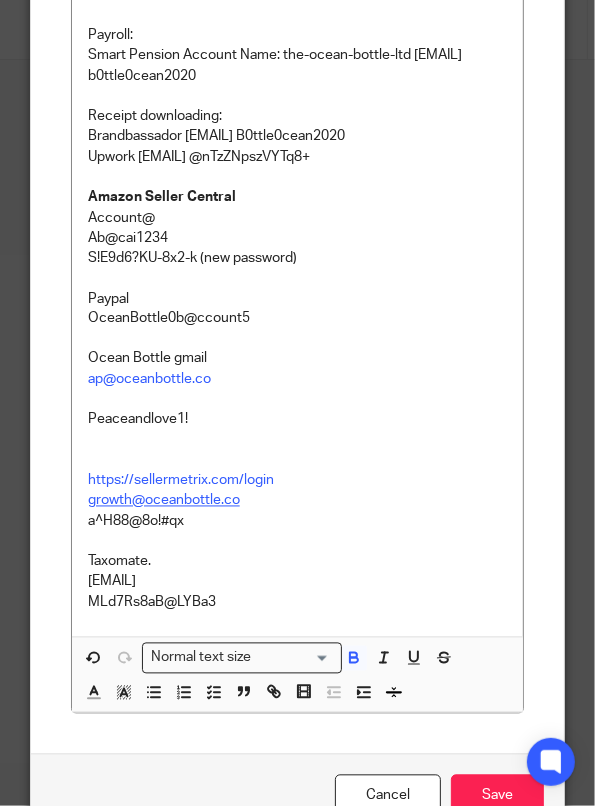 click on "Account@" at bounding box center (298, 218) 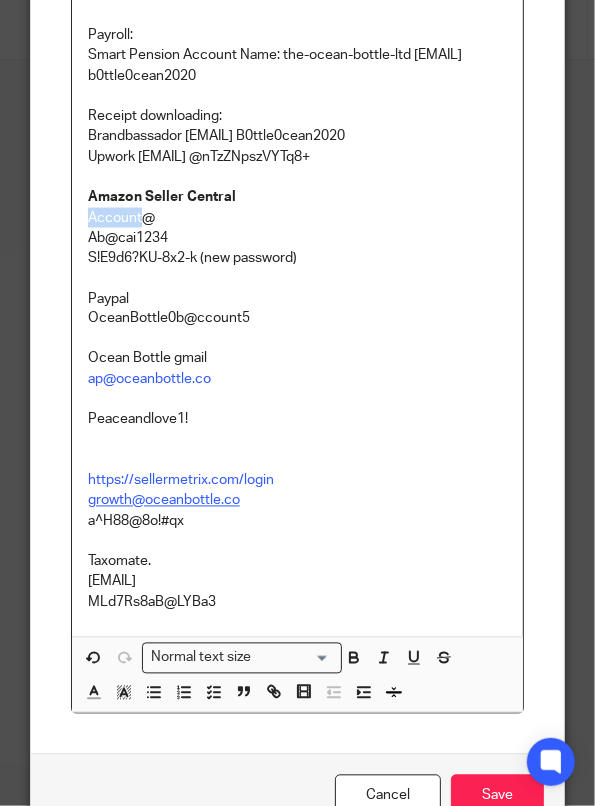 click on "Account@" at bounding box center [298, 218] 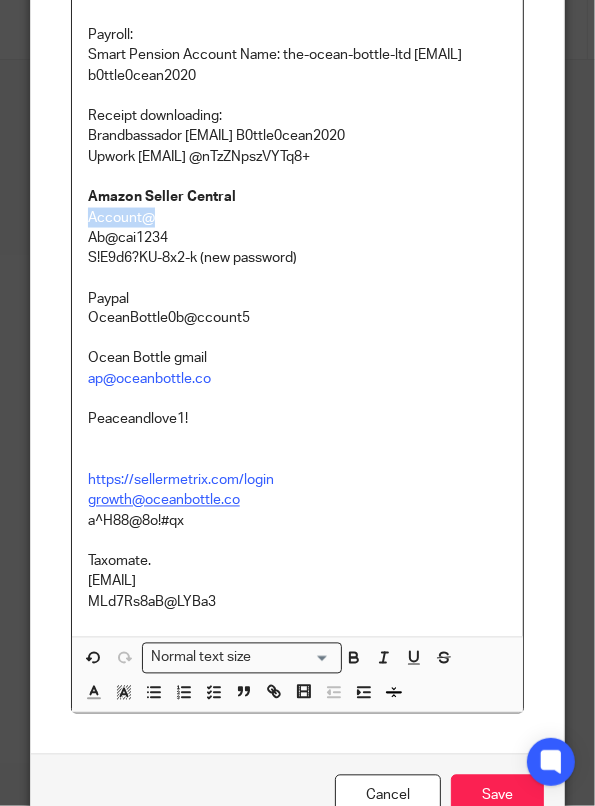 drag, startPoint x: 156, startPoint y: 219, endPoint x: 65, endPoint y: 219, distance: 91 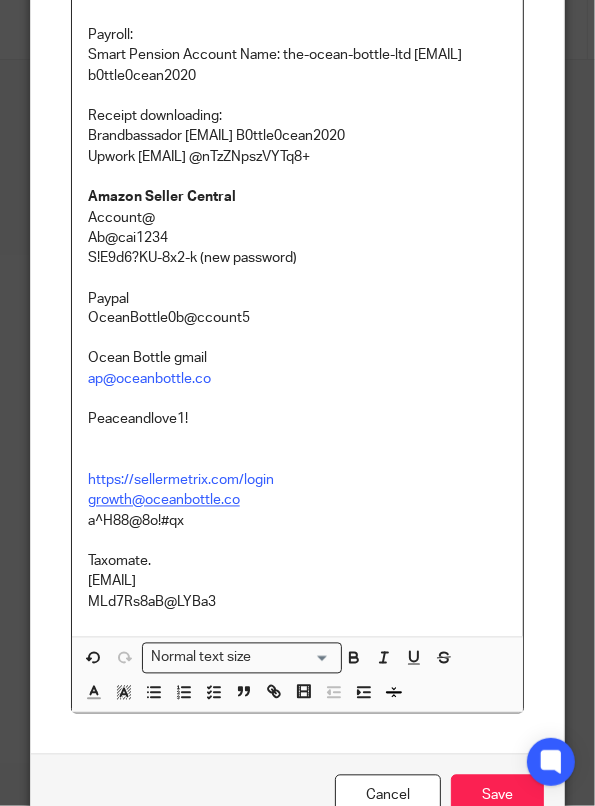 click on "Ab@cai1234" at bounding box center [298, 238] 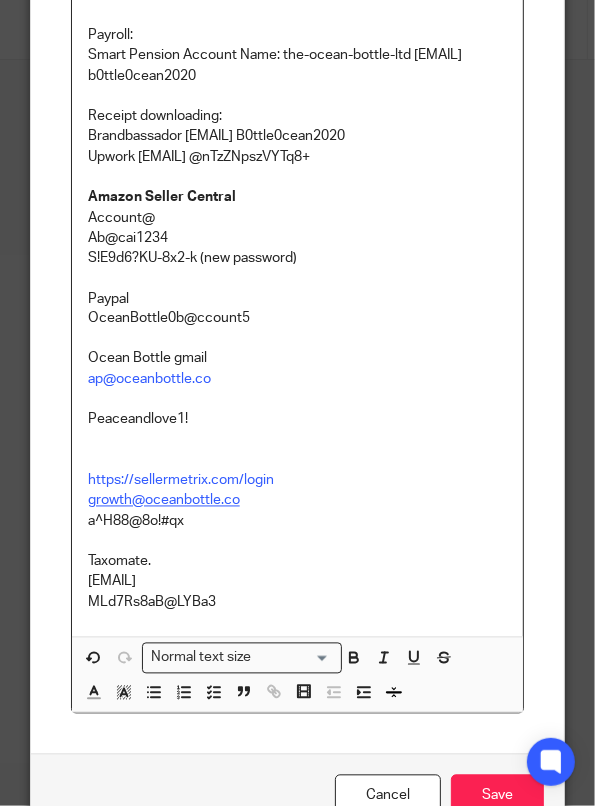 click on "Ab@cai1234" at bounding box center (298, 238) 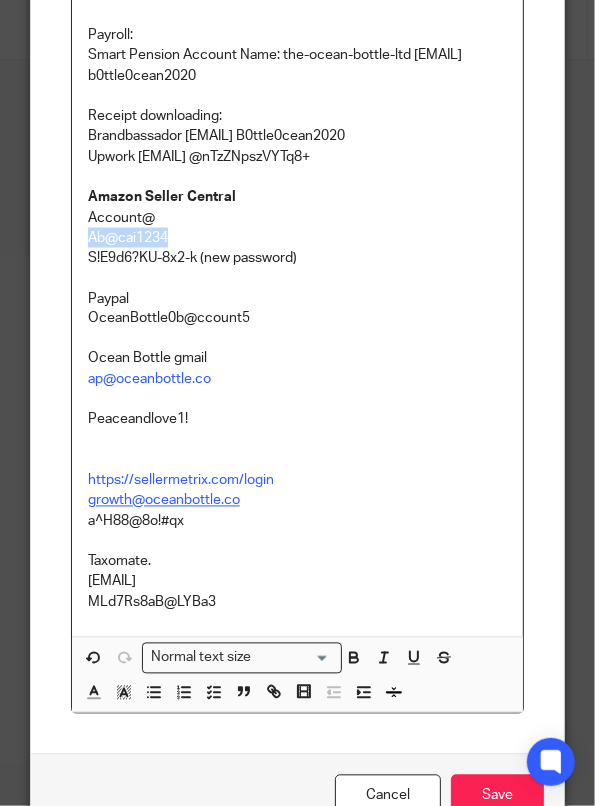 drag, startPoint x: 154, startPoint y: 237, endPoint x: 48, endPoint y: 233, distance: 106.07545 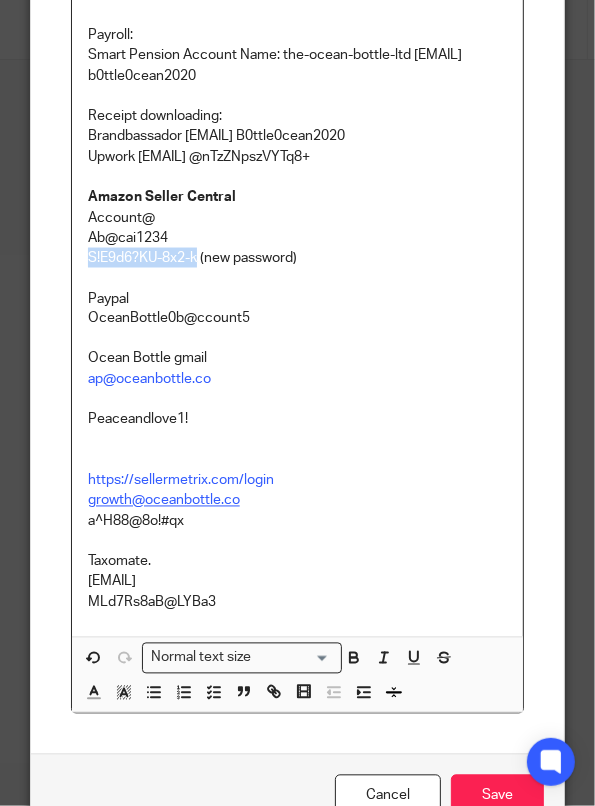 drag, startPoint x: 190, startPoint y: 256, endPoint x: 71, endPoint y: 262, distance: 119.15116 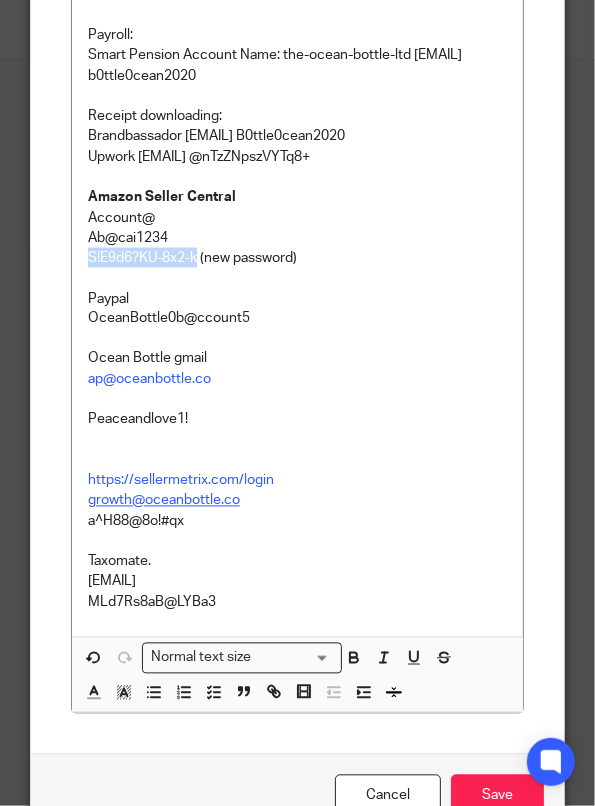 click on "Amazon   Seller Central" at bounding box center (298, 197) 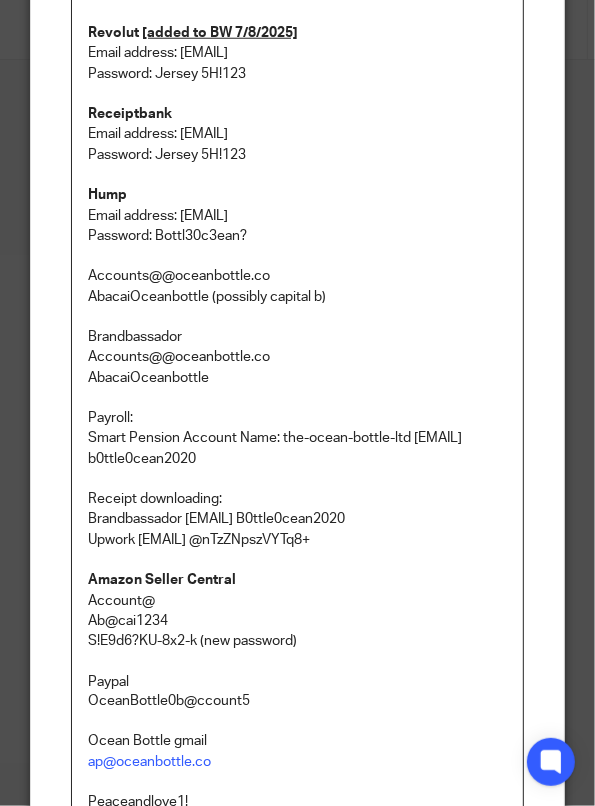 scroll, scrollTop: 579, scrollLeft: 0, axis: vertical 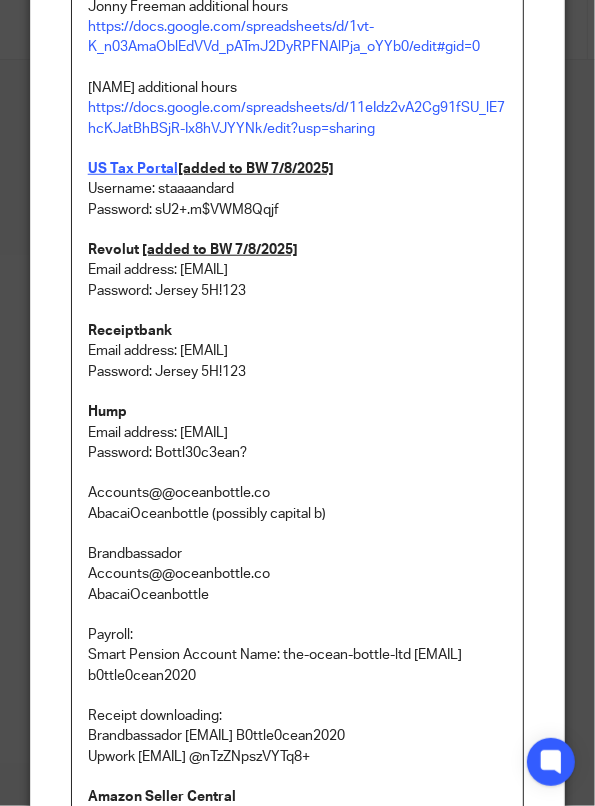 drag, startPoint x: 346, startPoint y: 167, endPoint x: 168, endPoint y: 167, distance: 178 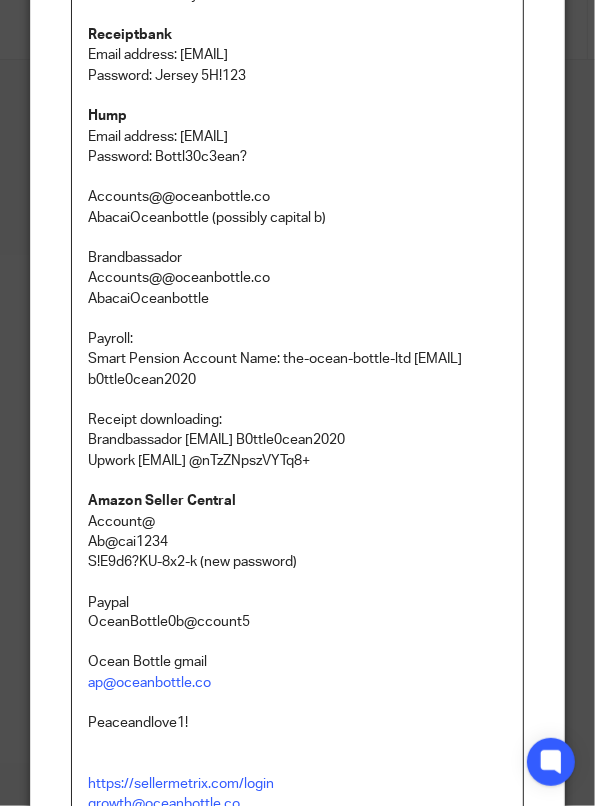 scroll, scrollTop: 879, scrollLeft: 0, axis: vertical 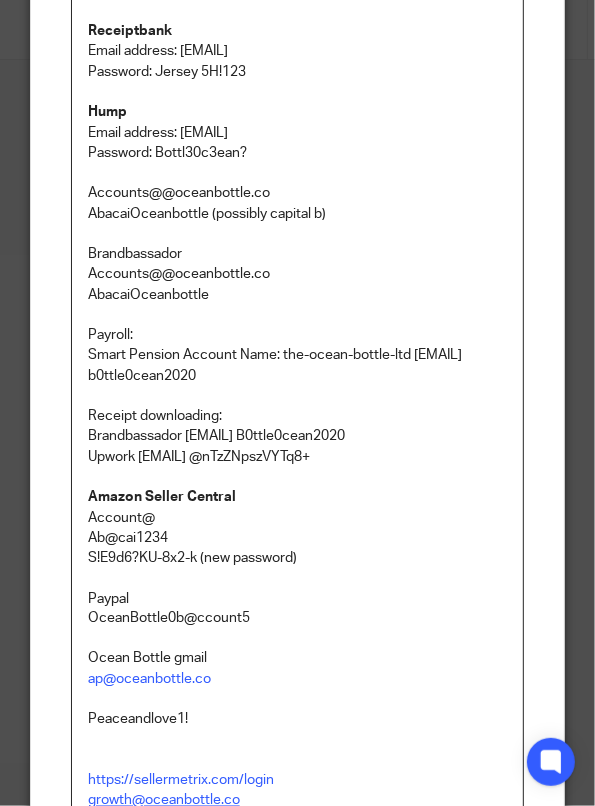 click on "Amazon   Seller Central" at bounding box center (298, 497) 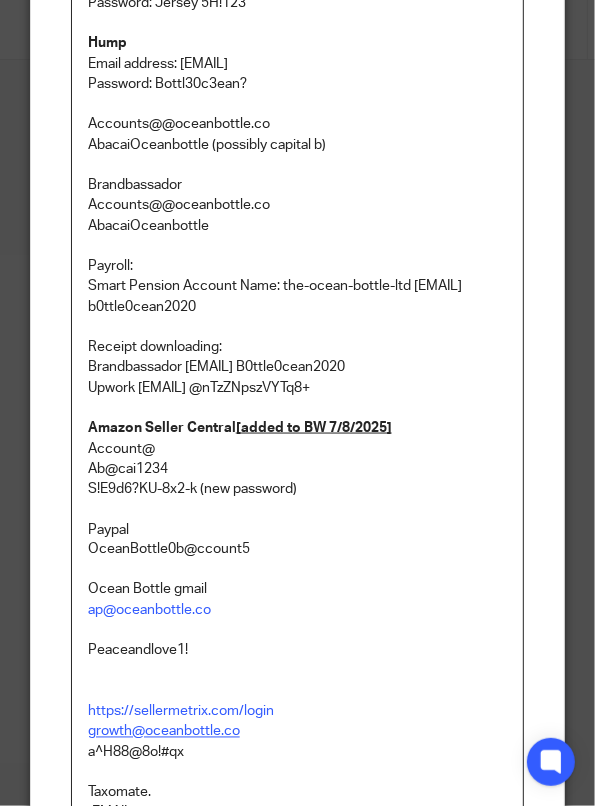 scroll, scrollTop: 1079, scrollLeft: 0, axis: vertical 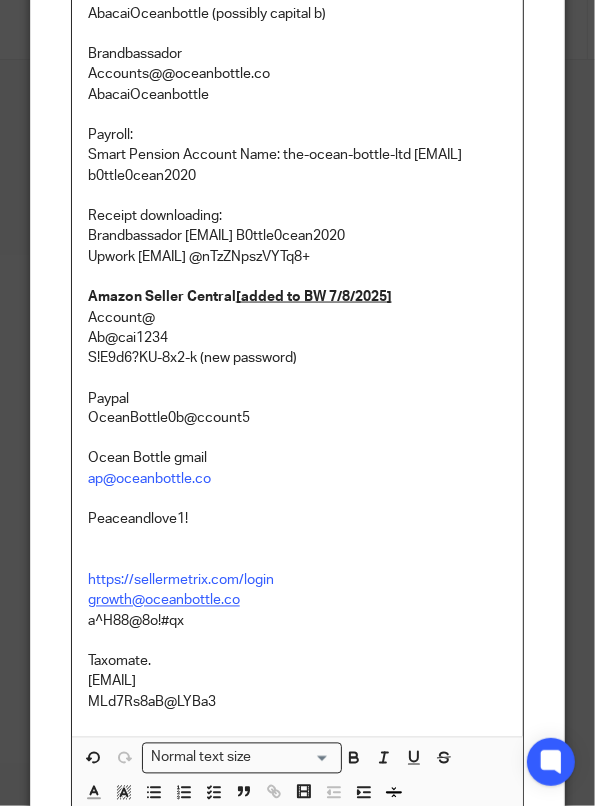 click on "Company Info:  https://docs.google.com/document/d/144KO7QhDuV_FNbfebOYxd43TQEh9CUWJLwJOq5aGCHE/edit https://www.tax.service.gov.uk/customs/payment-records 559656356226 Ab@ca!1234567 StHellier https://www.tax.service.gov.uk/customs Payroll information from OB https://docs.google.com/spreadsheets/d/1bwzHTWjykLbE-kv8RnTbCmlg2EwhEzQ3tWVW2lr7oDo/edit#gid=1050495848 Iona Additional Hours https://docs.google.com/spreadsheets/d/1P9yPIvdevTVC64WRhGu0JIP5C3XKVpU33N-gyOCYlOE/edit#gid=0 Jonny Freeman additional hours https://docs.google.com/spreadsheets/d/1vt-K_n03AmaOblEdVVd_pATmJ2DyRPFNAlPja_oYYb0/edit#gid=0 Jess Price additional hours https://docs.google.com/spreadsheets/d/11eIdz2vA2Cg91fSU_lE7hcKJatBhBSjR-Ix8hVJYYNk/edit?usp=sharing US Tax Portal  [added to BW 7/8/2025] Username: staaaandard Password: sU2+.m$VWM8Qqjf Revolut   [added to BW 7/8/2025] Email address: Bepi@abacai.co.uk Password: Jersey 5H!123 Receiptbank   Email address: adam@abacai.co.uk Password: Jersey 5H!123 Hump Password: Bottl30c3ean? Payroll:" at bounding box center [298, -84] 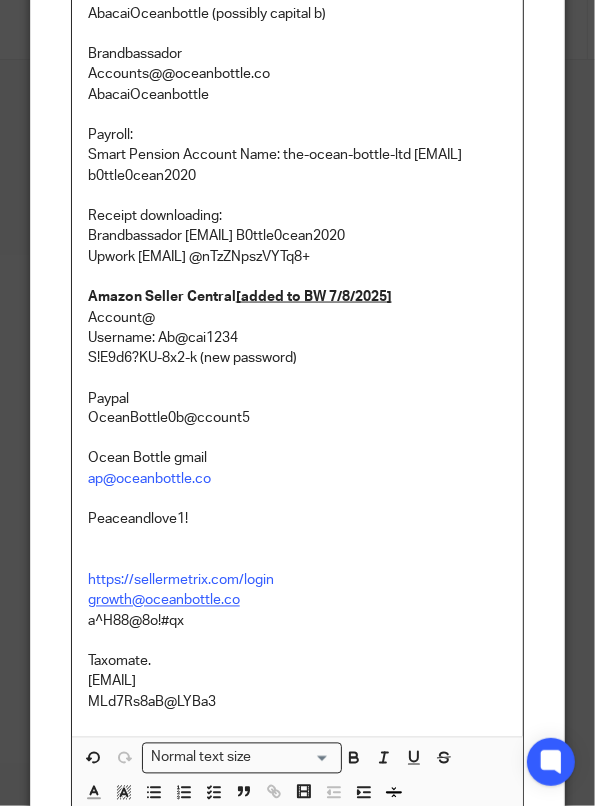 click on "S!E9d6?KU-8x2-k (new password)" at bounding box center [298, 358] 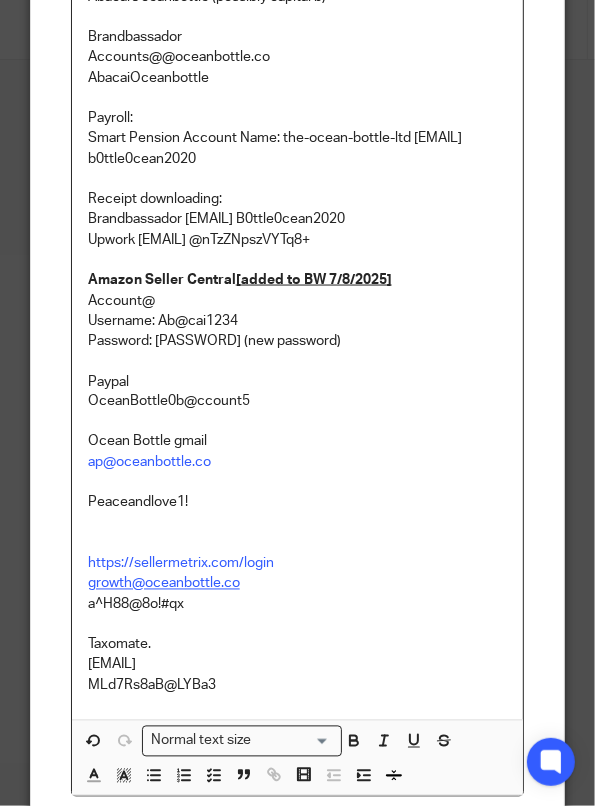 scroll, scrollTop: 979, scrollLeft: 0, axis: vertical 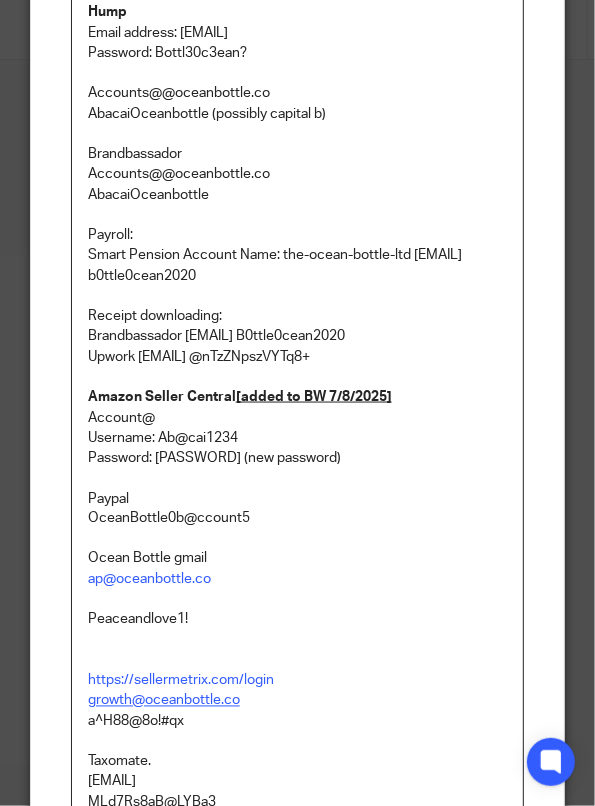 click on "Paypal  OceanBottle  0b@ccount5" at bounding box center [298, 509] 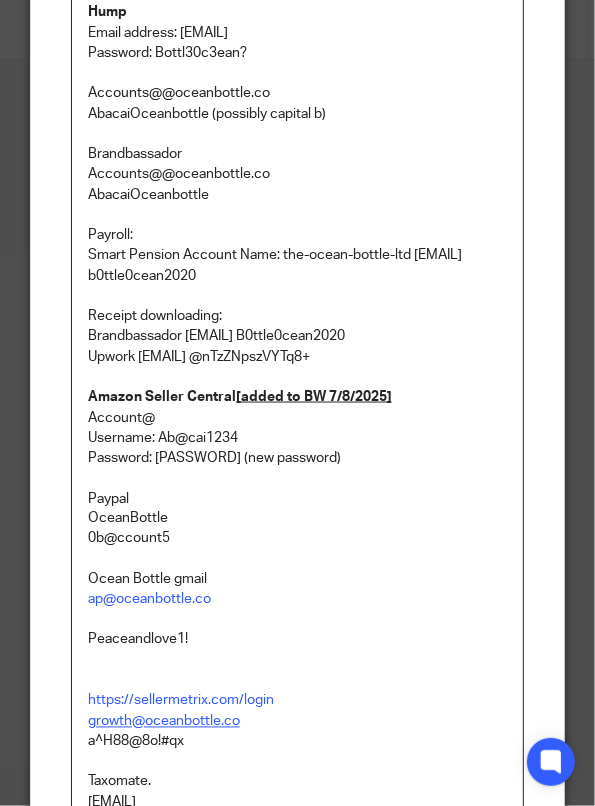 click on "Paypal  OceanBottle" at bounding box center [298, 509] 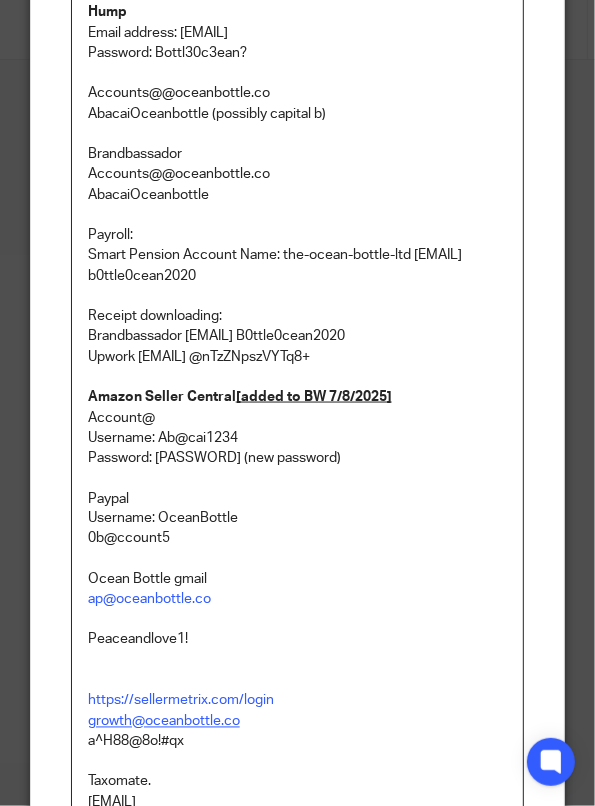 click on "Company Info:  https://docs.google.com/document/d/144KO7QhDuV_FNbfebOYxd43TQEh9CUWJLwJOq5aGCHE/edit https://www.tax.service.gov.uk/customs/payment-records 559656356226 Ab@ca!1234567 StHellier https://www.tax.service.gov.uk/customs Payroll information from OB https://docs.google.com/spreadsheets/d/1bwzHTWjykLbE-kv8RnTbCmlg2EwhEzQ3tWVW2lr7oDo/edit#gid=1050495848 Iona Additional Hours https://docs.google.com/spreadsheets/d/1P9yPIvdevTVC64WRhGu0JIP5C3XKVpU33N-gyOCYlOE/edit#gid=0 Jonny Freeman additional hours https://docs.google.com/spreadsheets/d/1vt-K_n03AmaOblEdVVd_pATmJ2DyRPFNAlPja_oYYb0/edit#gid=0 Jess Price additional hours https://docs.google.com/spreadsheets/d/11eIdz2vA2Cg91fSU_lE7hcKJatBhBSjR-Ix8hVJYYNk/edit?usp=sharing US Tax Portal  [added to BW 7/8/2025] Username: staaaandard Password: sU2+.m$VWM8Qqjf Revolut   [added to BW 7/8/2025] Email address: Bepi@abacai.co.uk Password: Jersey 5H!123 Receiptbank   Email address: adam@abacai.co.uk Password: Jersey 5H!123 Hump Password: Bottl30c3ean? Payroll:" at bounding box center [298, 26] 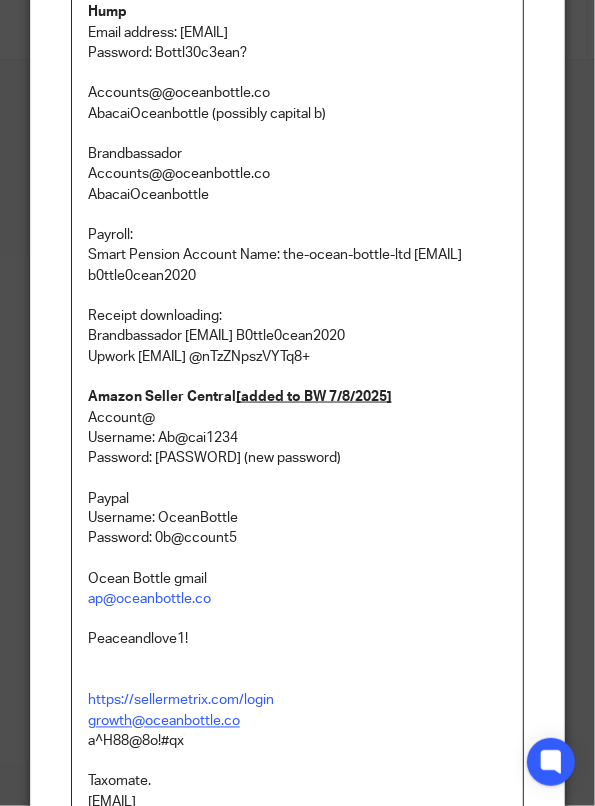 click on "Paypal  Username: OceanBottle" at bounding box center [298, 509] 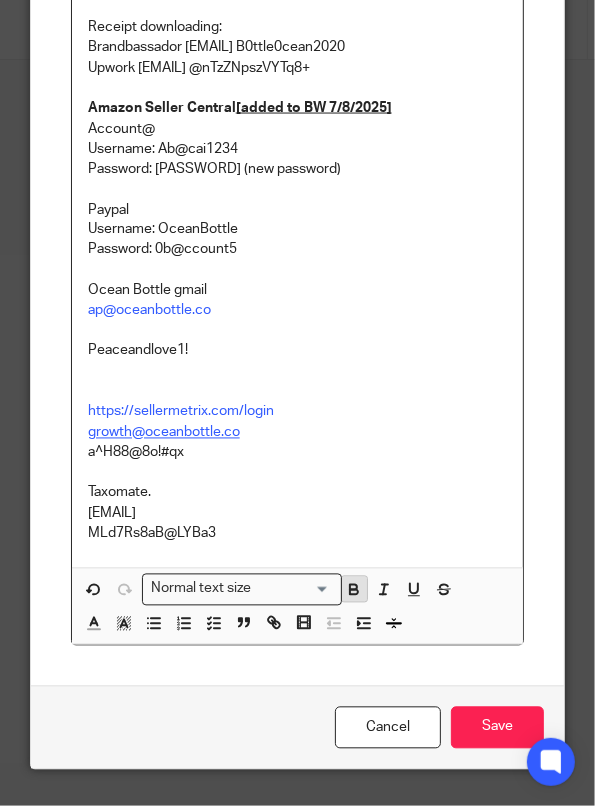 click 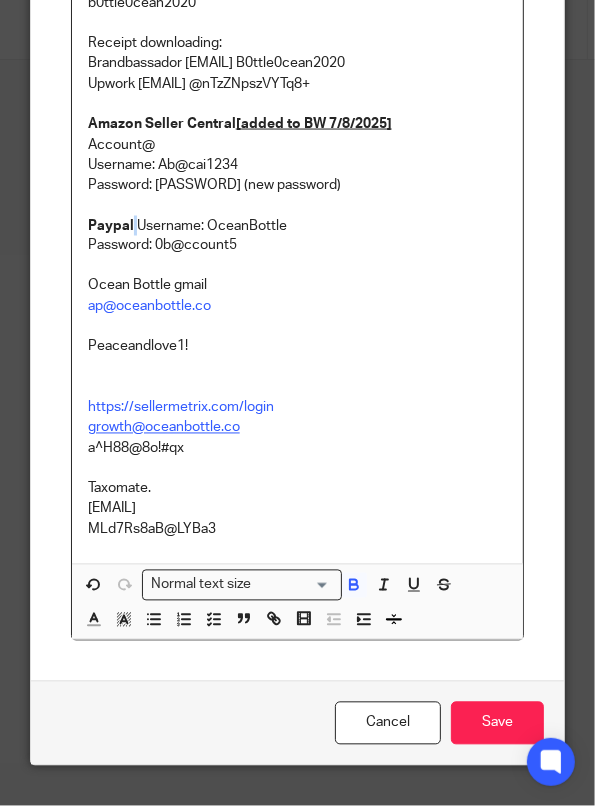 scroll, scrollTop: 1248, scrollLeft: 0, axis: vertical 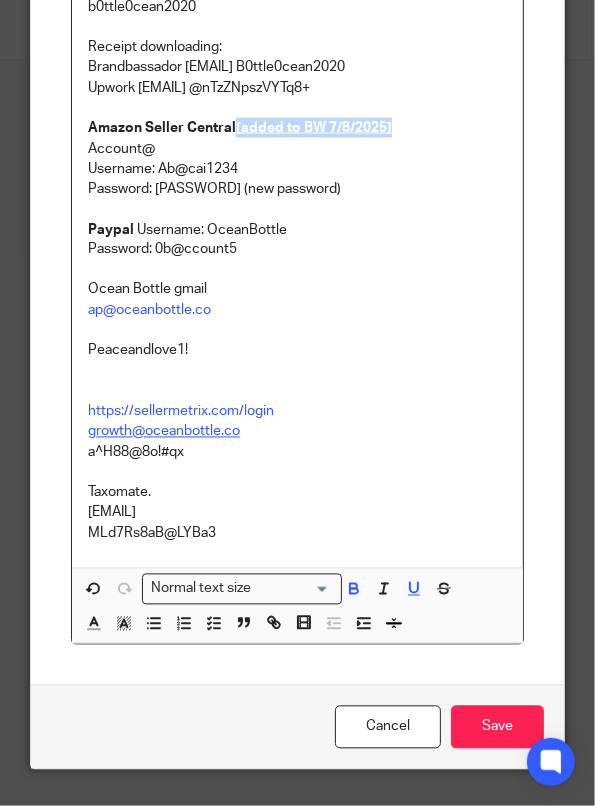drag, startPoint x: 399, startPoint y: 125, endPoint x: 228, endPoint y: 132, distance: 171.14322 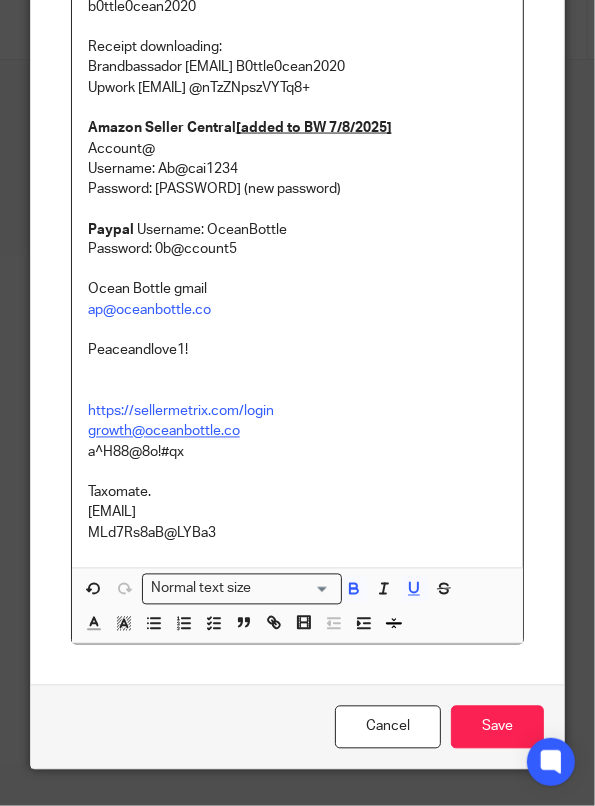 click on "Paypal   Username: OceanBottle" at bounding box center [298, 230] 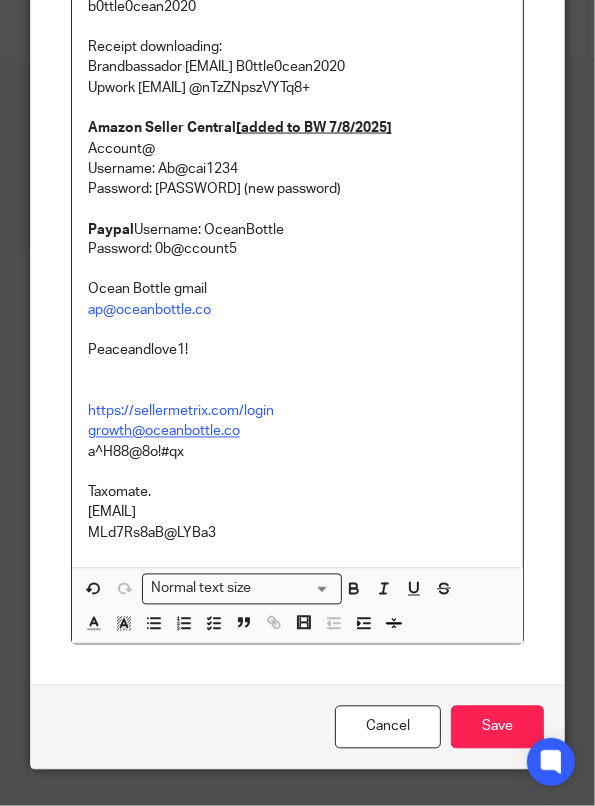 scroll, scrollTop: 1268, scrollLeft: 0, axis: vertical 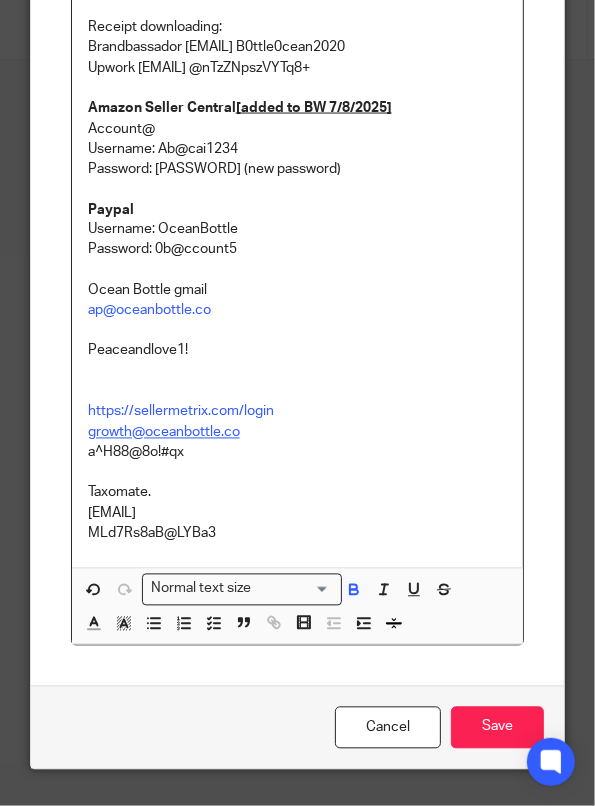 click on "Paypal" at bounding box center [298, 210] 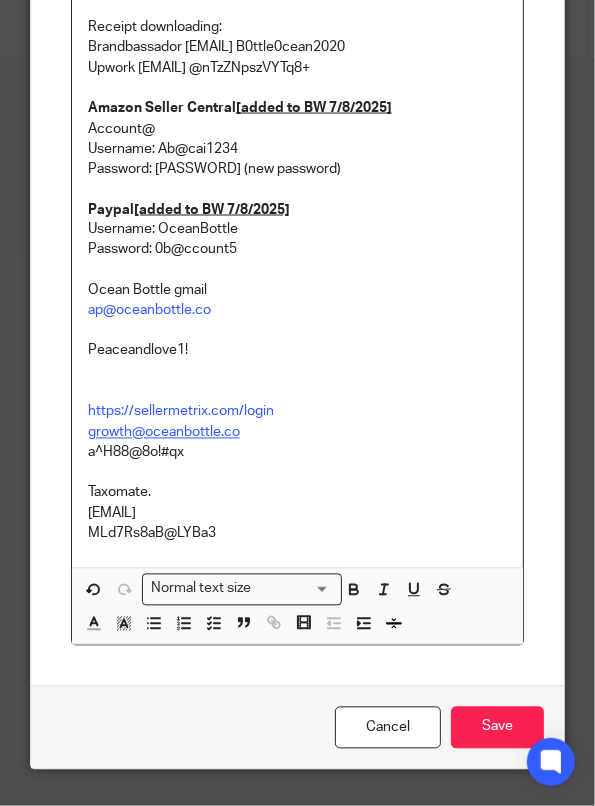 click on "Ocean Bottle gmail" at bounding box center (298, 291) 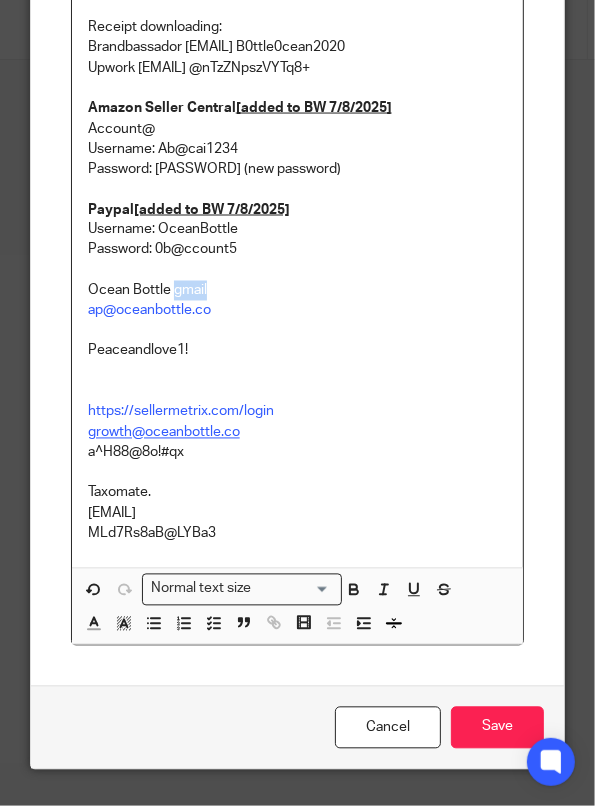click on "Ocean Bottle gmail" at bounding box center (298, 291) 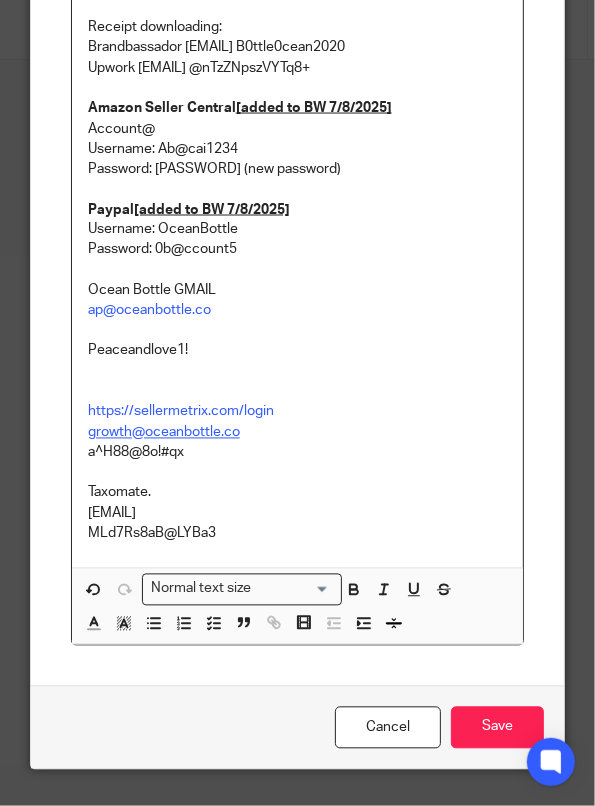 click on "Ocean Bottle GMAIL" at bounding box center [298, 291] 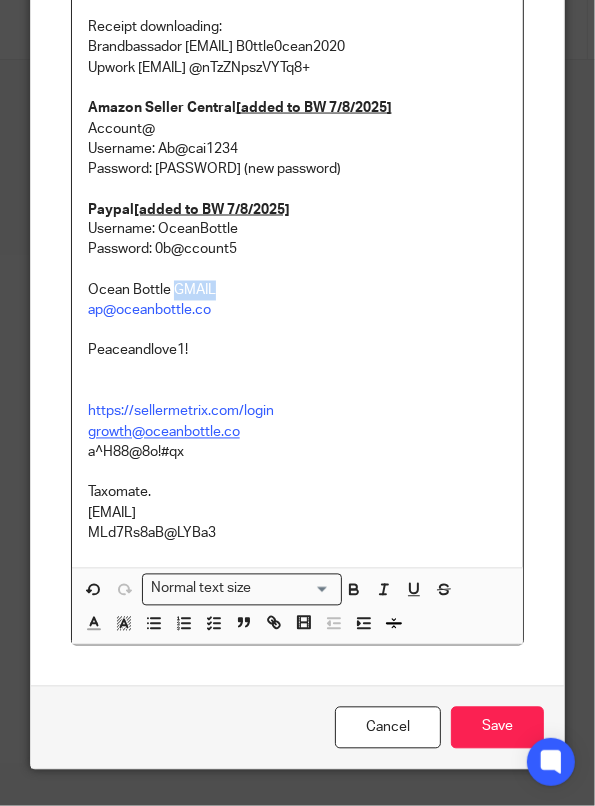 click on "Ocean Bottle GMAIL" at bounding box center (298, 291) 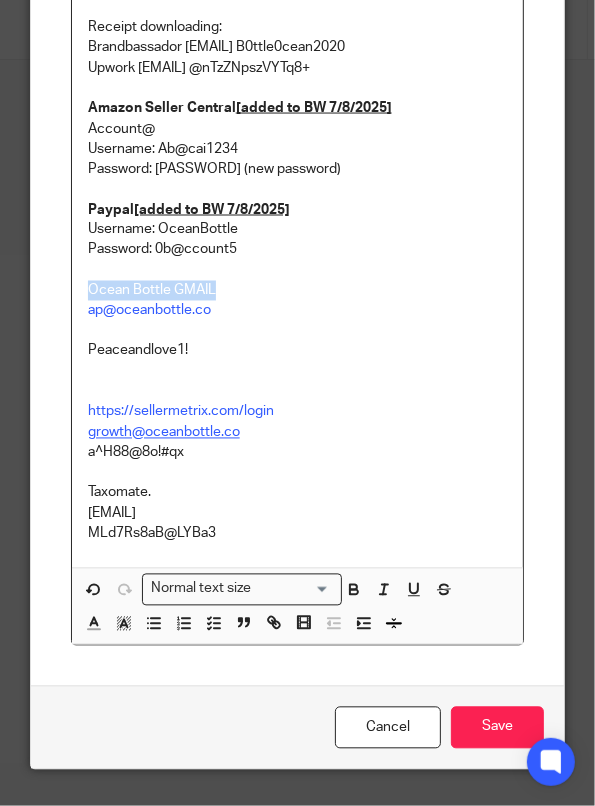 click on "Ocean Bottle GMAIL" at bounding box center [298, 291] 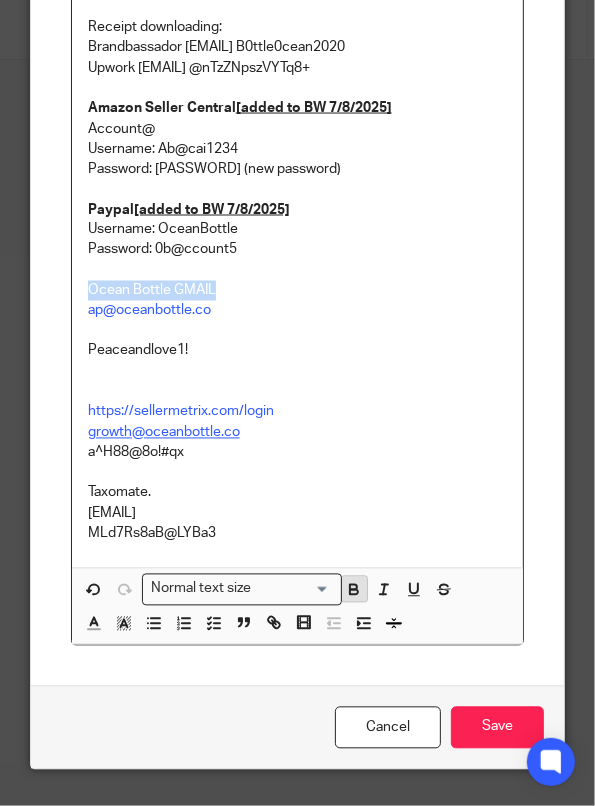 click at bounding box center [354, 589] 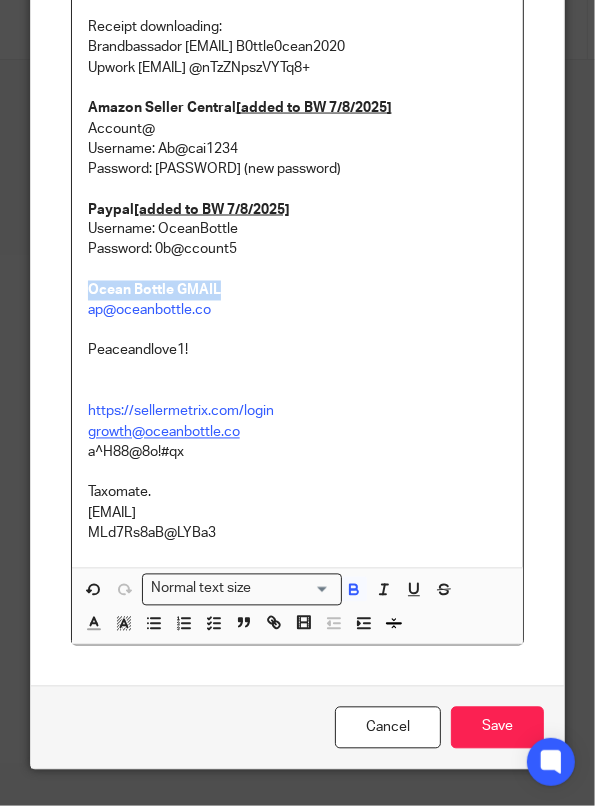 click on "Ocean Bottle GMAIL" at bounding box center (298, 291) 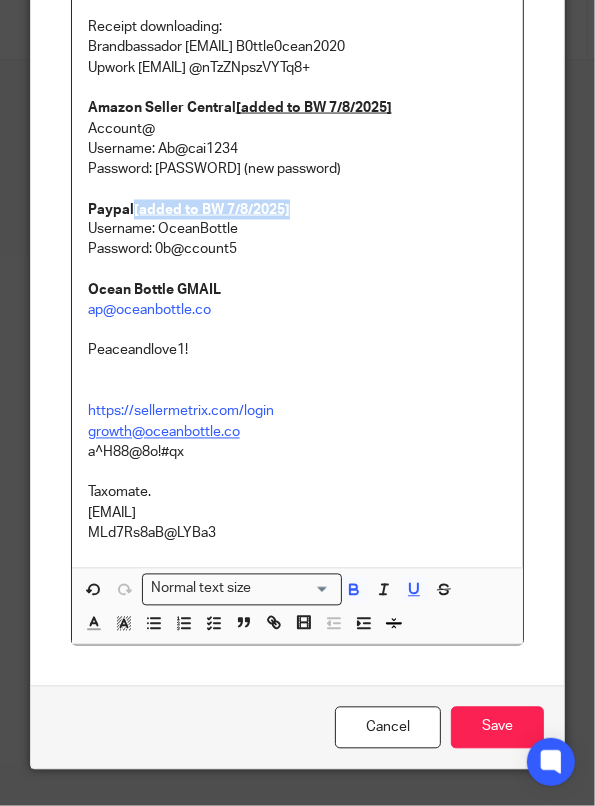 drag, startPoint x: 298, startPoint y: 203, endPoint x: 125, endPoint y: 204, distance: 173.00288 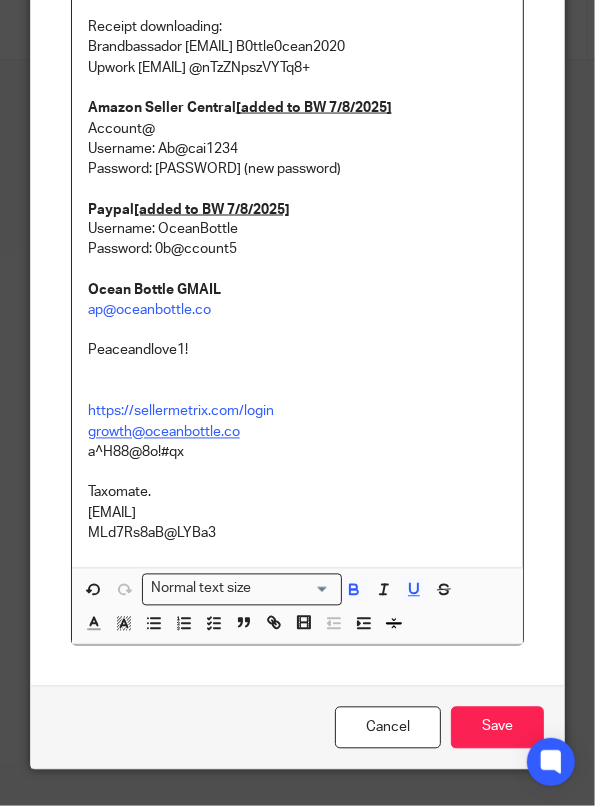 click on "Ocean Bottle GMAIL" at bounding box center (298, 291) 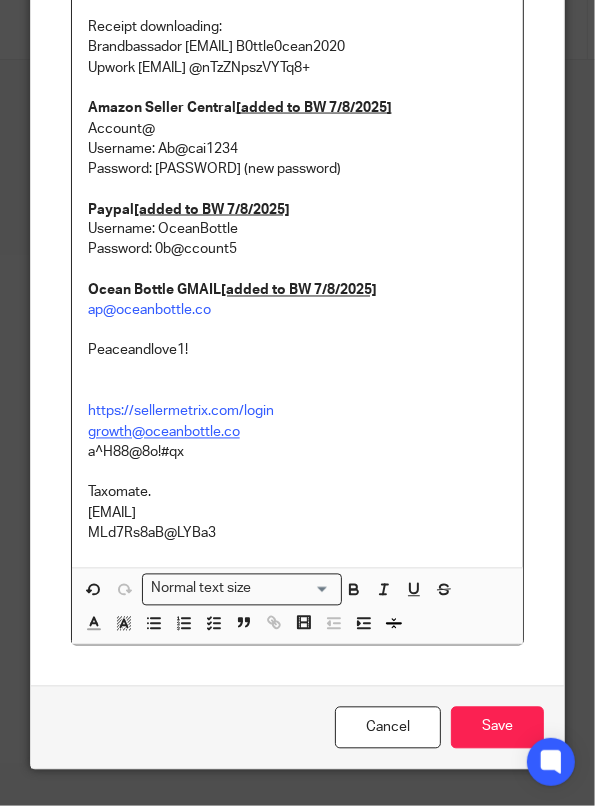 click on "Company Info:  https://docs.google.com/document/d/144KO7QhDuV_FNbfebOYxd43TQEh9CUWJLwJOq5aGCHE/edit https://www.tax.service.gov.uk/customs/payment-records 559656356226 Ab@ca!1234567 StHellier https://www.tax.service.gov.uk/customs Payroll information from OB https://docs.google.com/spreadsheets/d/1bwzHTWjykLbE-kv8RnTbCmlg2EwhEzQ3tWVW2lr7oDo/edit#gid=1050495848 Iona Additional Hours https://docs.google.com/spreadsheets/d/1P9yPIvdevTVC64WRhGu0JIP5C3XKVpU33N-gyOCYlOE/edit#gid=0 Jonny Freeman additional hours https://docs.google.com/spreadsheets/d/1vt-K_n03AmaOblEdVVd_pATmJ2DyRPFNAlPja_oYYb0/edit#gid=0 Jess Price additional hours https://docs.google.com/spreadsheets/d/11eIdz2vA2Cg91fSU_lE7hcKJatBhBSjR-Ix8hVJYYNk/edit?usp=sharing US Tax Portal  [added to BW 7/8/2025] Username: staaaandard Password: sU2+.m$VWM8Qqjf Revolut   [added to BW 7/8/2025] Email address: Bepi@abacai.co.uk Password: Jersey 5H!123 Receiptbank   Email address: adam@abacai.co.uk Password: Jersey 5H!123 Hump Password: Bottl30c3ean? Payroll:" at bounding box center (298, -263) 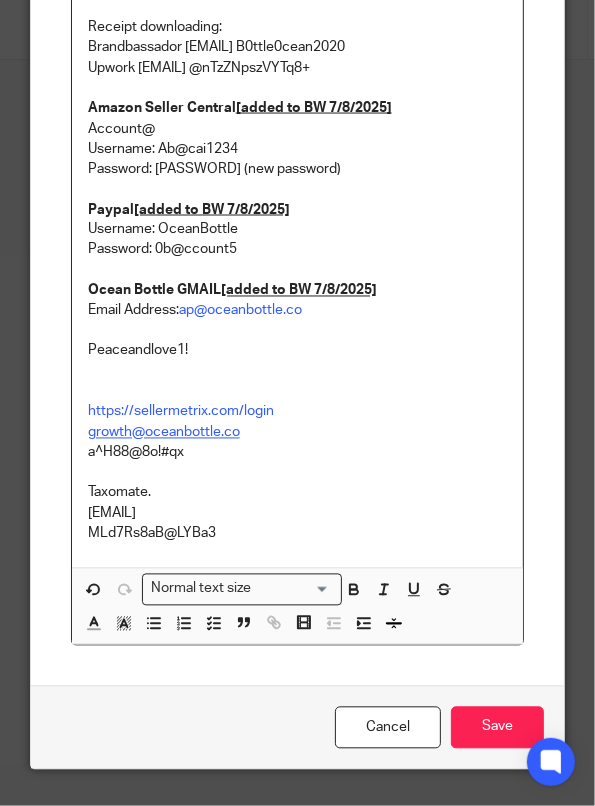 click on "Peaceandlove1!" at bounding box center (298, 341) 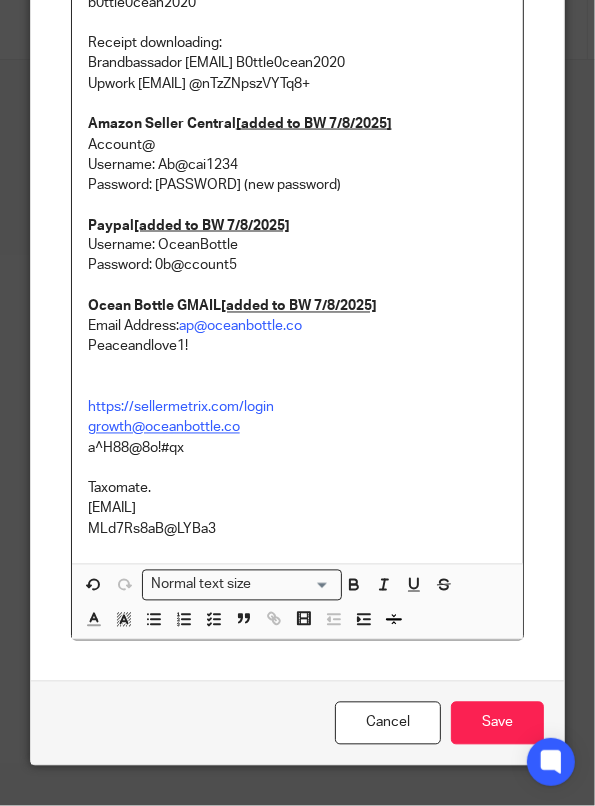 scroll, scrollTop: 1248, scrollLeft: 0, axis: vertical 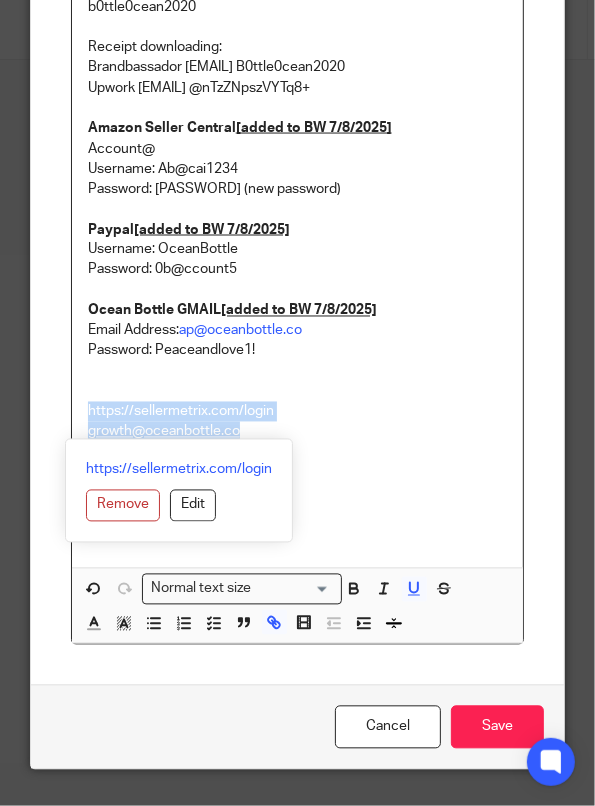 drag, startPoint x: 264, startPoint y: 437, endPoint x: 59, endPoint y: 414, distance: 206.28621 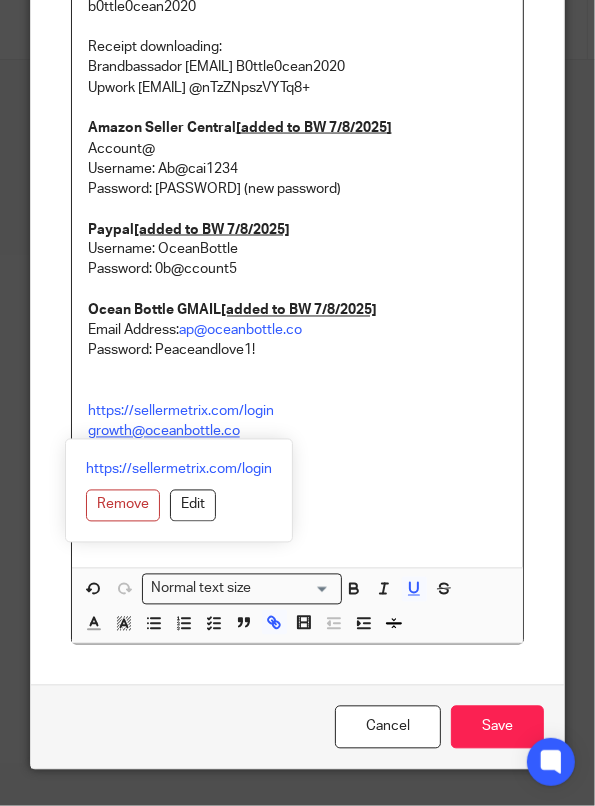 click on "a^H88@8o!#qx" at bounding box center [298, 453] 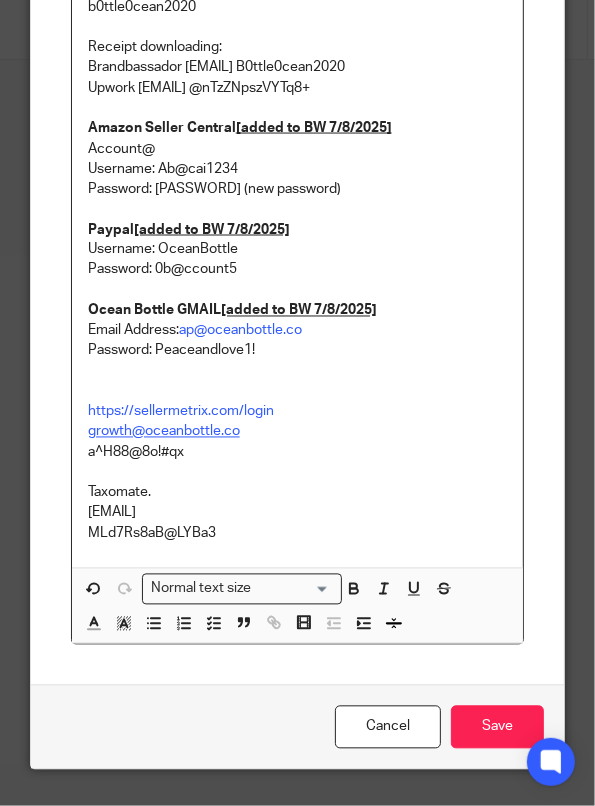 click on "Taxomate." at bounding box center [298, 493] 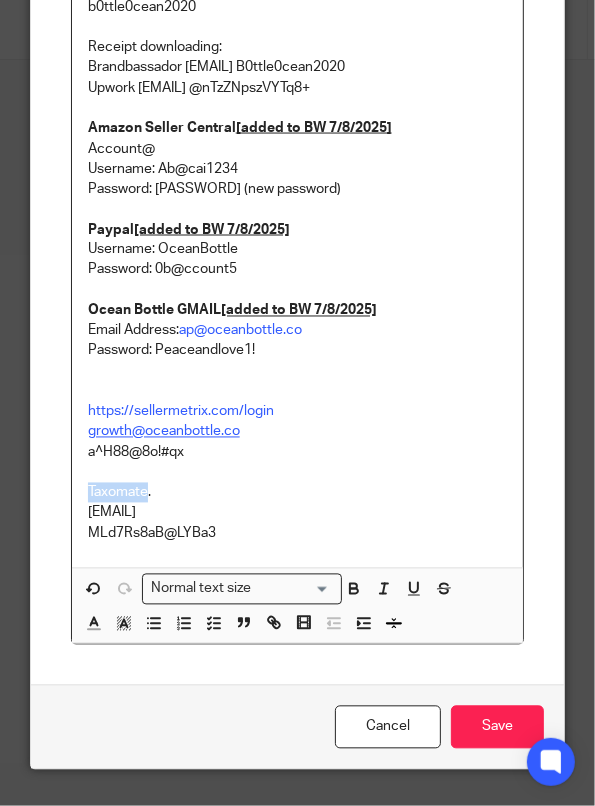 click on "Taxomate." at bounding box center [298, 493] 